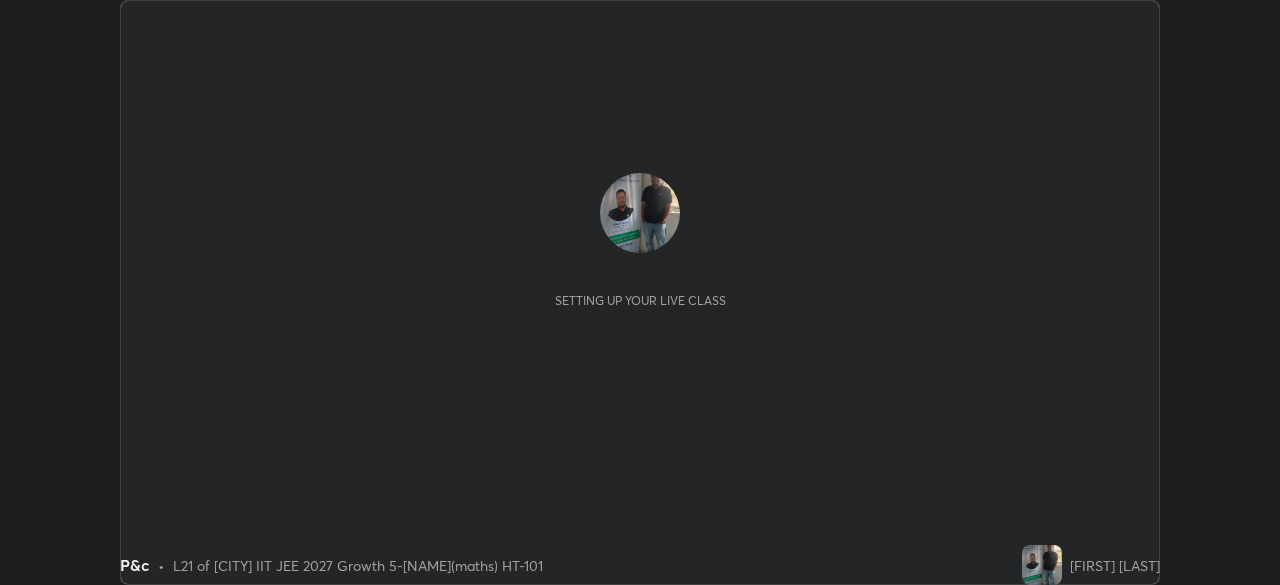 scroll, scrollTop: 0, scrollLeft: 0, axis: both 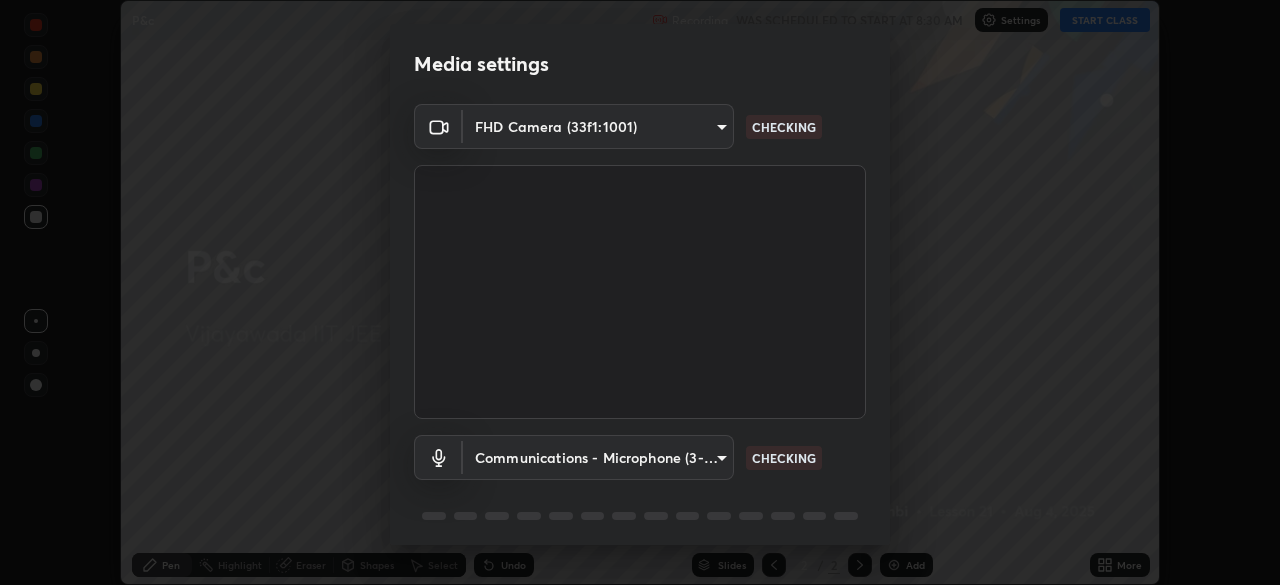 type on "fff638a65607fcbf4441b322b904c28a27ff1618415f0a07da170de148c5928a" 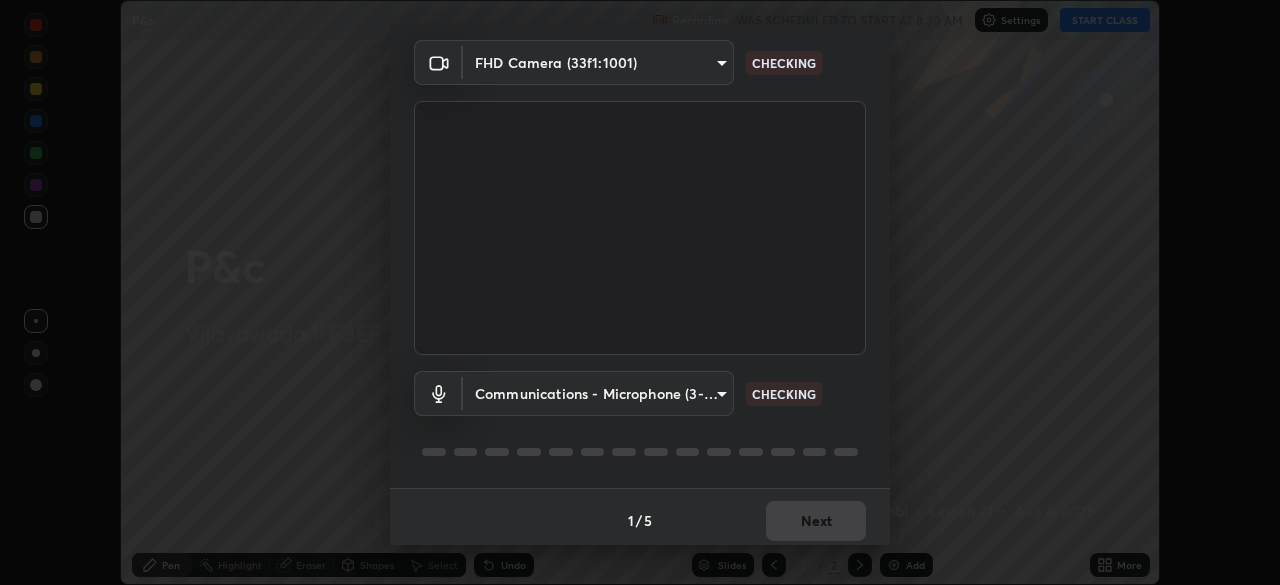 scroll, scrollTop: 71, scrollLeft: 0, axis: vertical 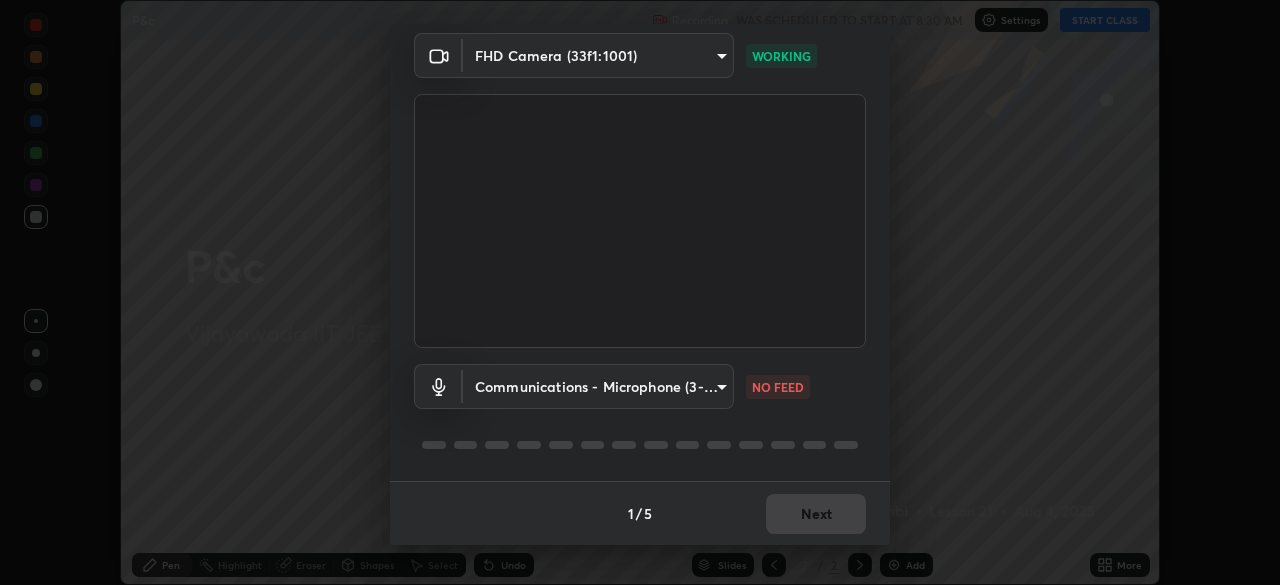 click on "1 / 5 Next" at bounding box center [640, 513] 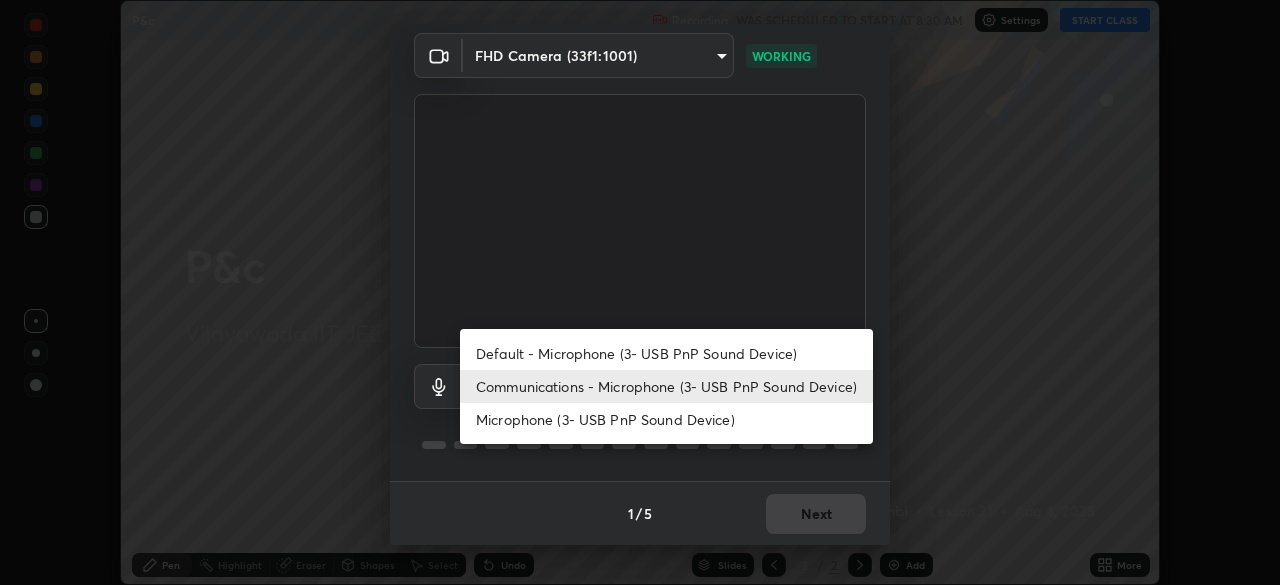 click on "Default - Microphone (3- USB PnP Sound Device)" at bounding box center [666, 353] 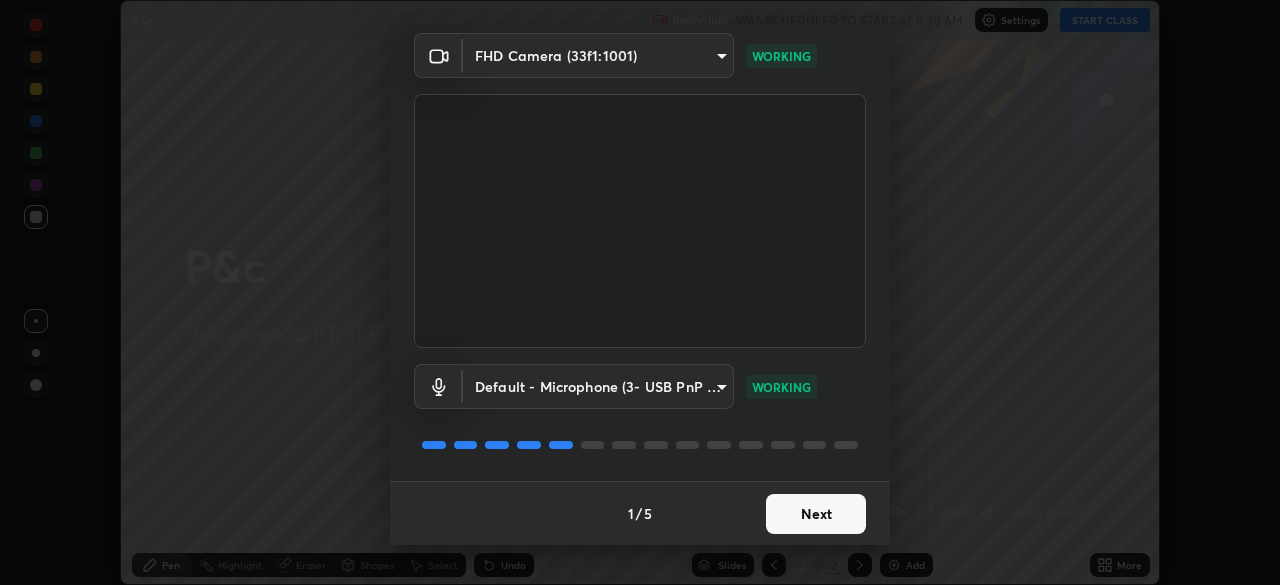 click on "Next" at bounding box center [816, 514] 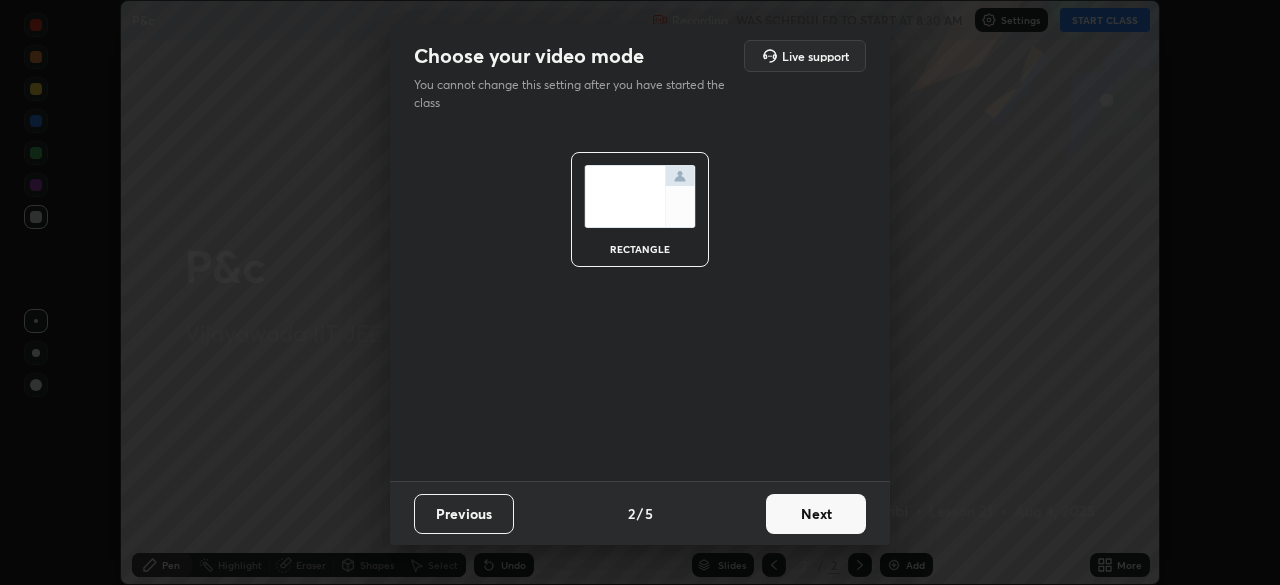 scroll, scrollTop: 0, scrollLeft: 0, axis: both 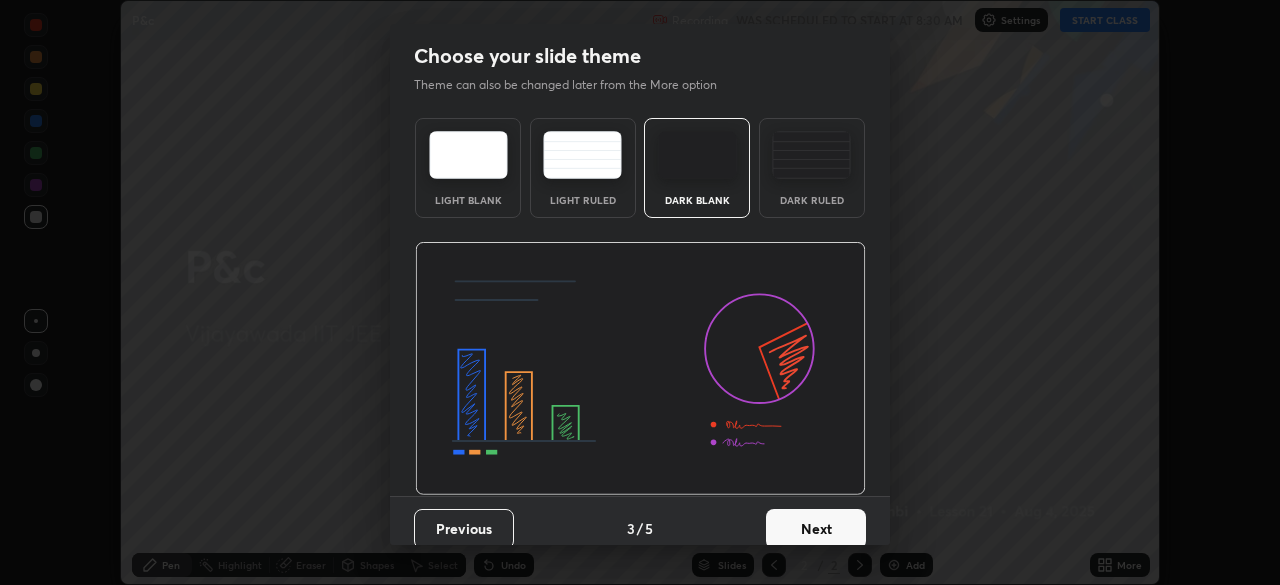 click on "Next" at bounding box center (816, 529) 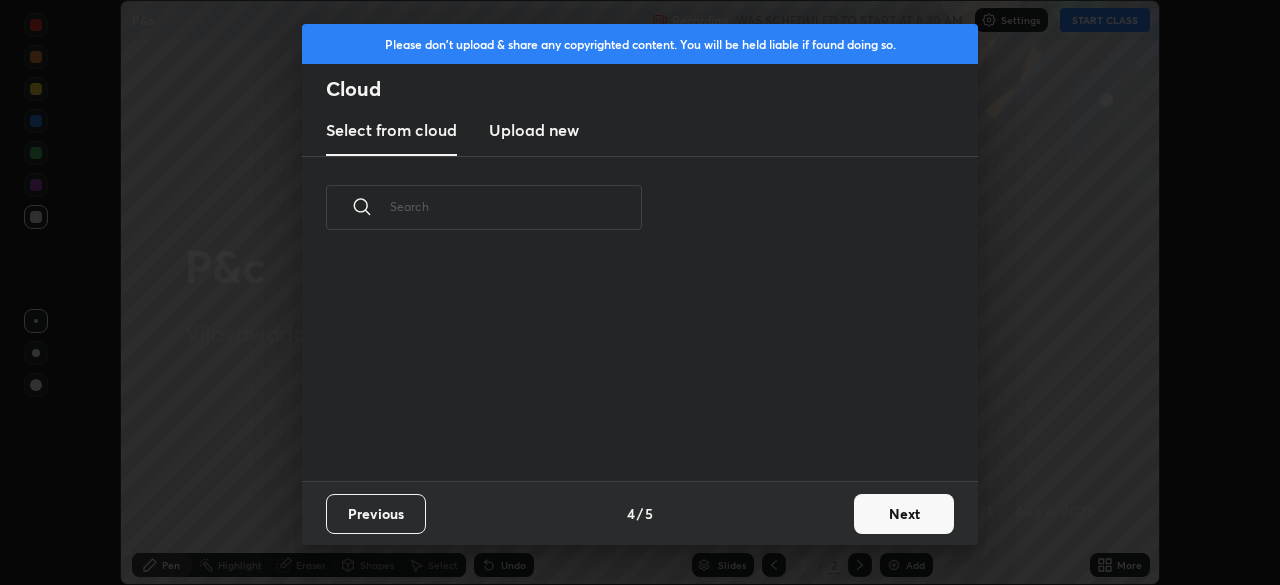 click on "Next" at bounding box center [904, 514] 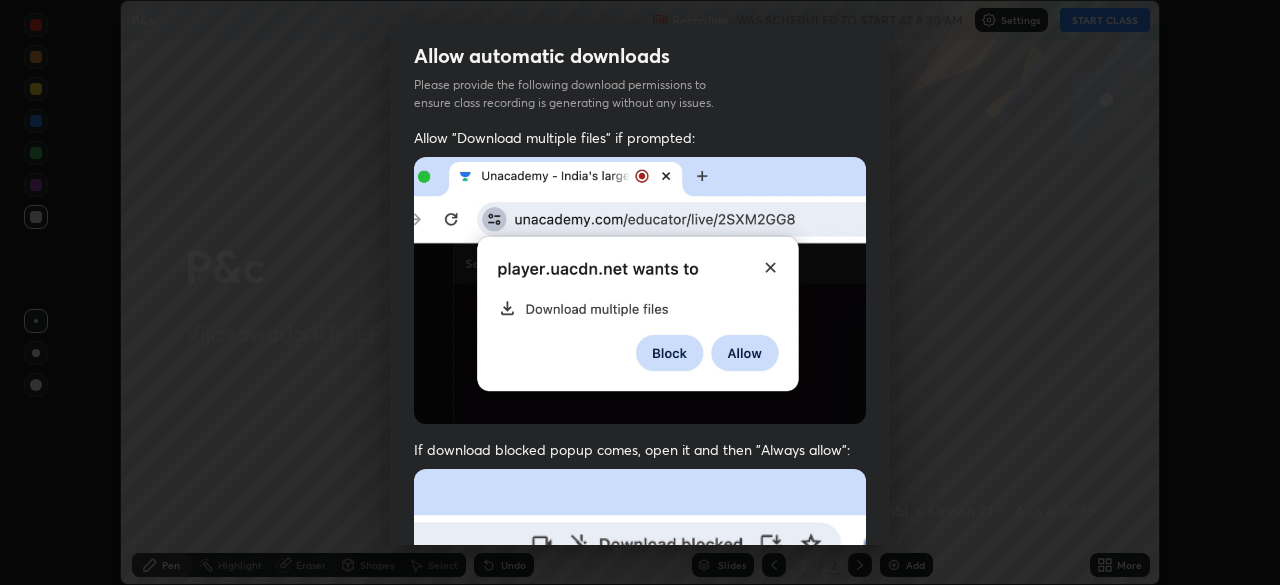 click on "Allow automatic downloads Please provide the following download permissions to ensure class recording is generating without any issues. Allow "Download multiple files" if prompted: If download blocked popup comes, open it and then "Always allow": I agree that if I don't provide required permissions, class recording will not be generated Previous 5 / 5 Done" at bounding box center (640, 292) 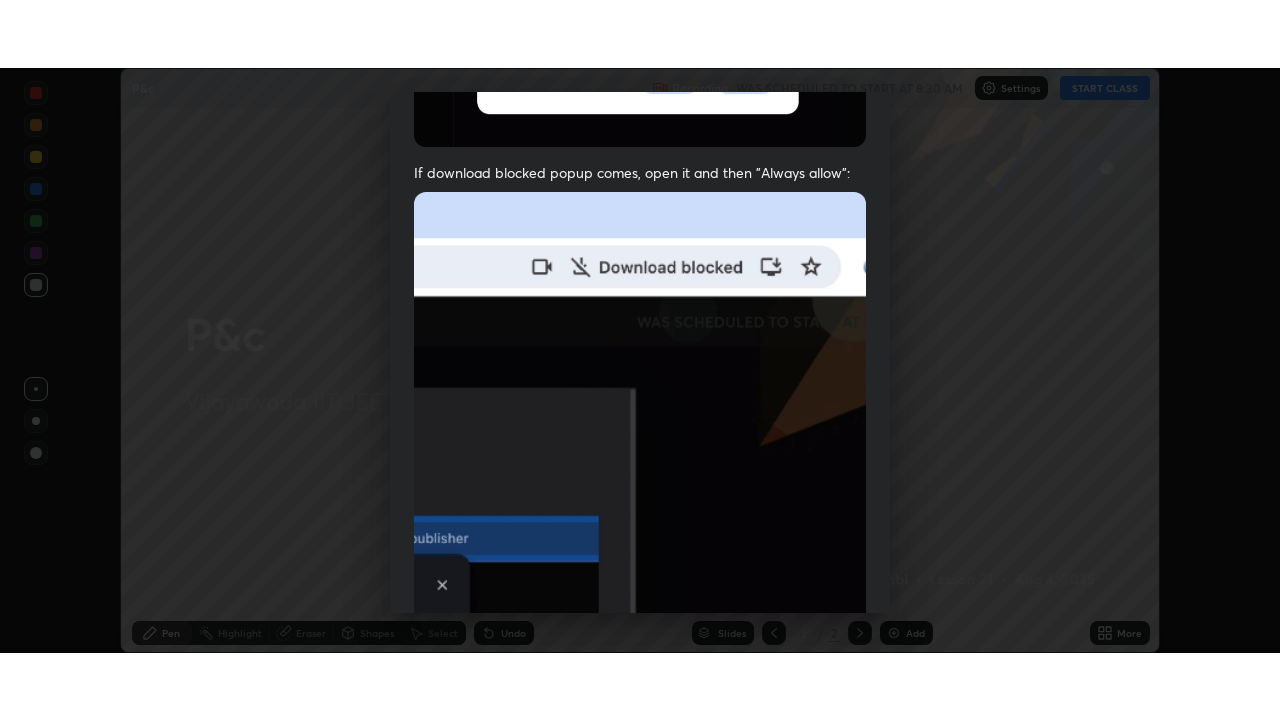 scroll, scrollTop: 479, scrollLeft: 0, axis: vertical 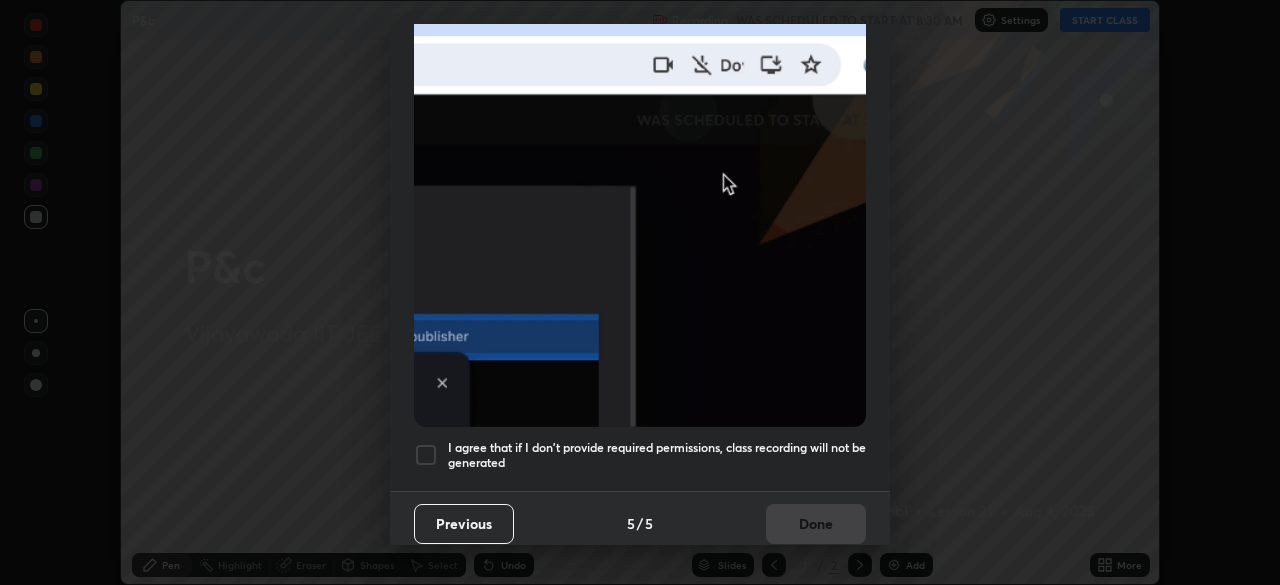 click at bounding box center [426, 455] 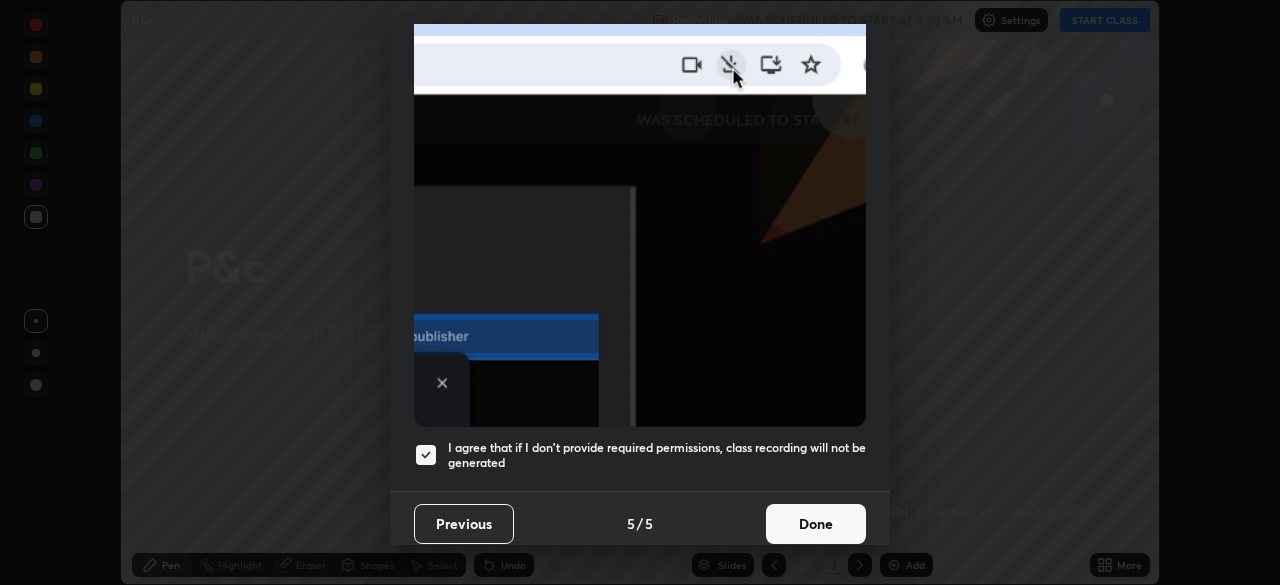 click on "Allow automatic downloads Please provide the following download permissions to ensure class recording is generating without any issues. Allow "Download multiple files" if prompted: If download blocked popup comes, open it and then "Always allow": I agree that if I don't provide required permissions, class recording will not be generated Previous 5 / 5 Done" at bounding box center [640, 292] 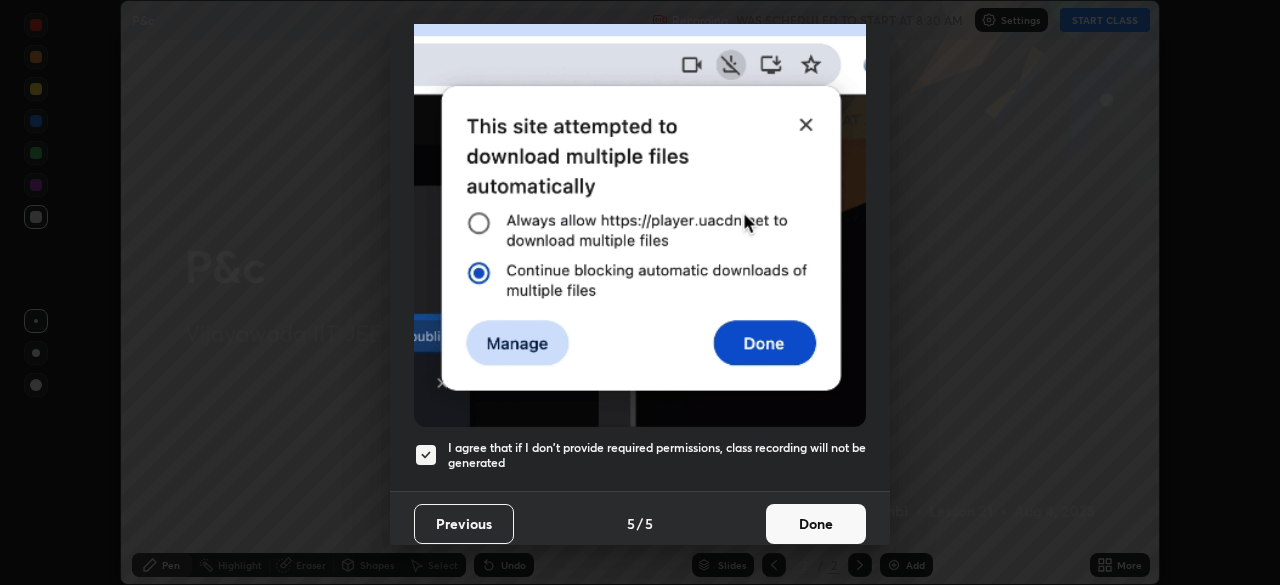 click on "Done" at bounding box center (816, 524) 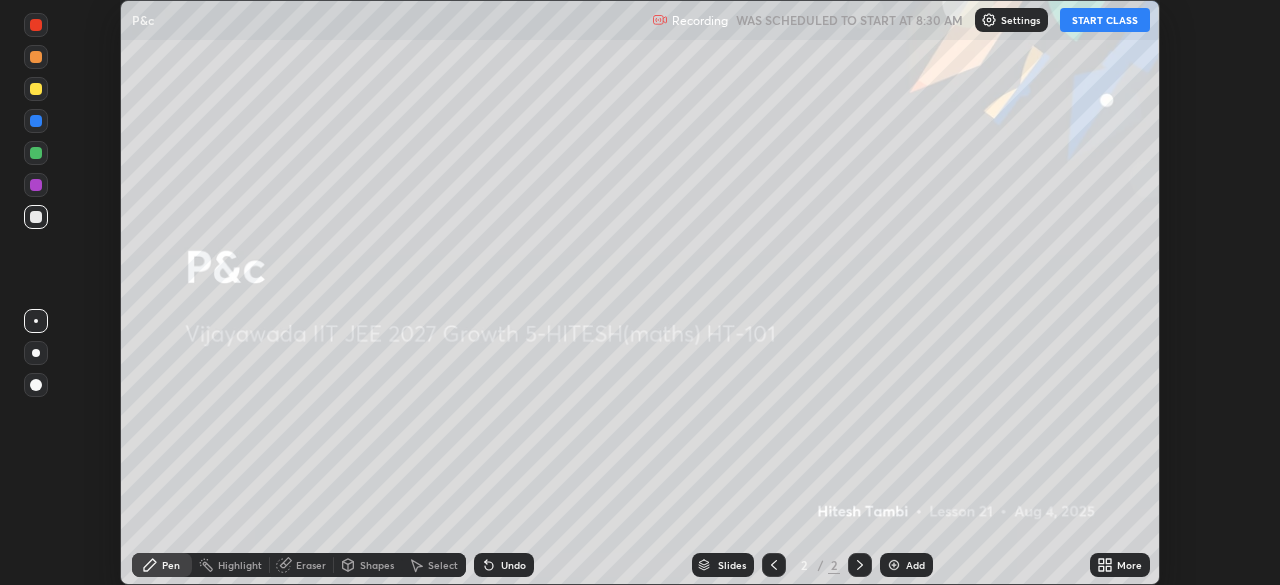 click on "Add" at bounding box center (915, 565) 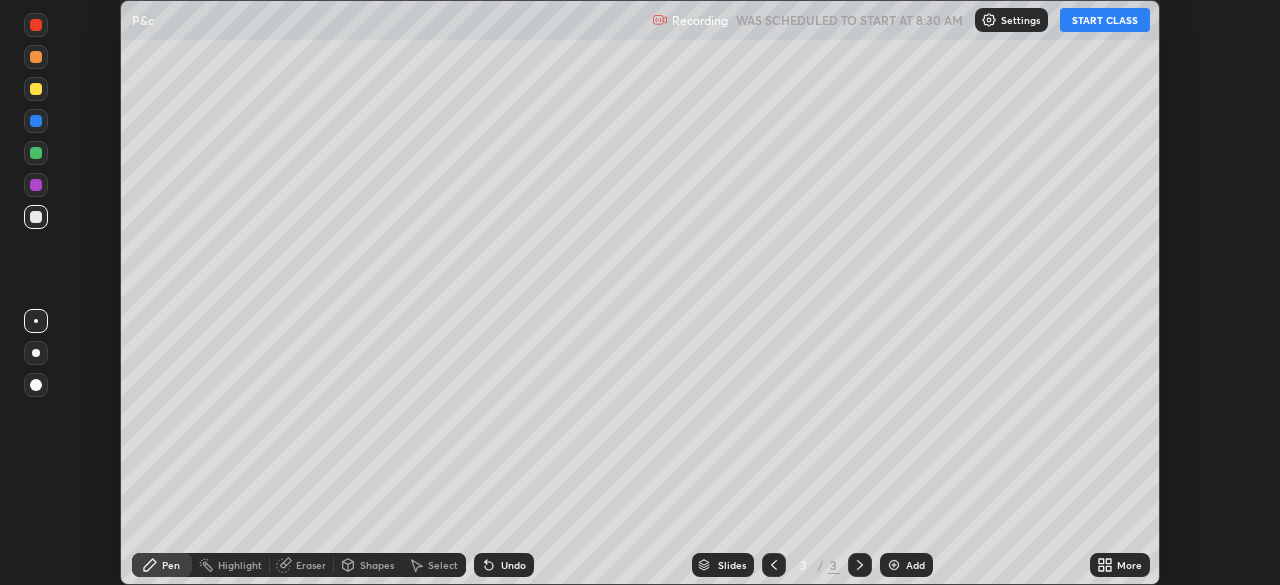 click on "START CLASS" at bounding box center [1105, 20] 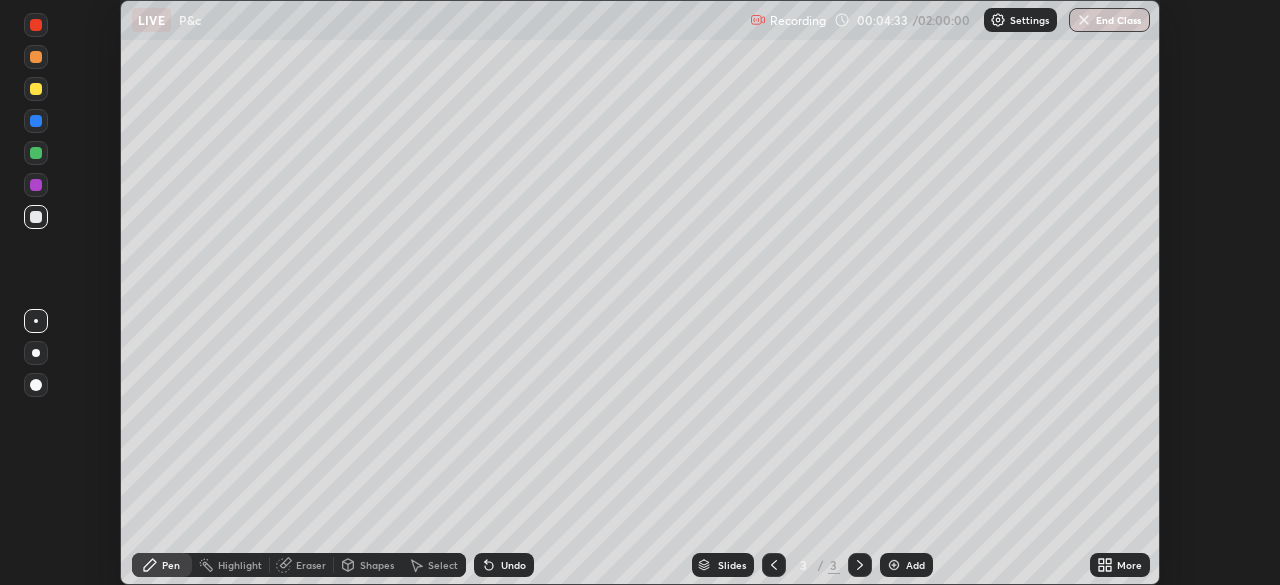 click 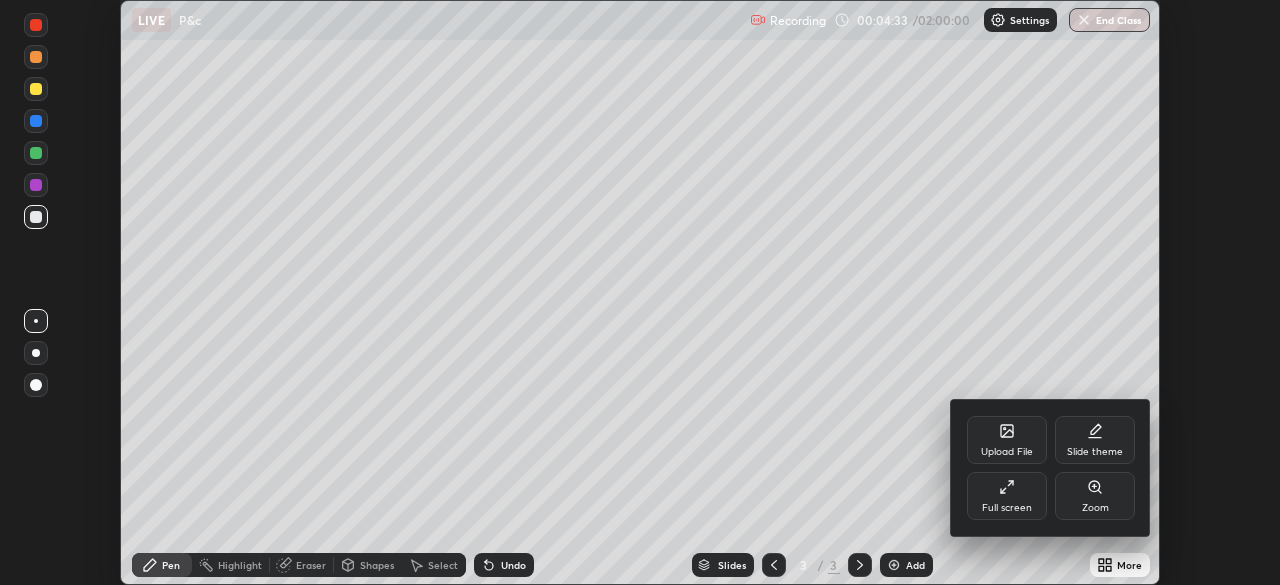 click 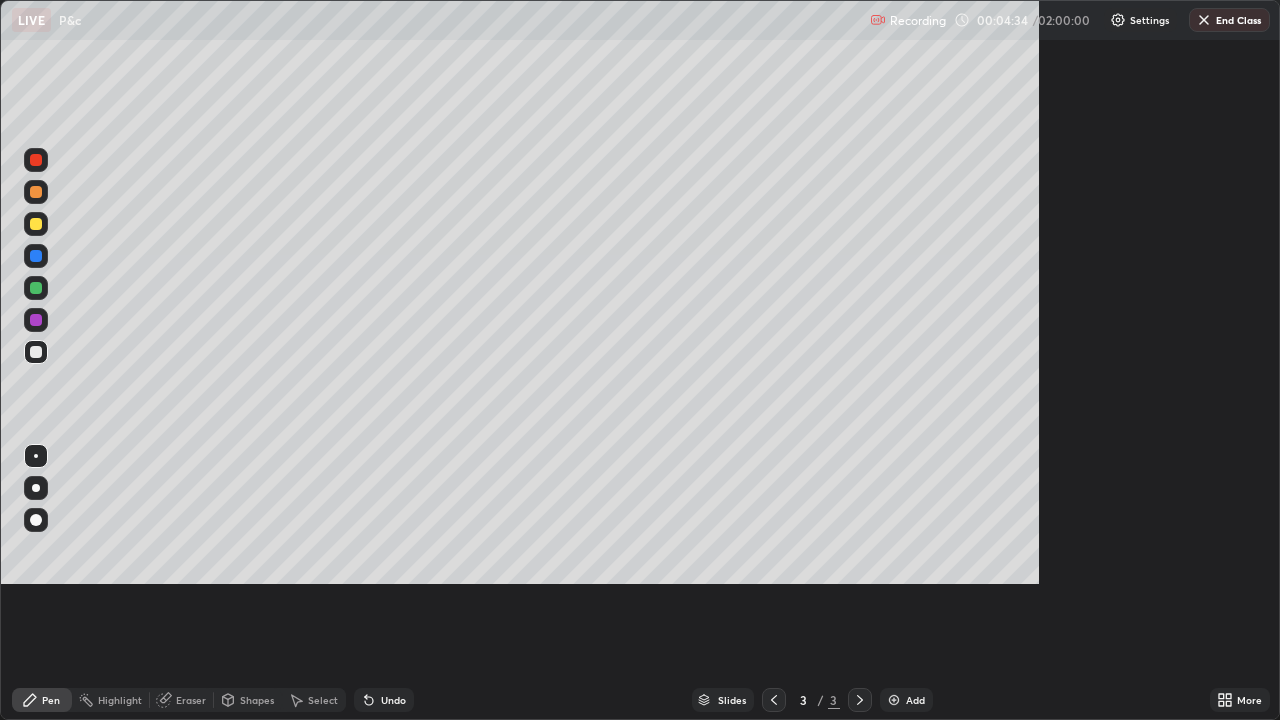 scroll, scrollTop: 99280, scrollLeft: 98720, axis: both 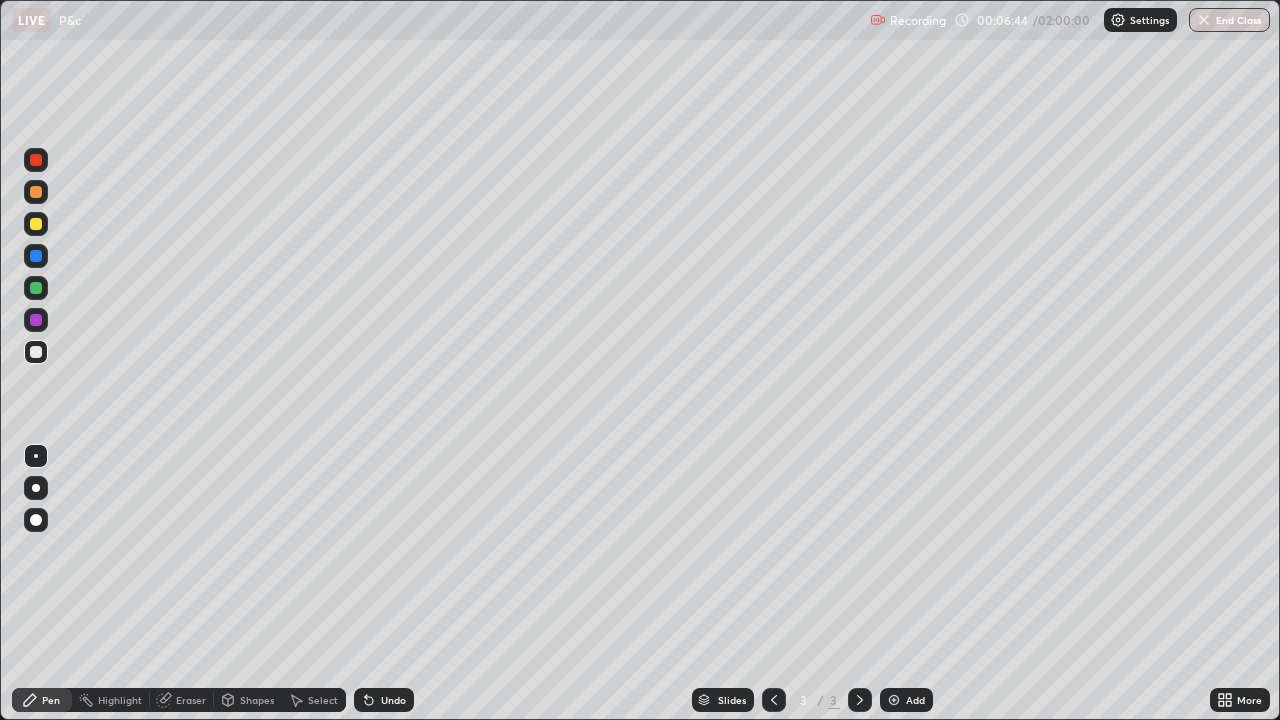click on "Undo" at bounding box center (393, 700) 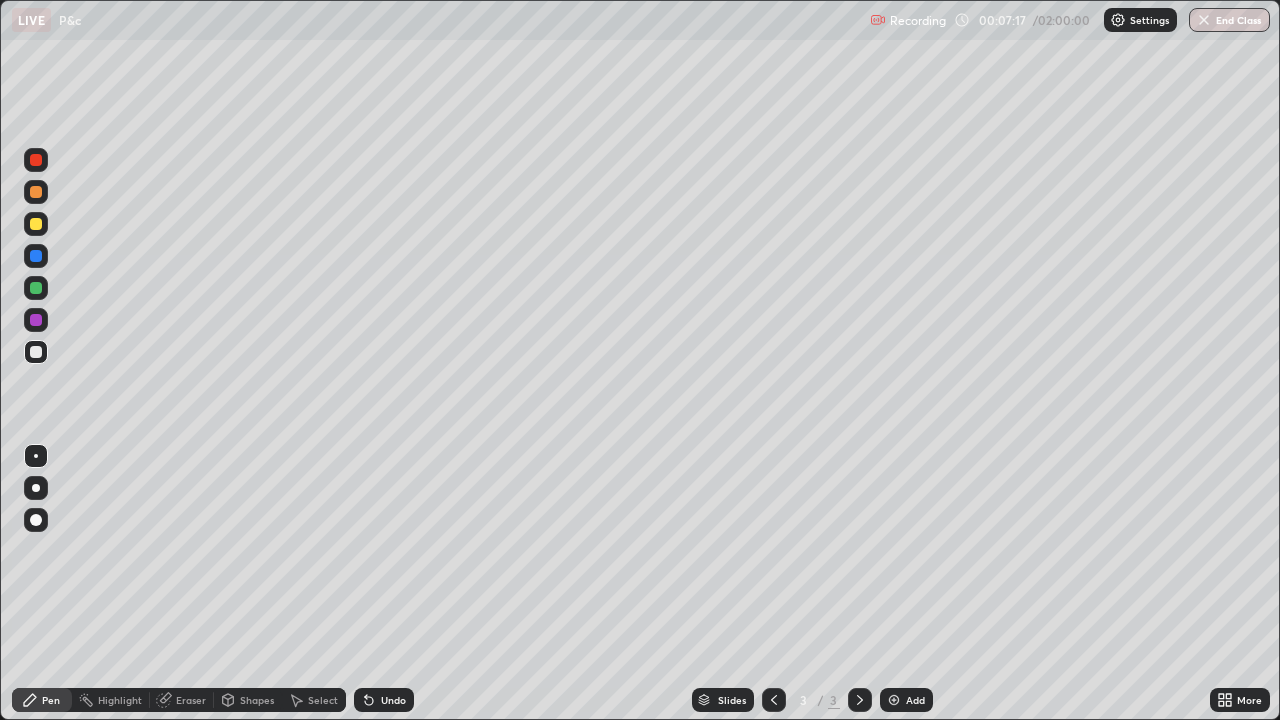click on "Undo" at bounding box center (384, 700) 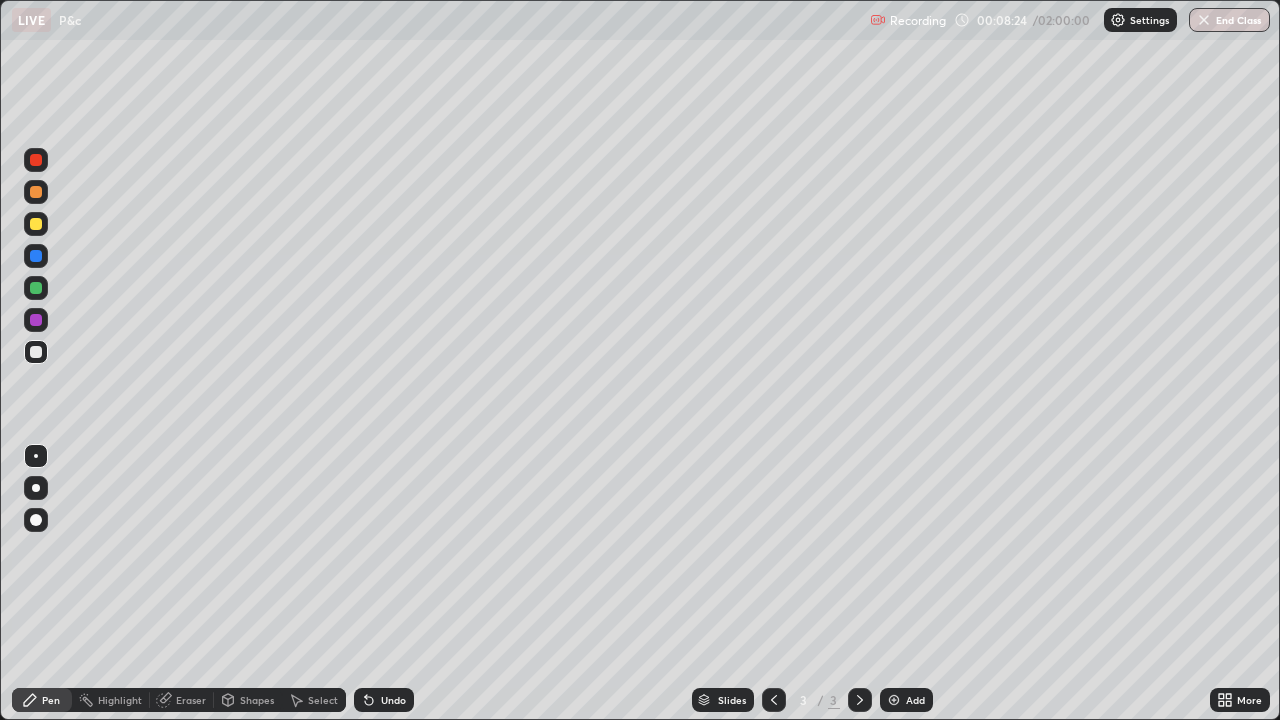 click on "Undo" at bounding box center [393, 700] 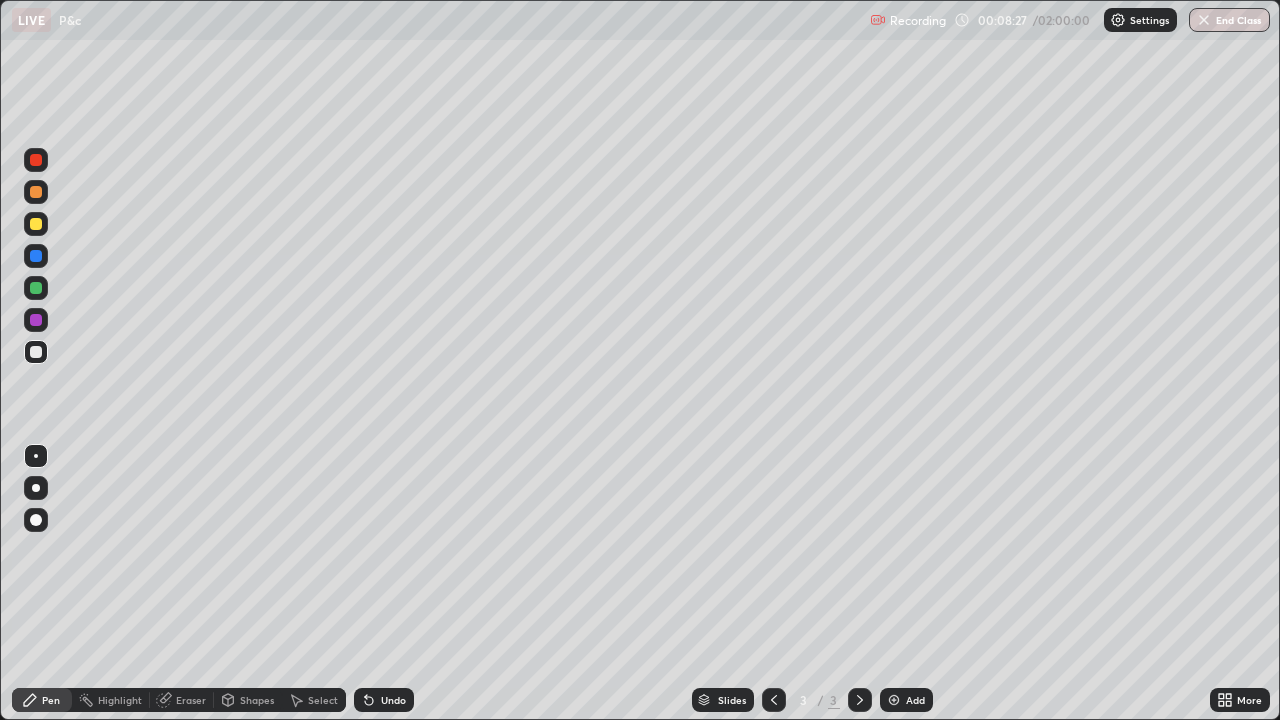 click on "Undo" at bounding box center [384, 700] 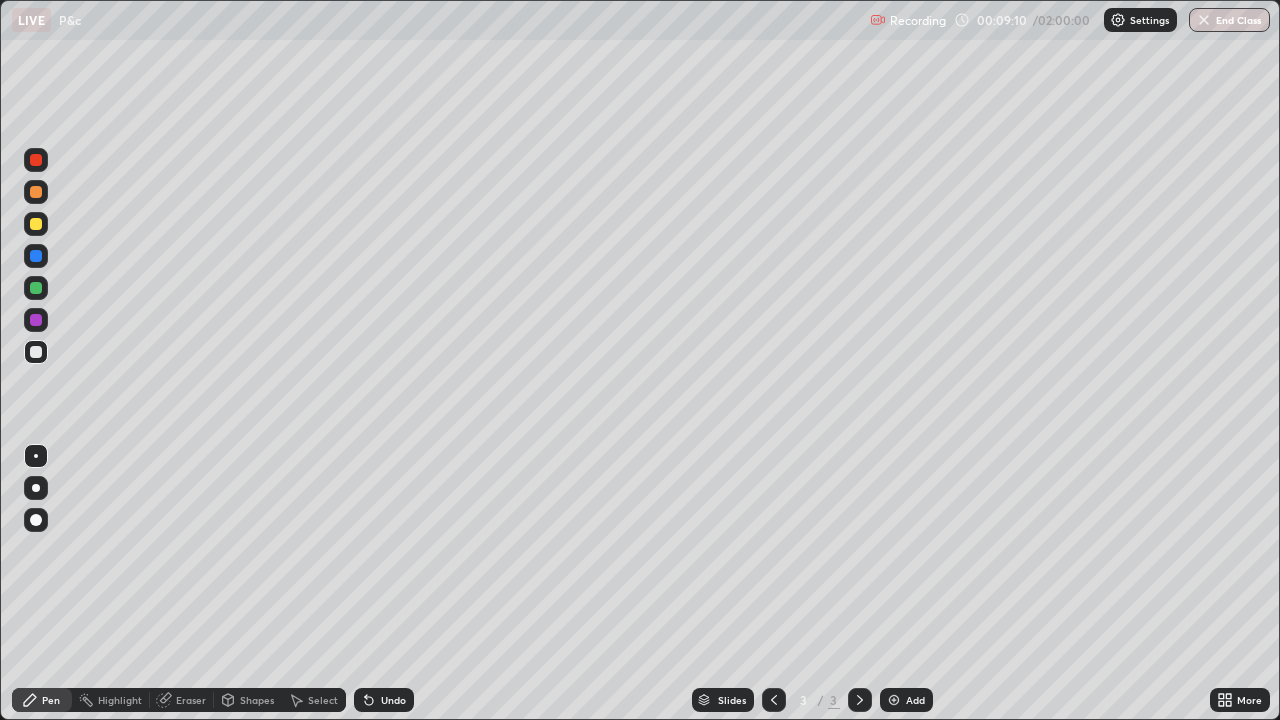 click on "Undo" at bounding box center (393, 700) 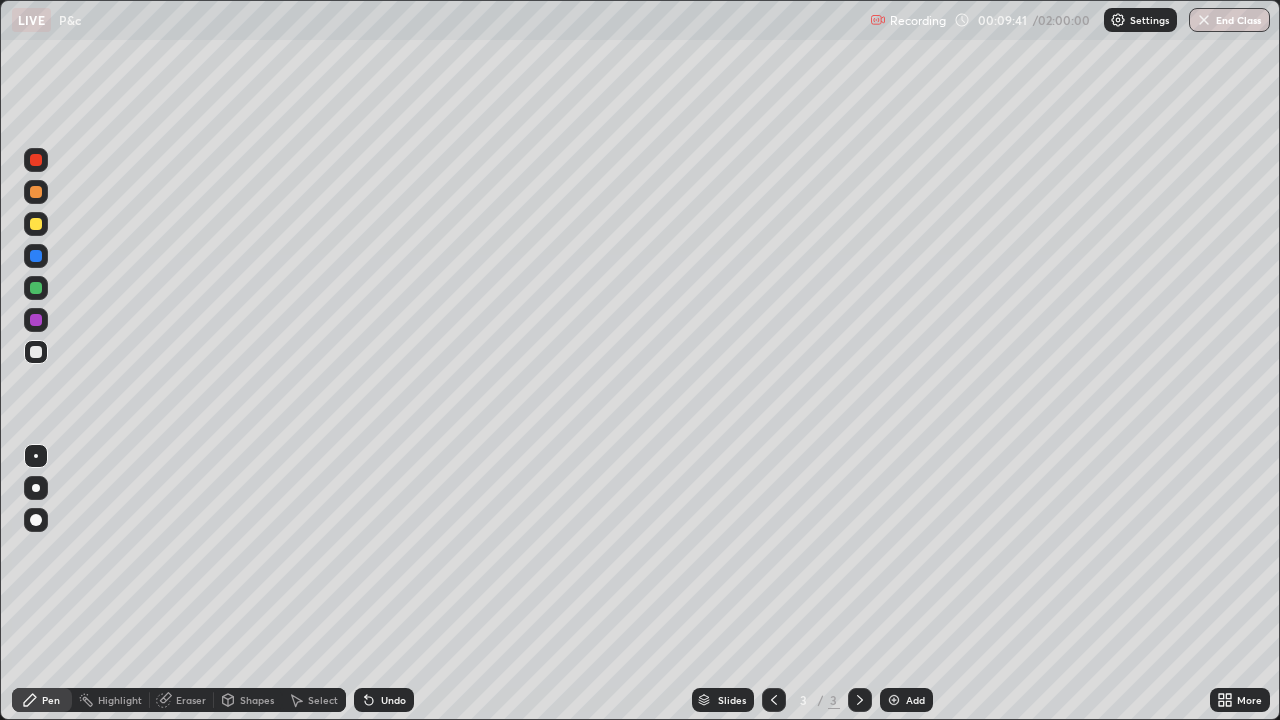 click on "Undo" at bounding box center (384, 700) 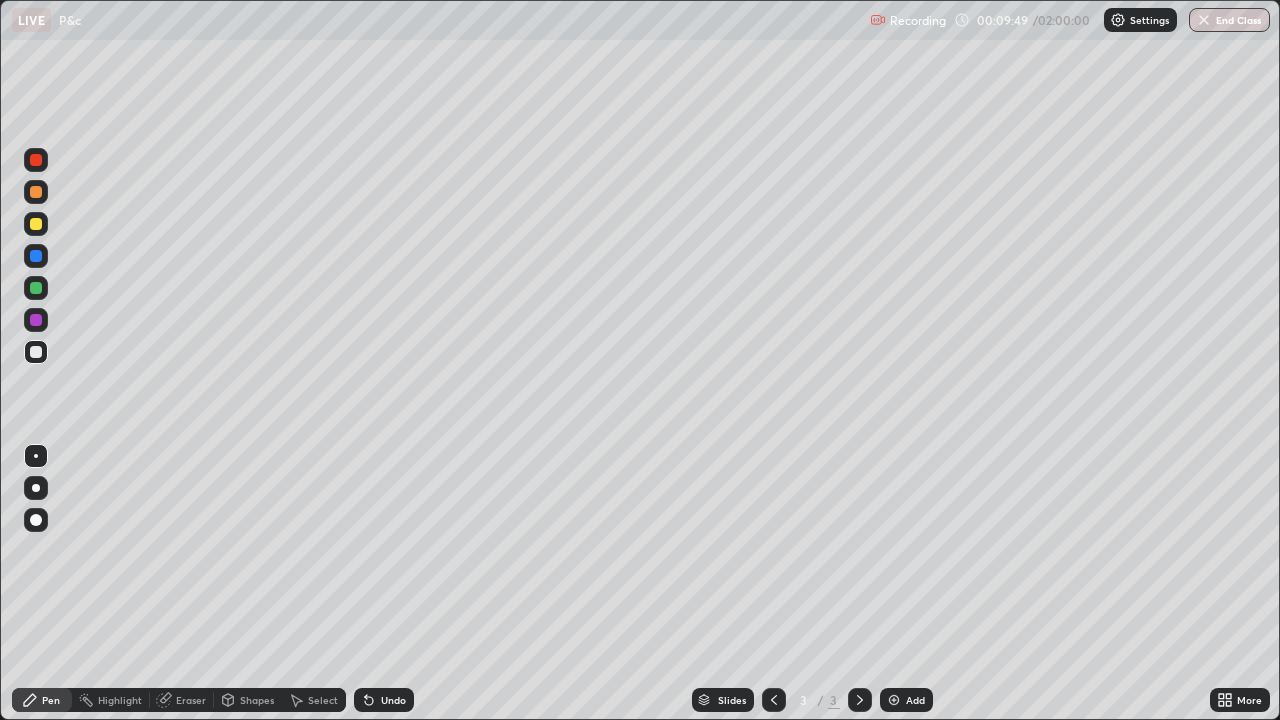 click on "Eraser" at bounding box center (191, 700) 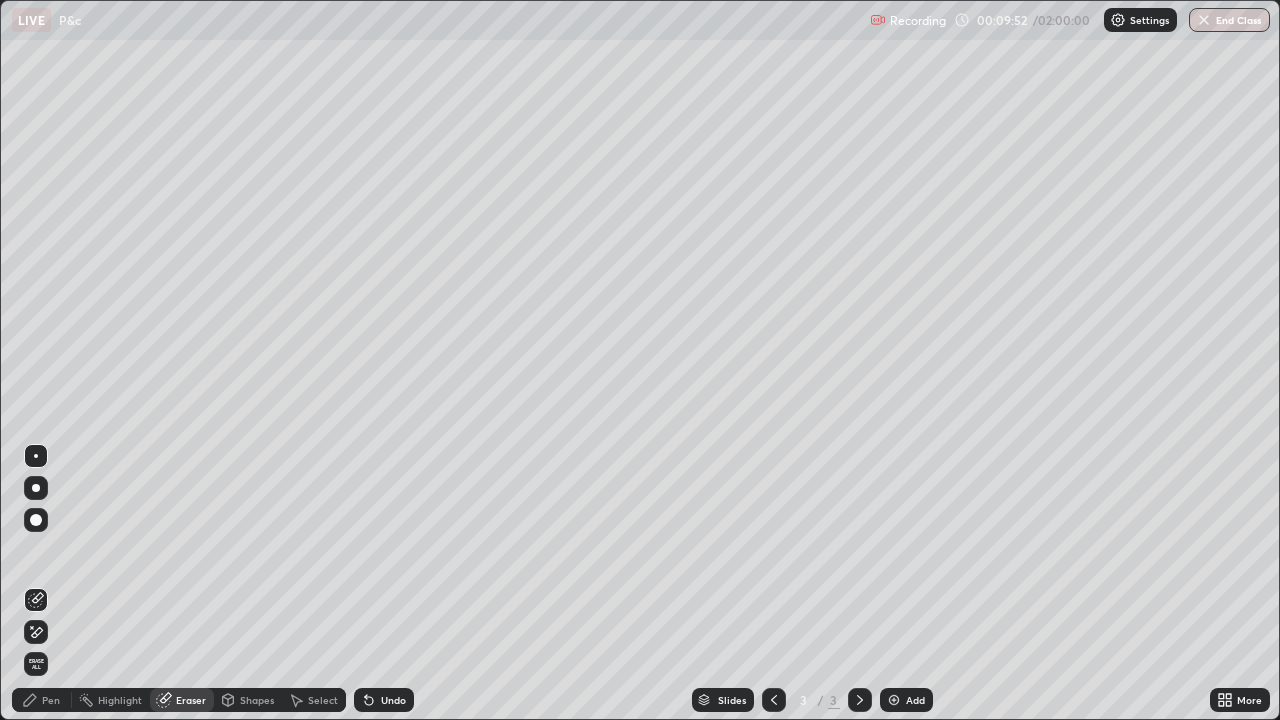 click on "Undo" at bounding box center [393, 700] 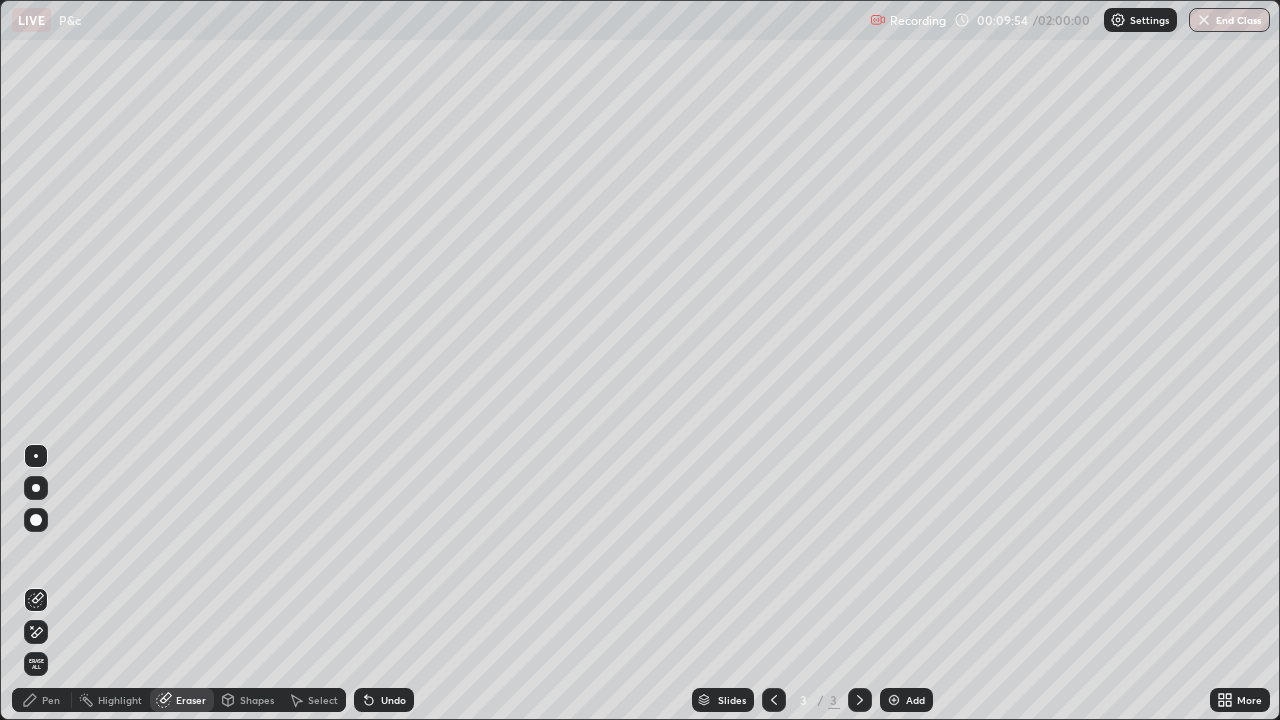 click on "Pen" at bounding box center (51, 700) 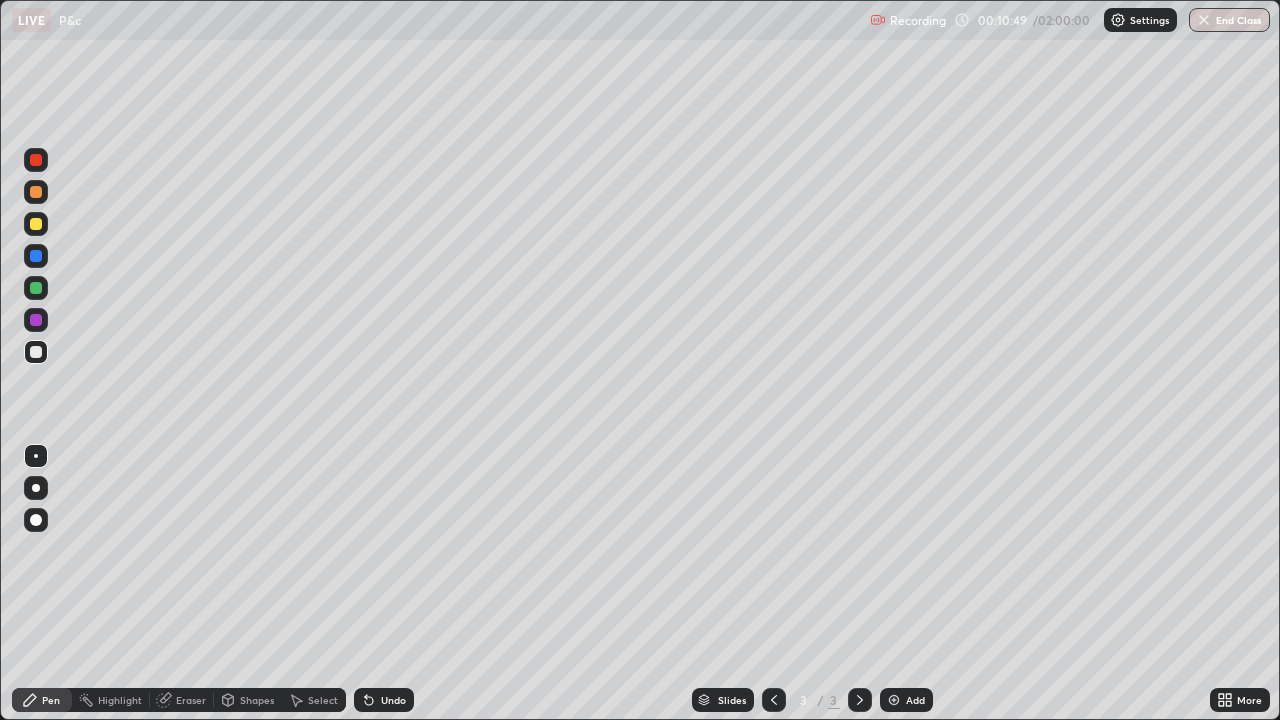 click on "Add" at bounding box center (906, 700) 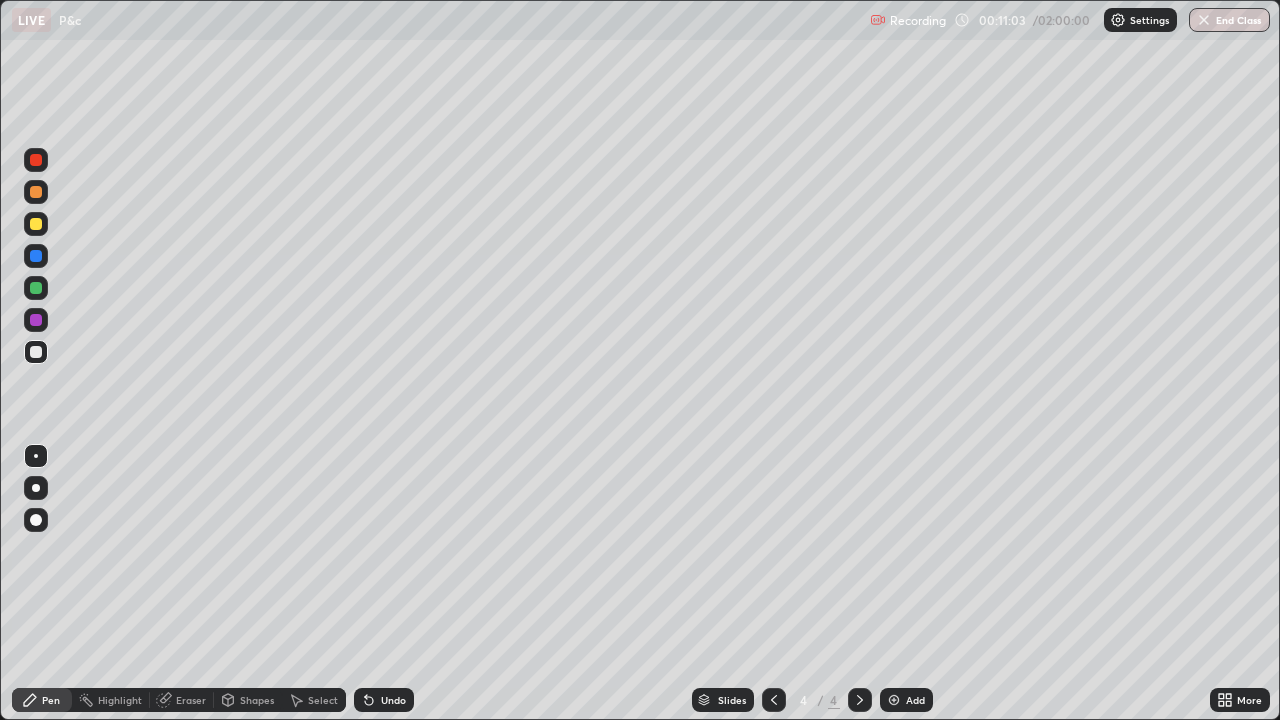 click at bounding box center [36, 224] 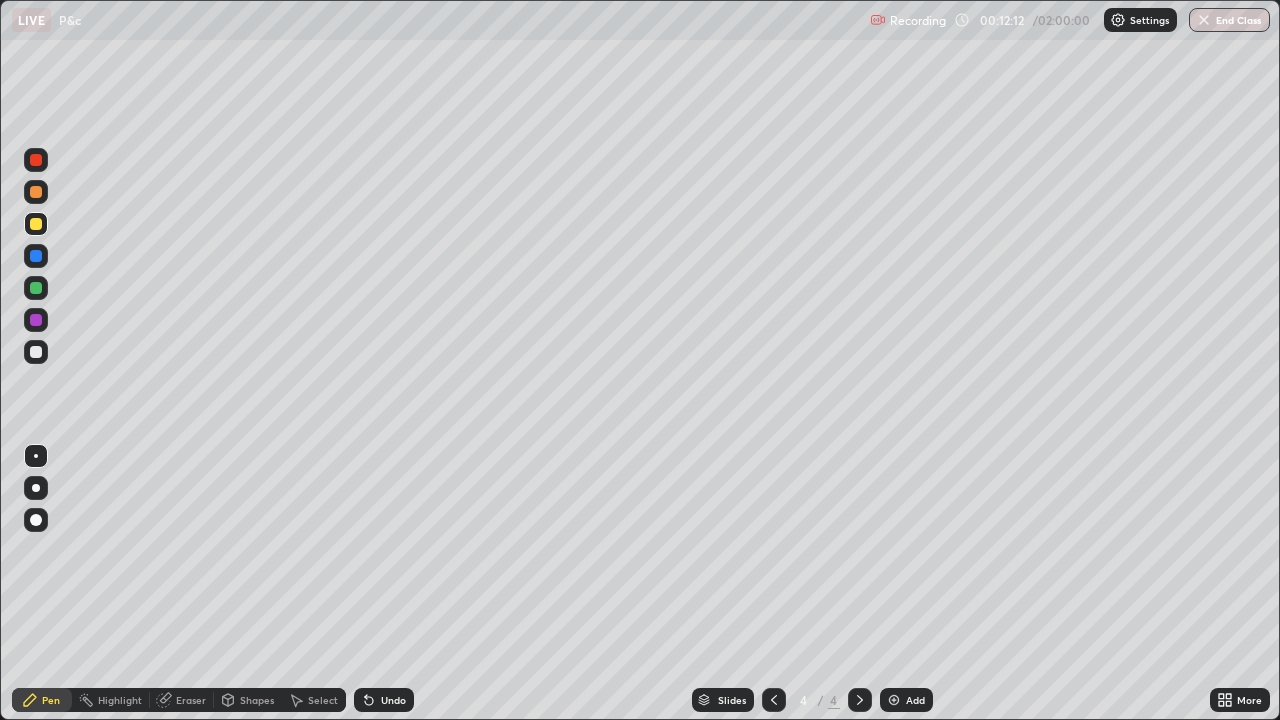 click on "Undo" at bounding box center (393, 700) 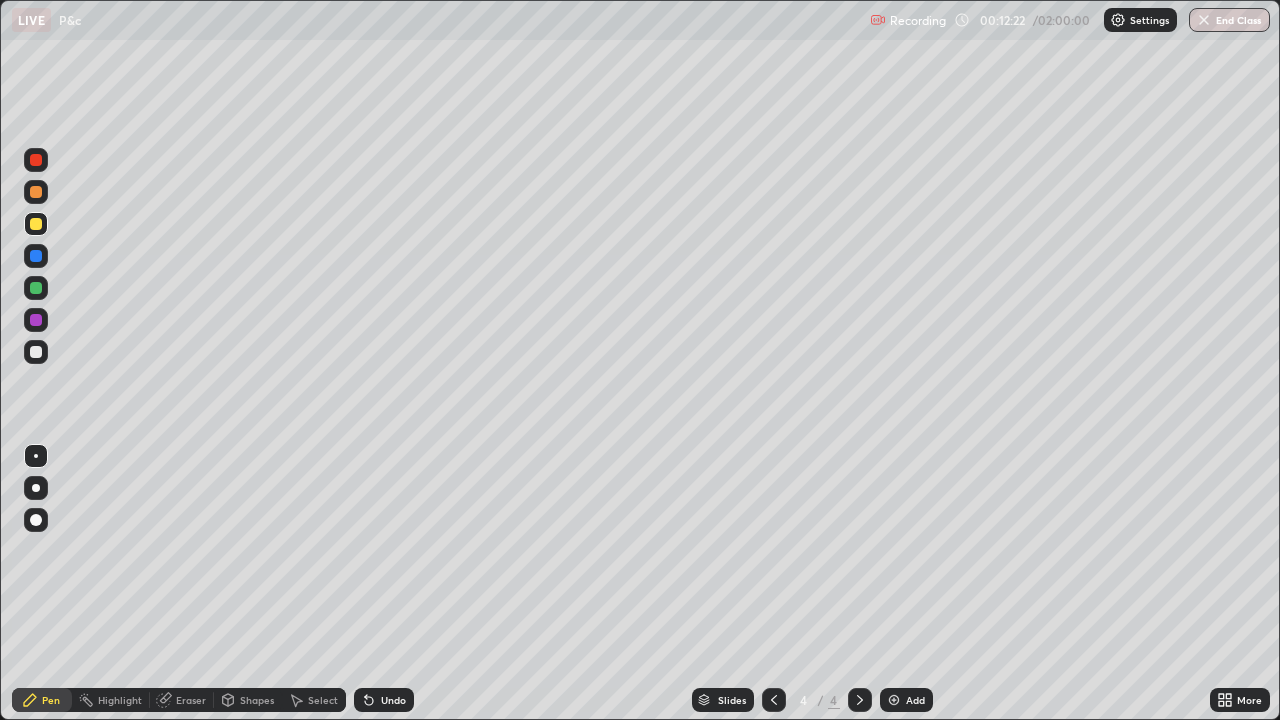 click 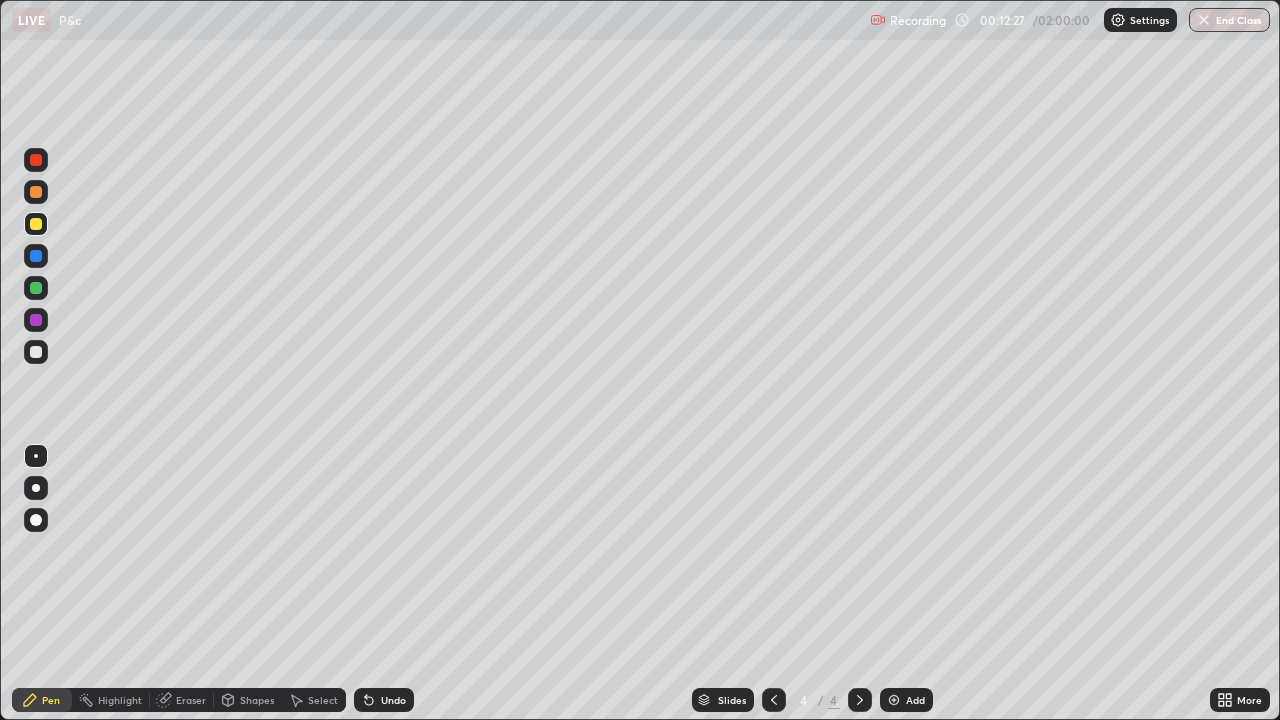 click on "Undo" at bounding box center [393, 700] 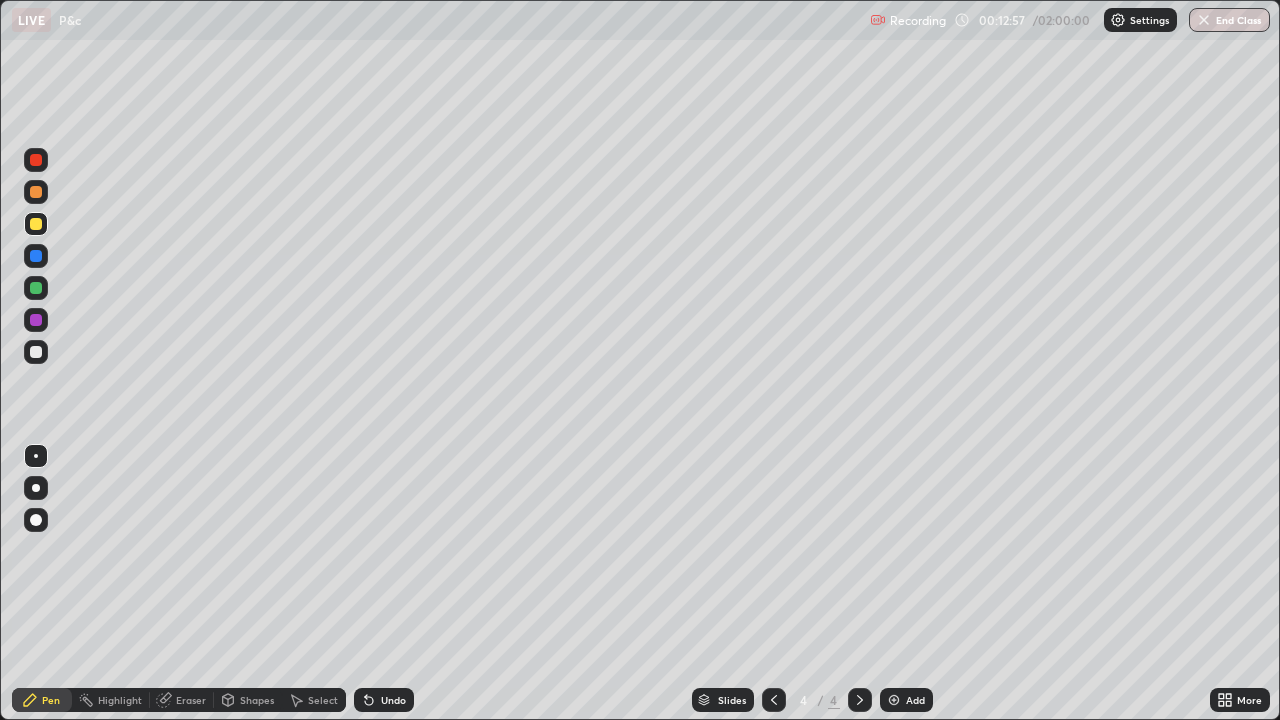 click 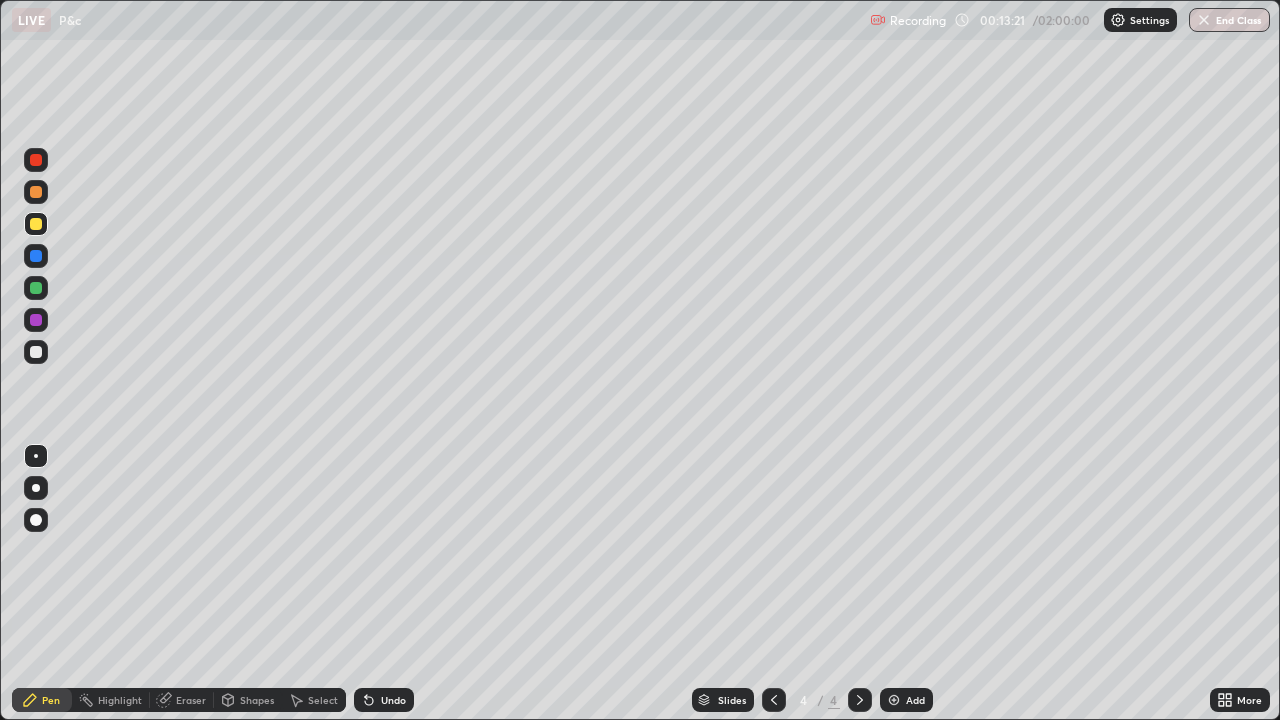 click on "Eraser" at bounding box center [182, 700] 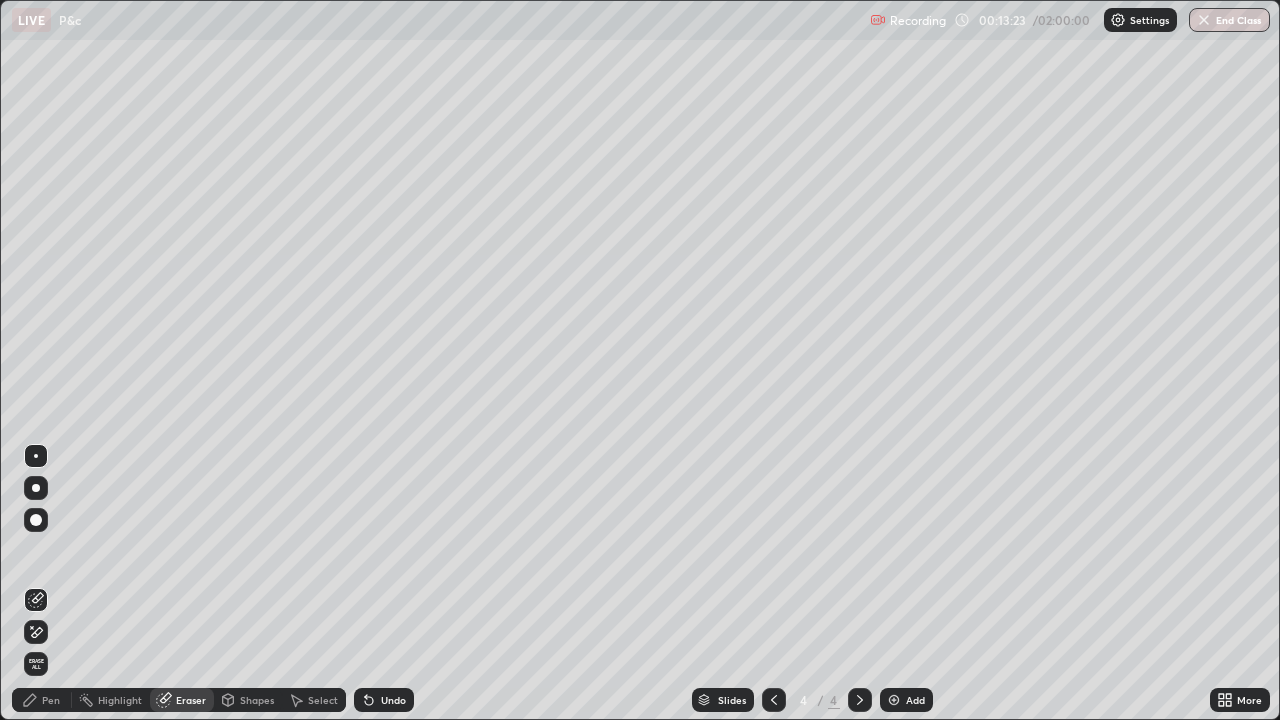 click on "Undo" at bounding box center (384, 700) 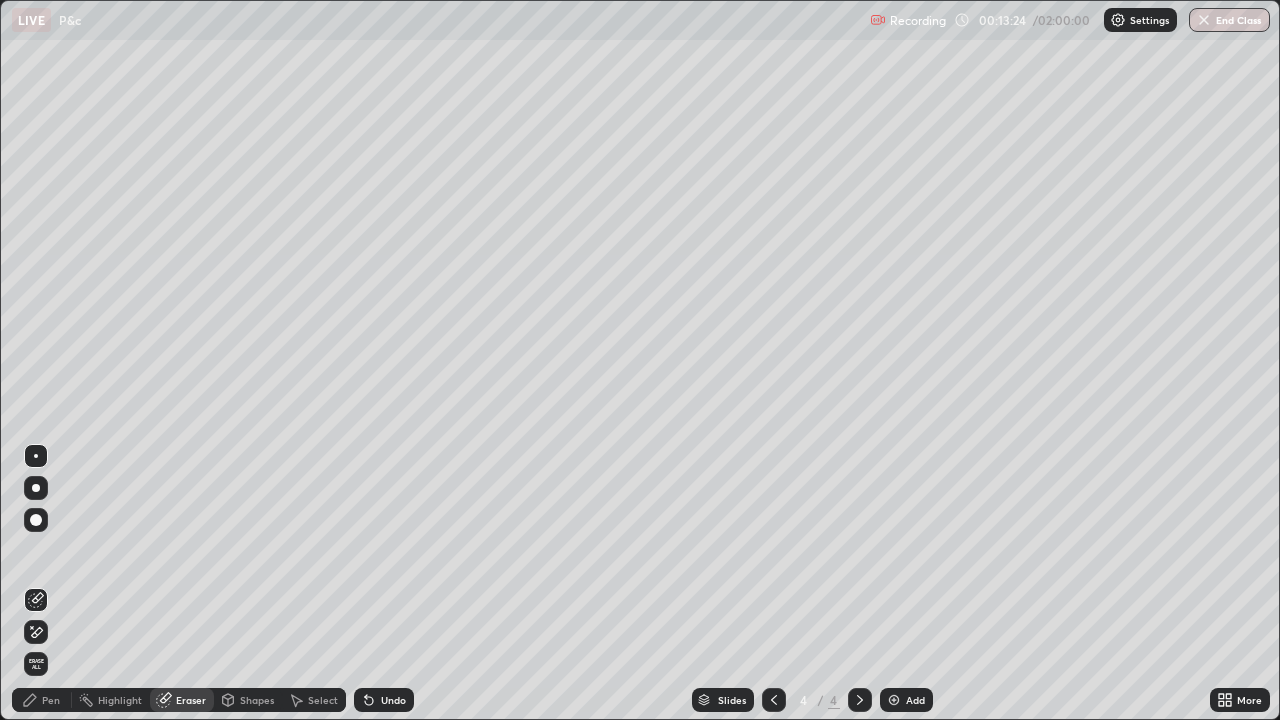 click on "Undo" at bounding box center [384, 700] 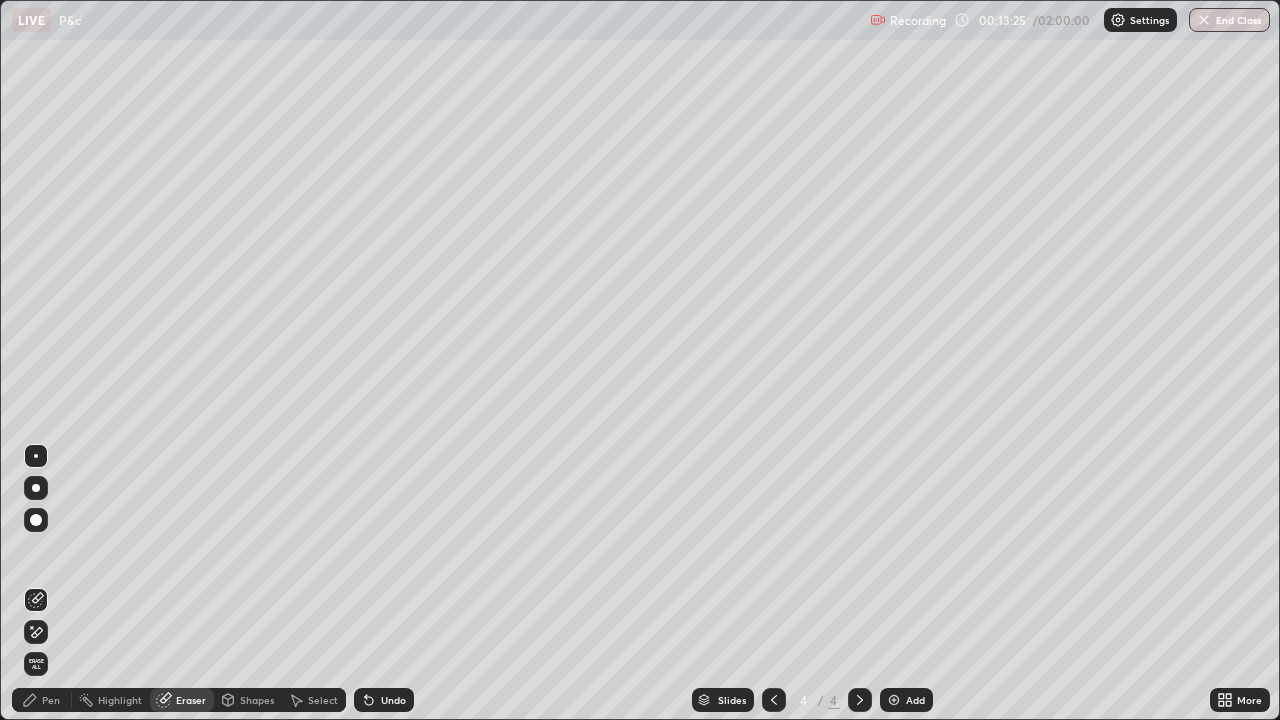 click on "Pen" at bounding box center [51, 700] 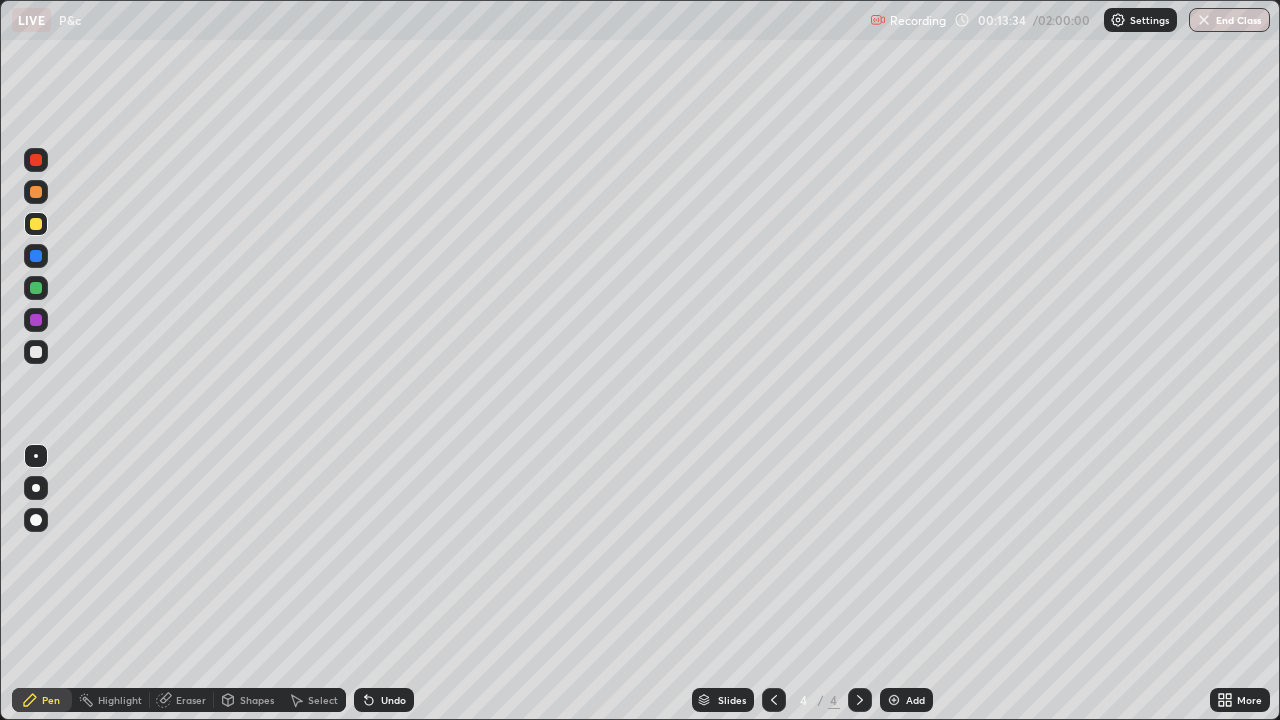 click on "Shapes" at bounding box center [257, 700] 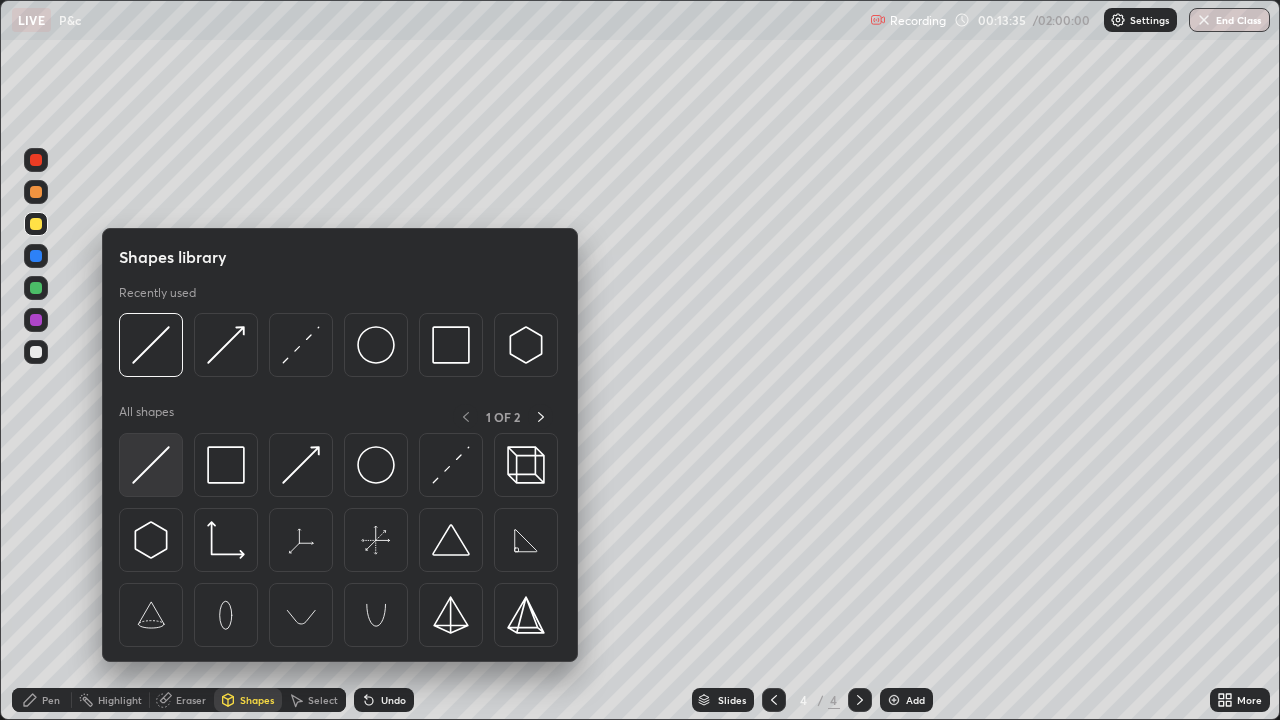 click at bounding box center (151, 465) 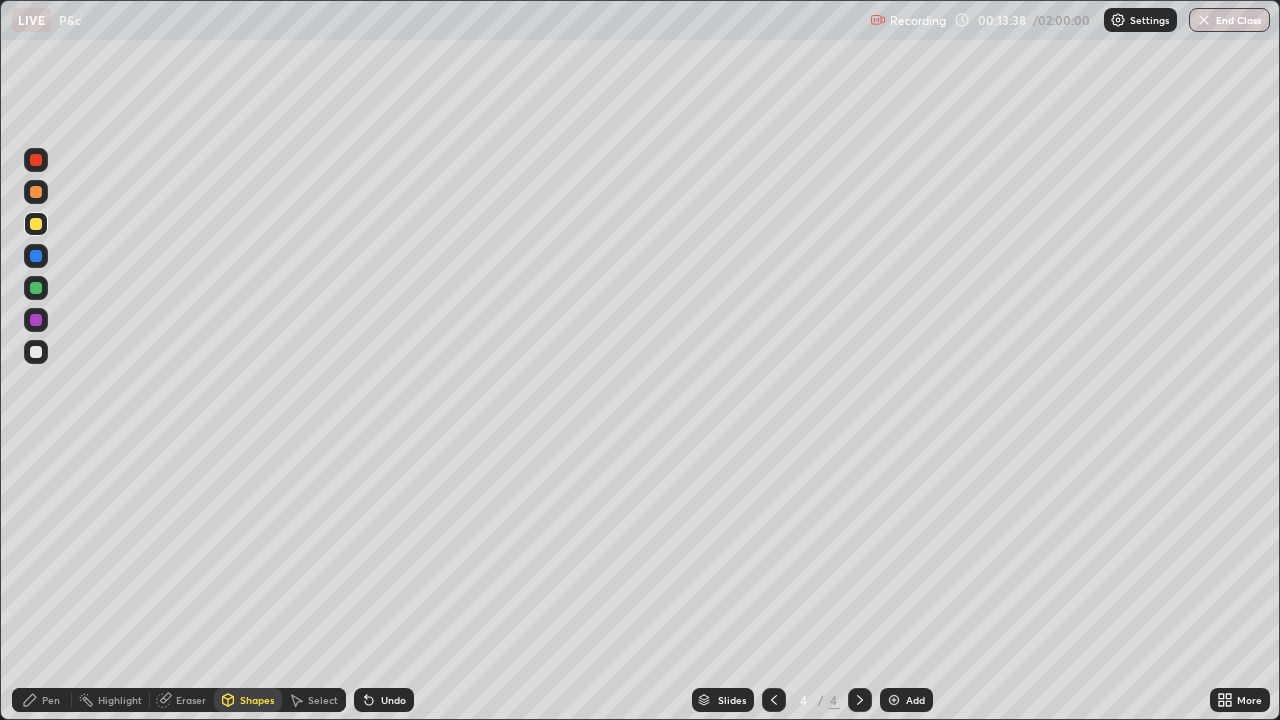 click on "Pen" at bounding box center [42, 700] 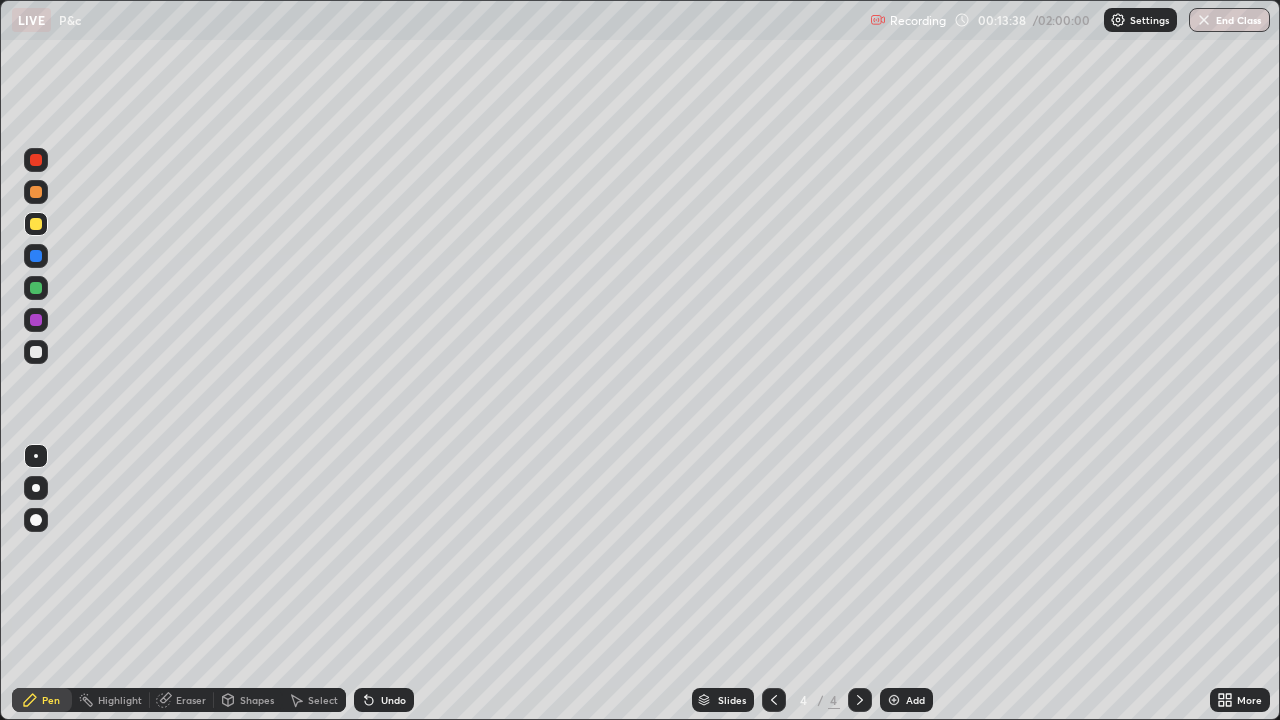 click at bounding box center (36, 352) 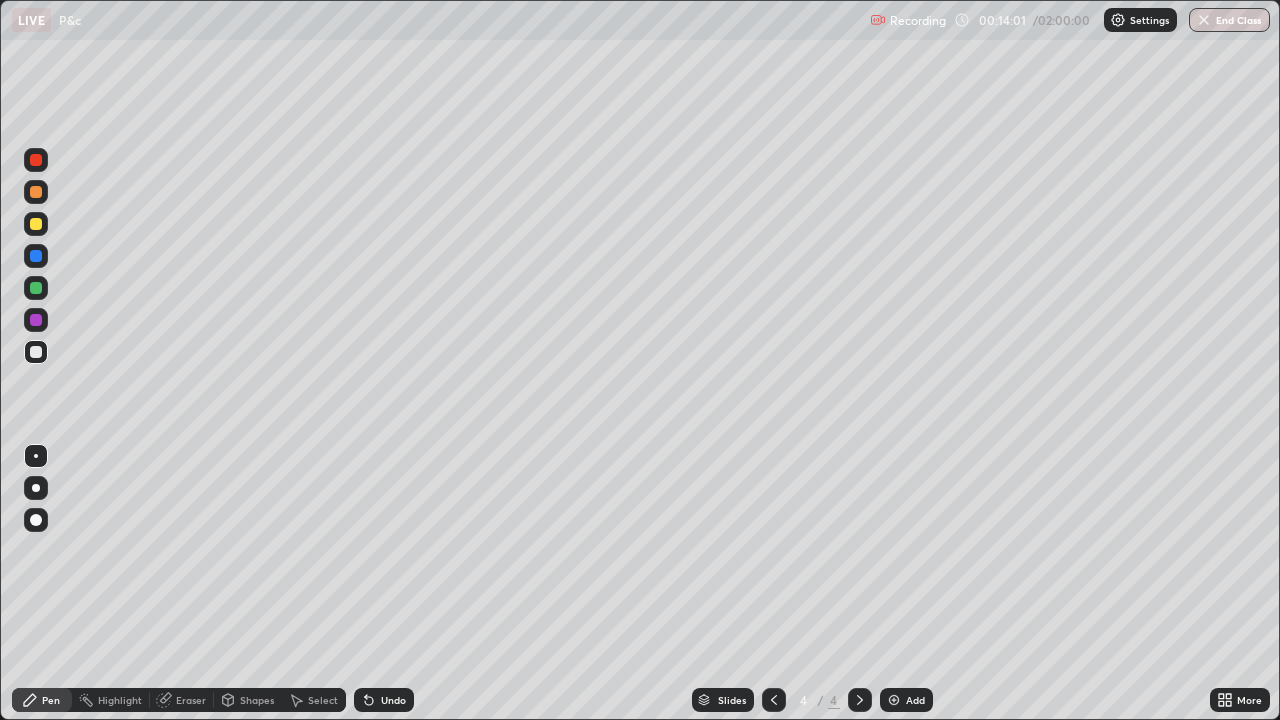 click on "Undo" at bounding box center [384, 700] 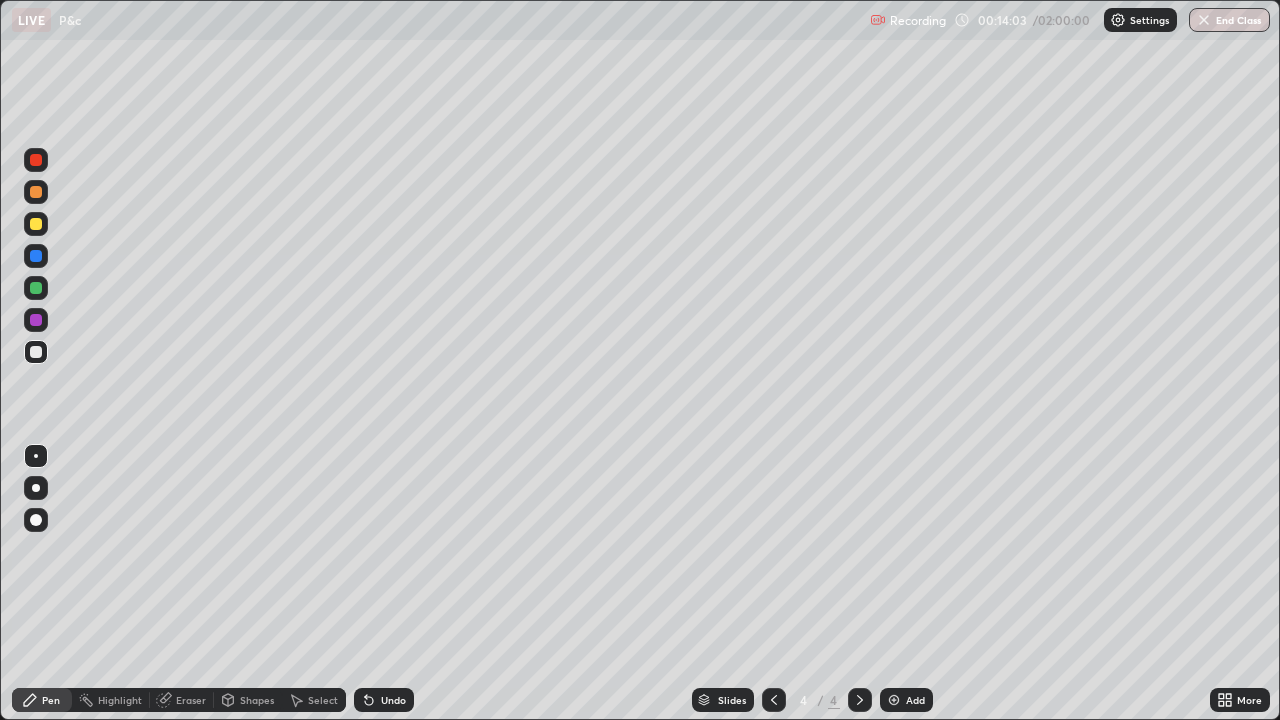 click on "Undo" at bounding box center (384, 700) 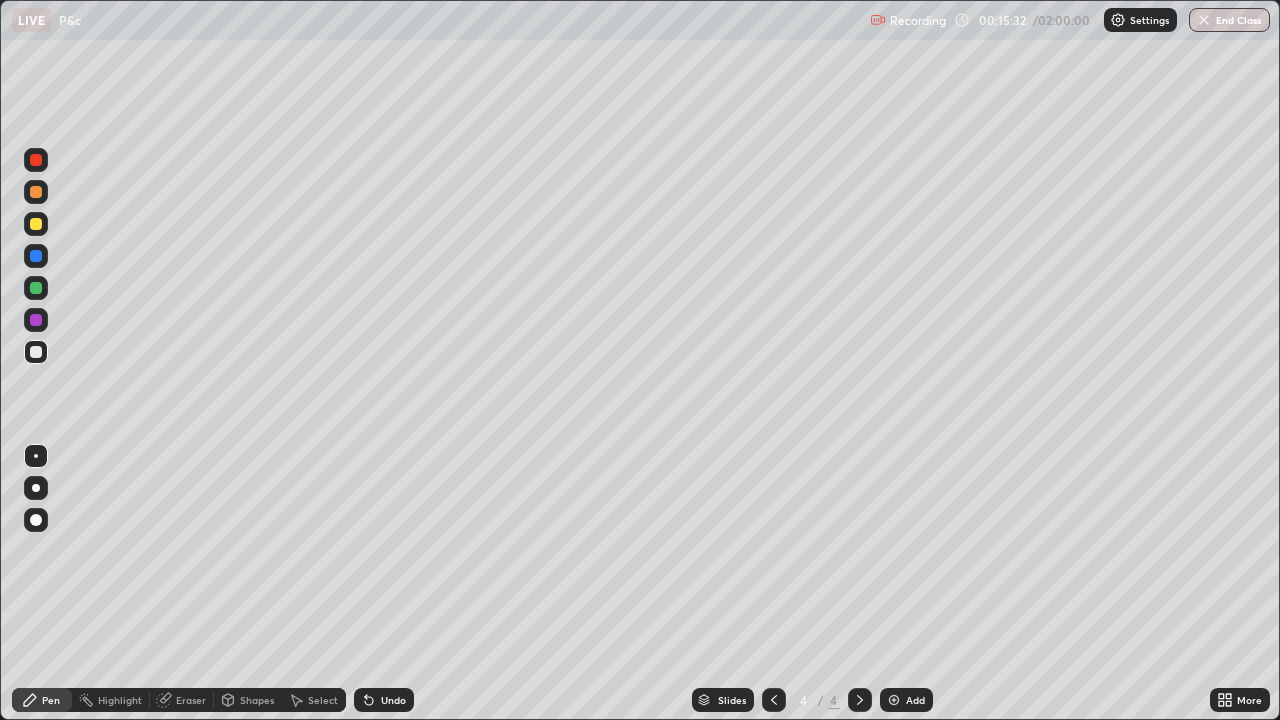 click on "Eraser" at bounding box center [191, 700] 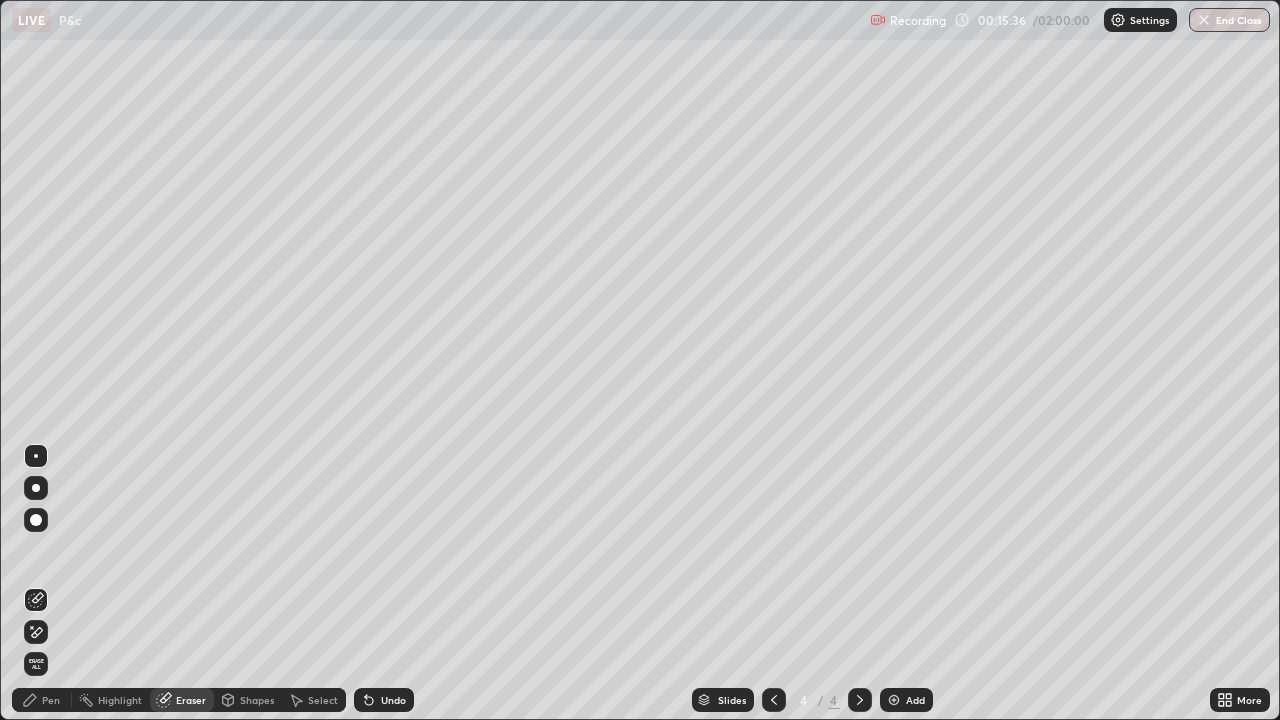 click 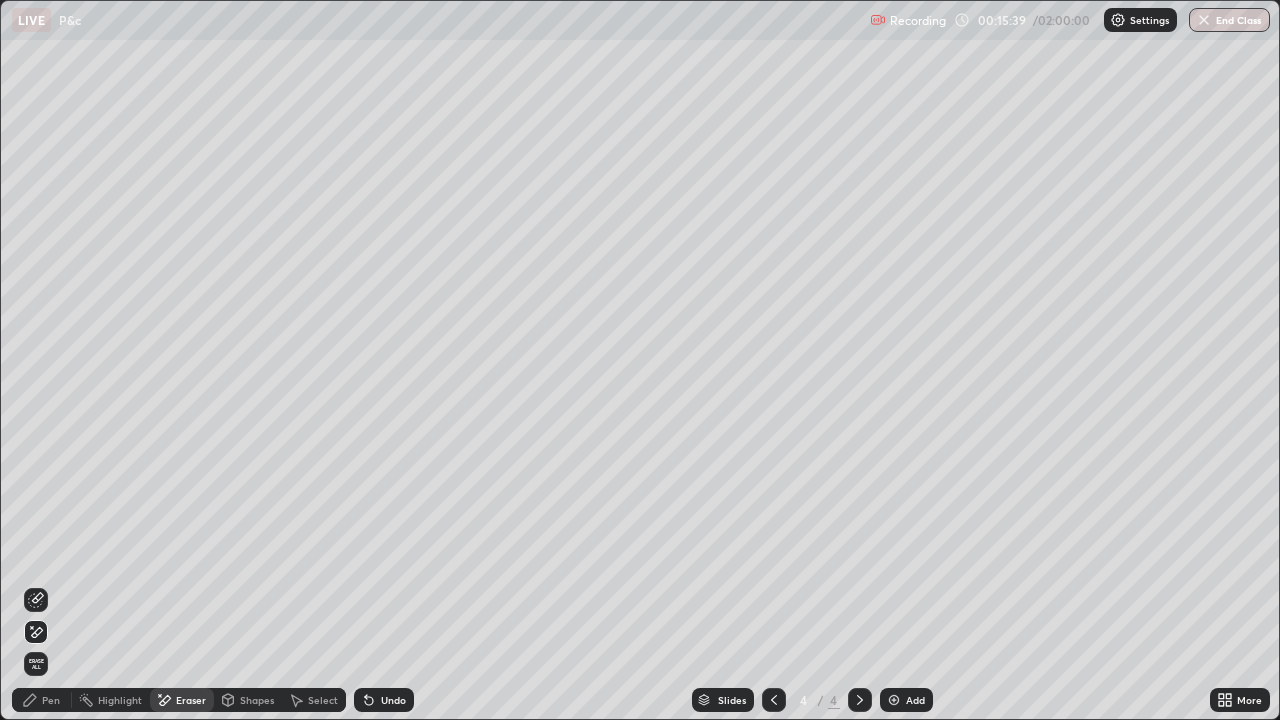 click on "Pen" at bounding box center [42, 700] 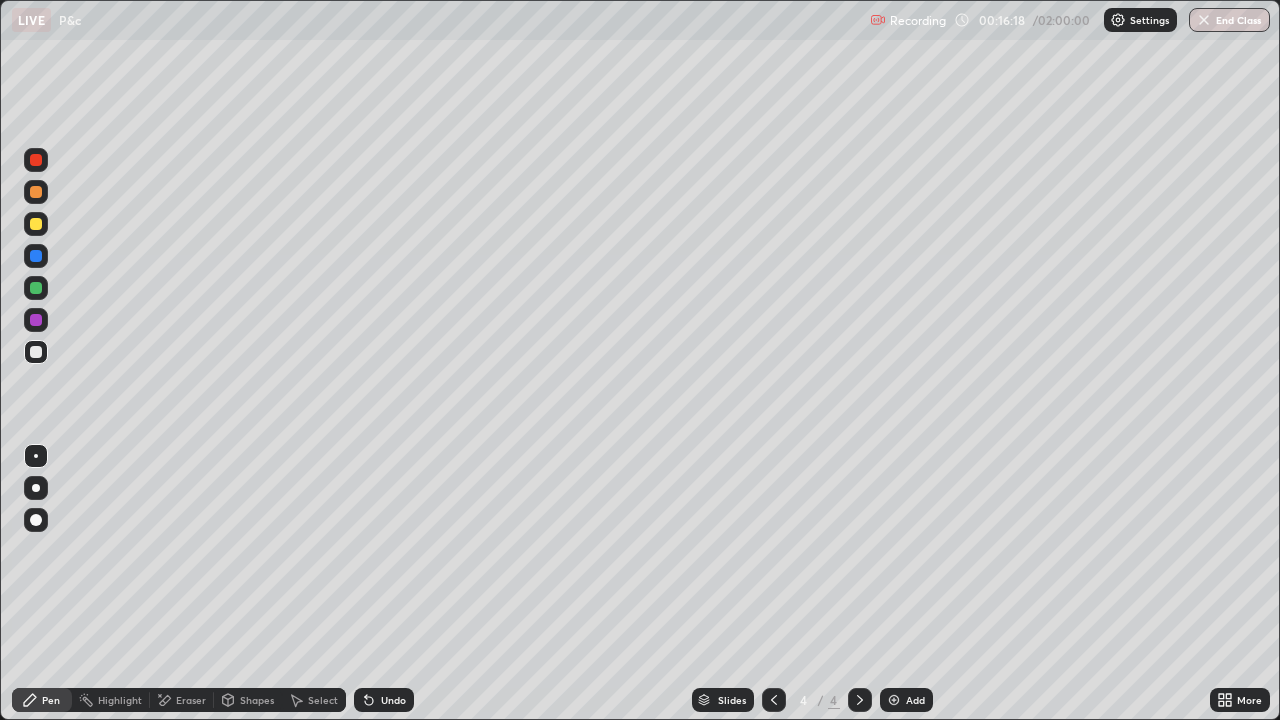click on "Eraser" at bounding box center [182, 700] 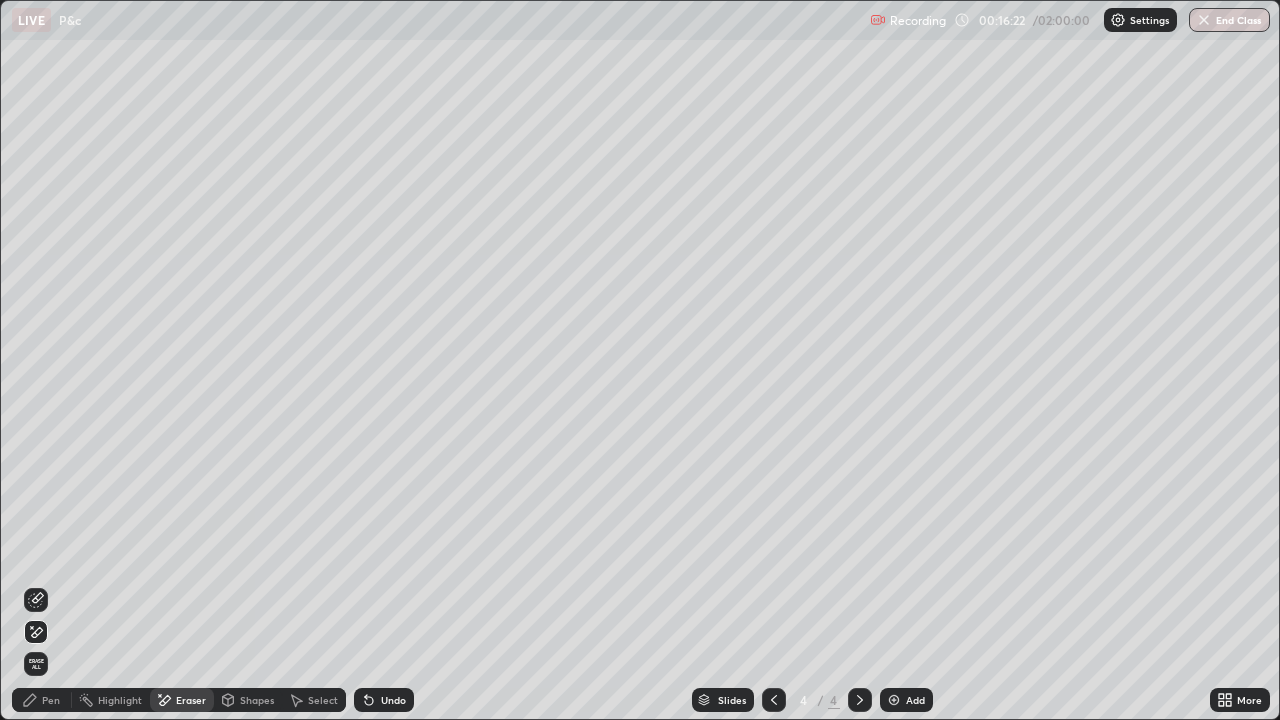 click on "Pen" at bounding box center (42, 700) 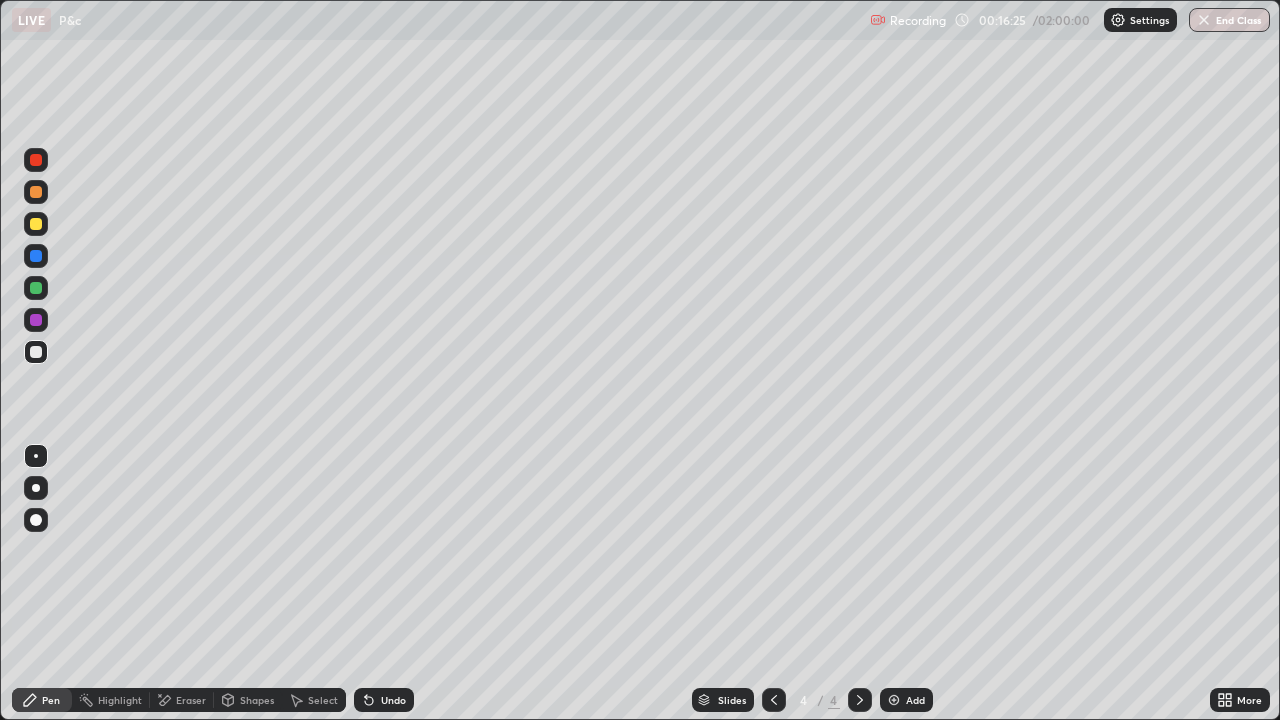 click on "Eraser" at bounding box center [182, 700] 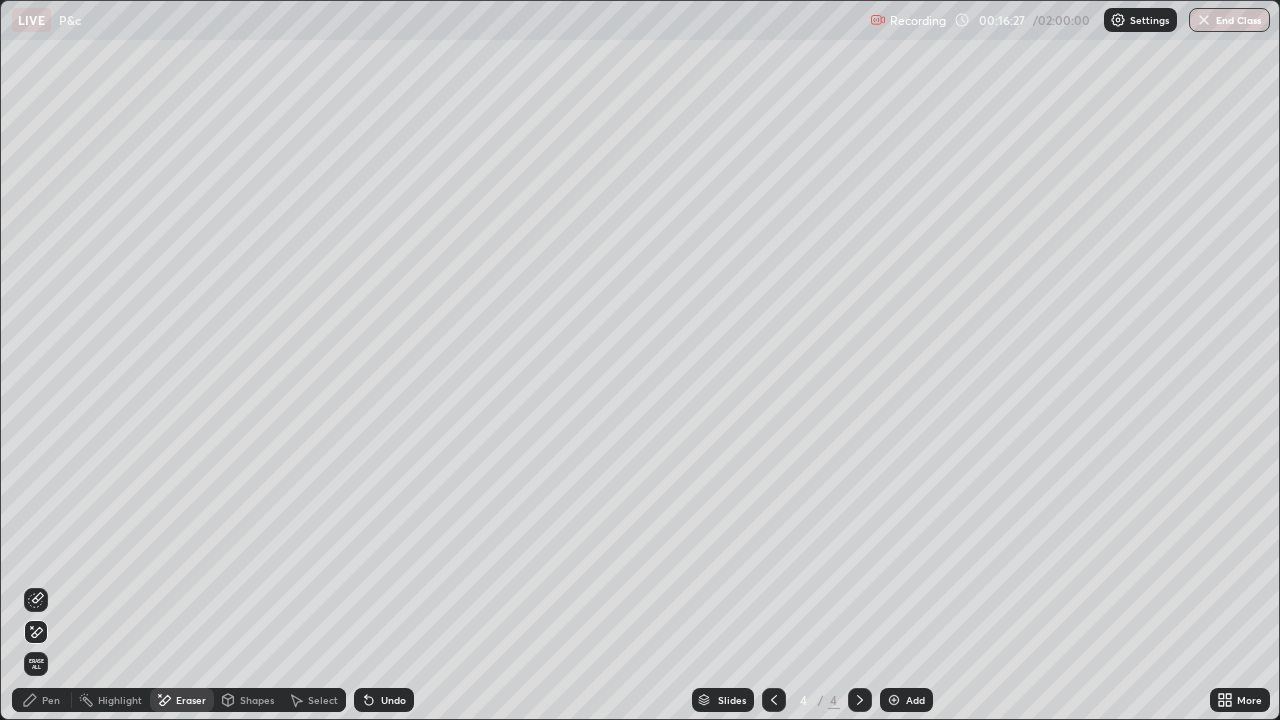 click on "Pen" at bounding box center [42, 700] 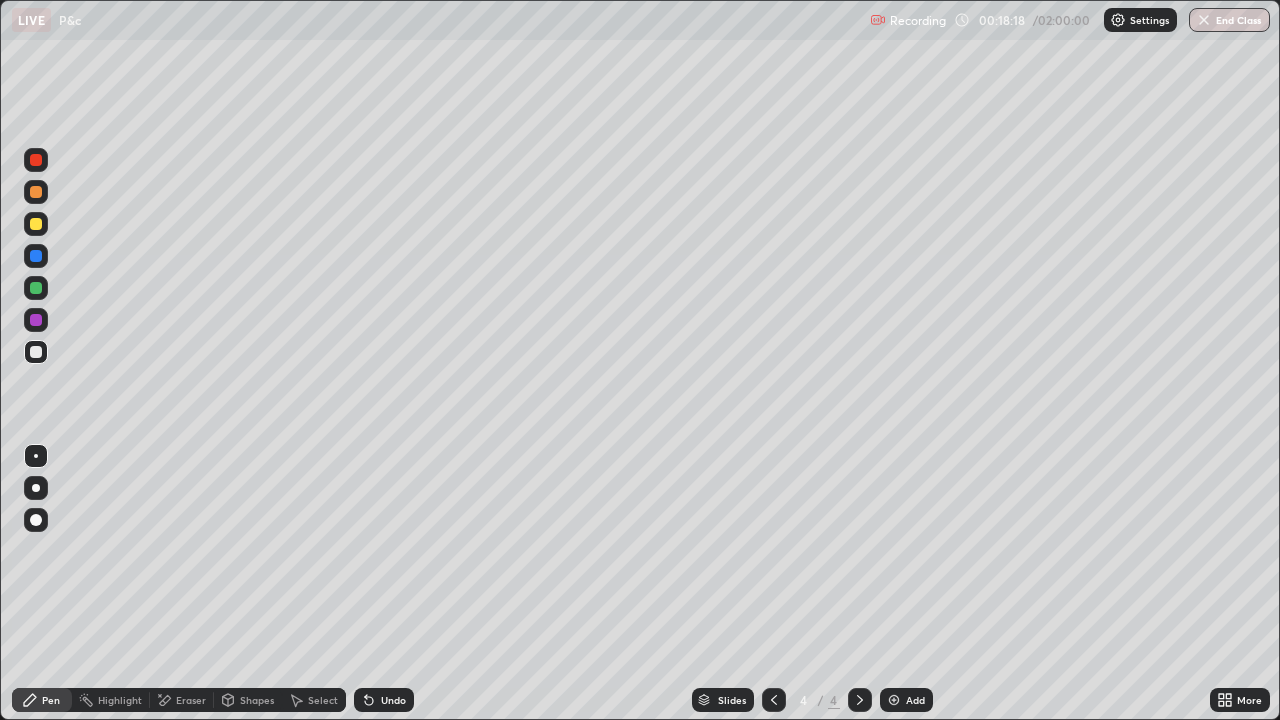 click on "Add" at bounding box center (915, 700) 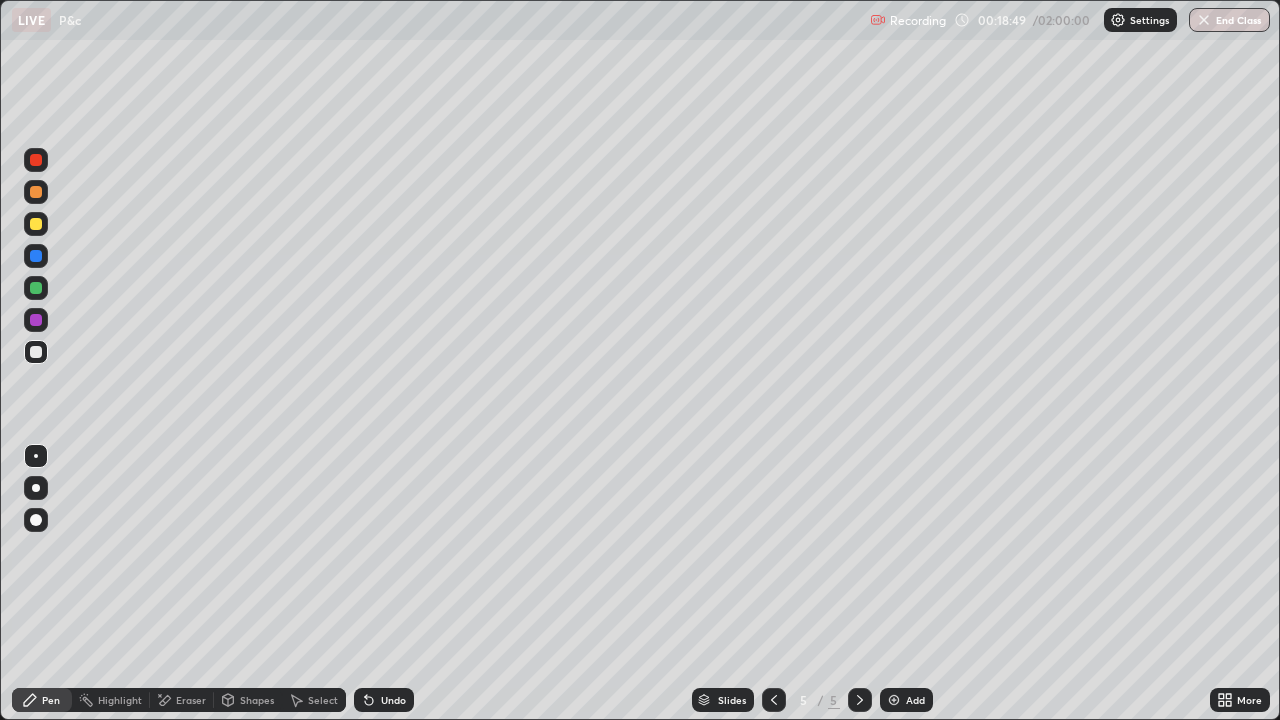click 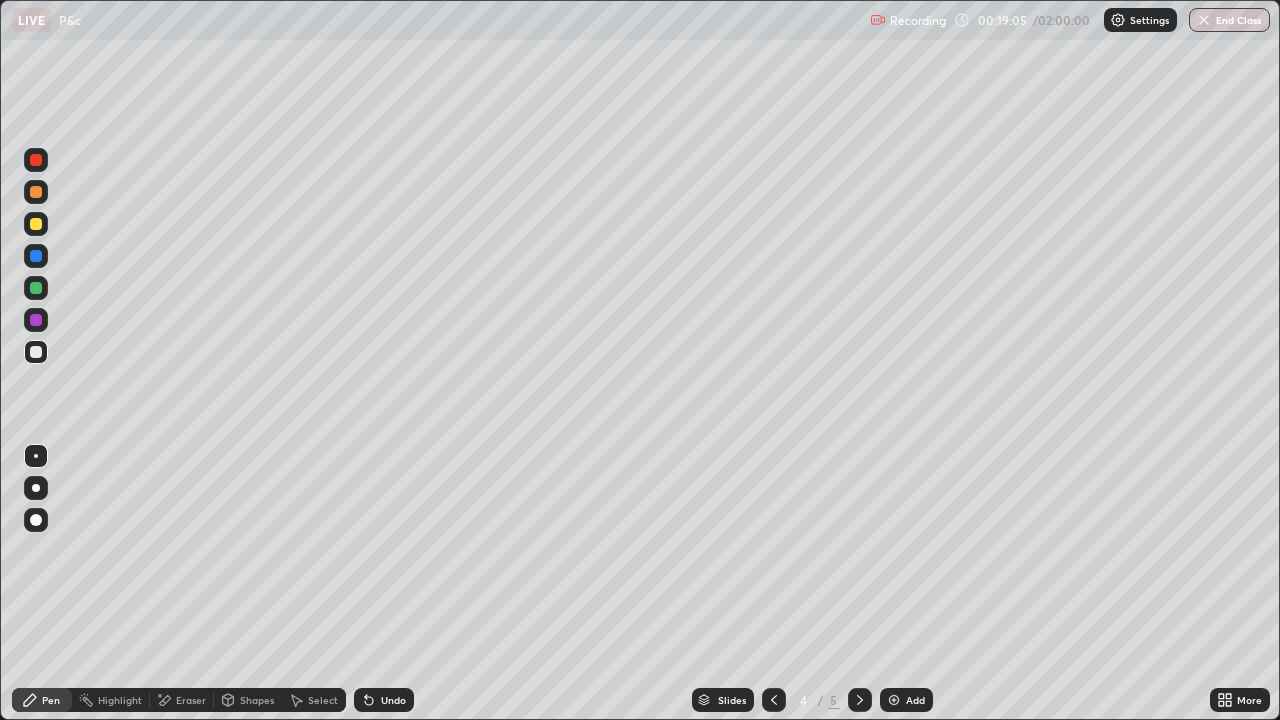 click 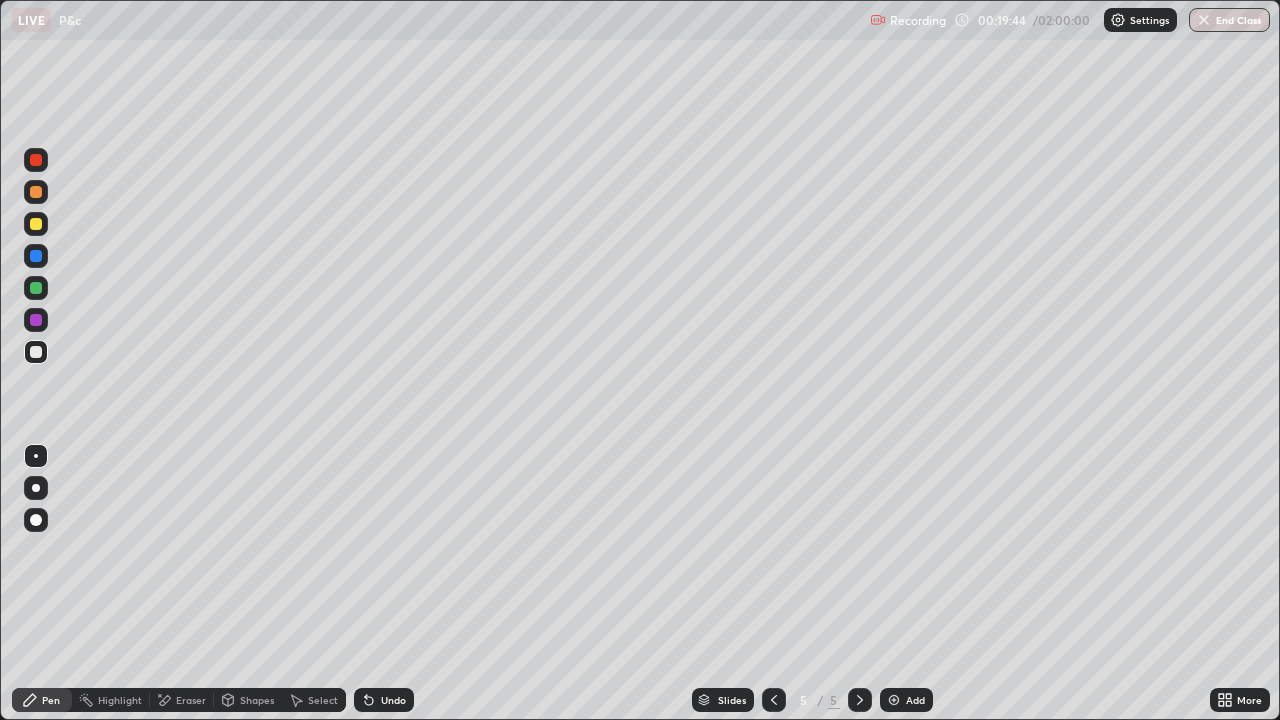 click at bounding box center (774, 700) 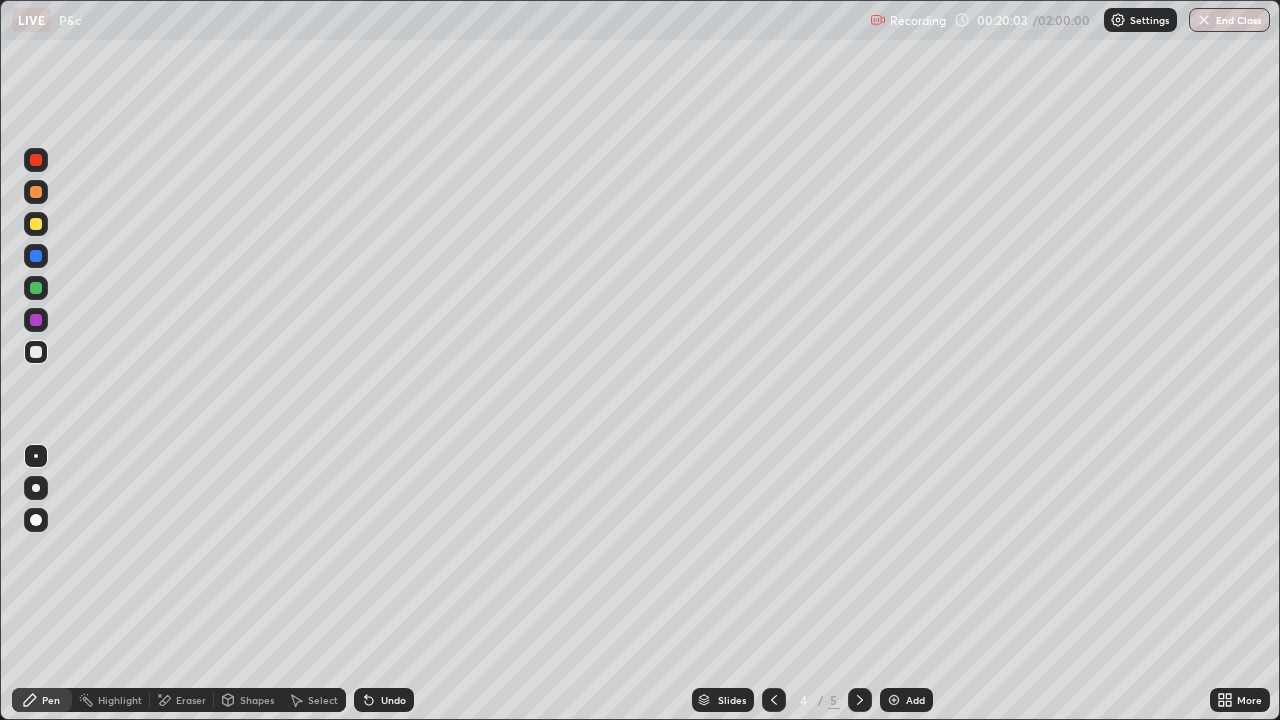 click on "Undo" at bounding box center (384, 700) 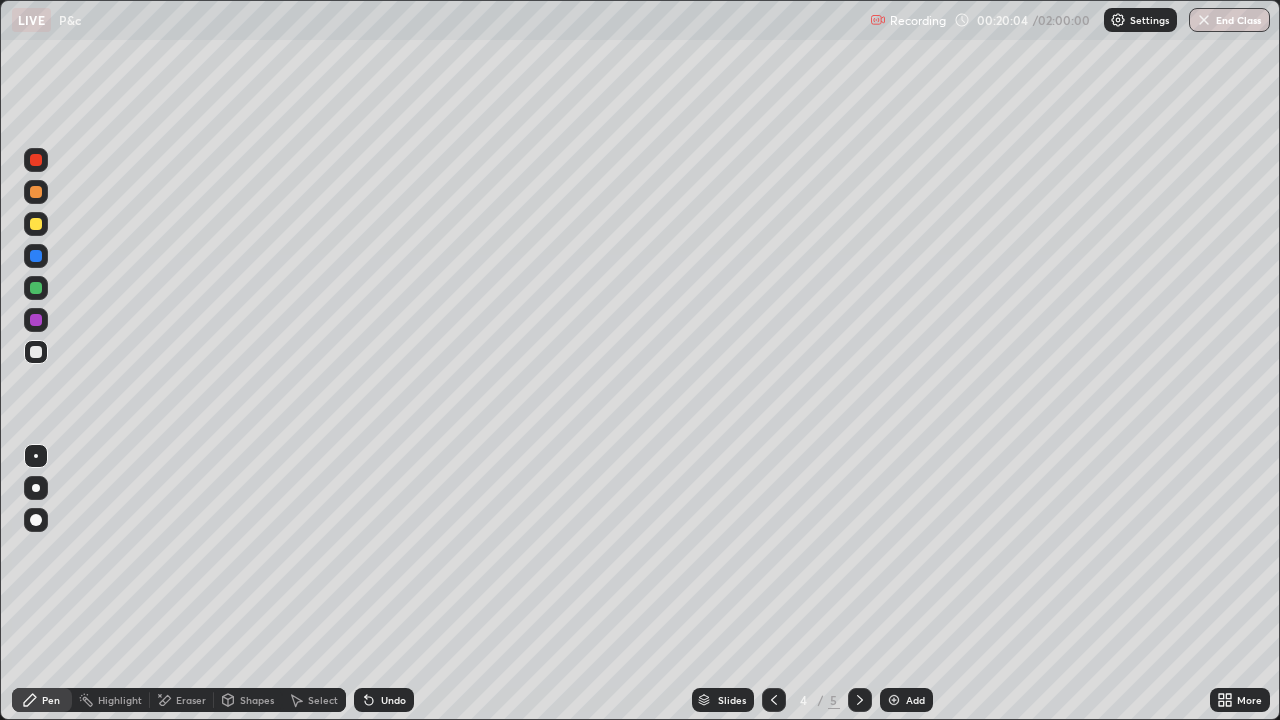 click on "Undo" at bounding box center [393, 700] 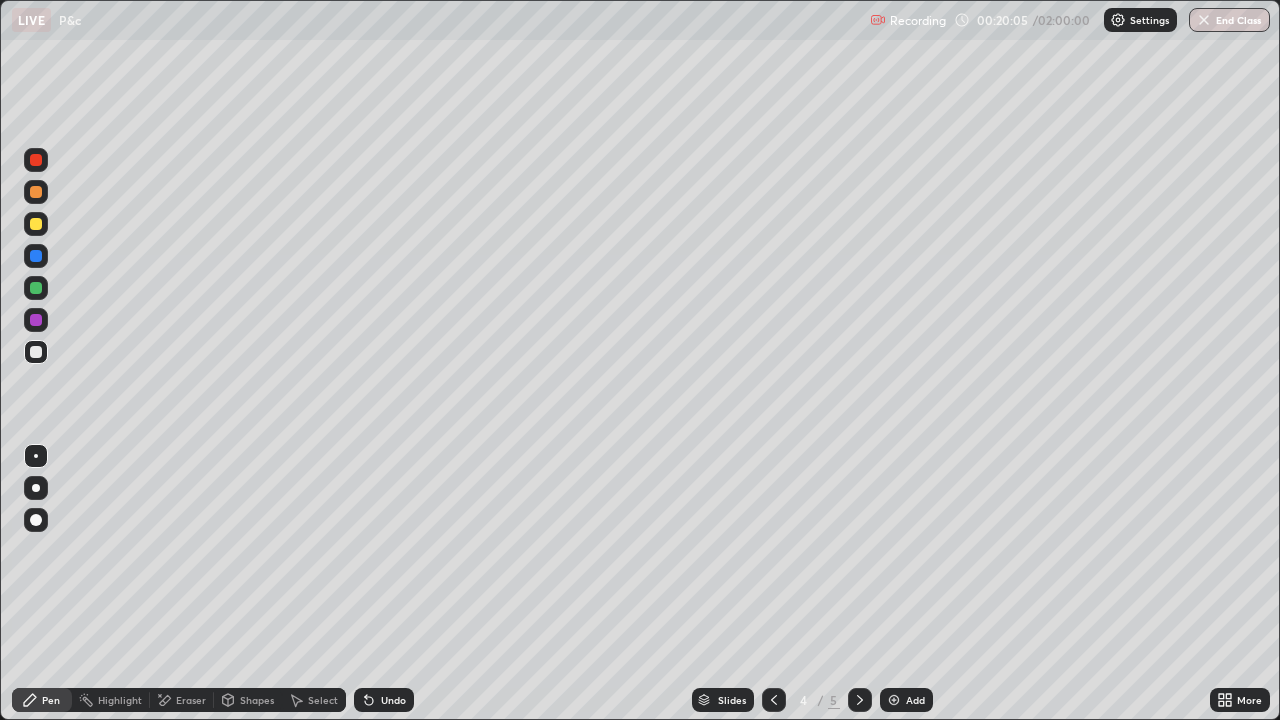 click on "Undo" at bounding box center [384, 700] 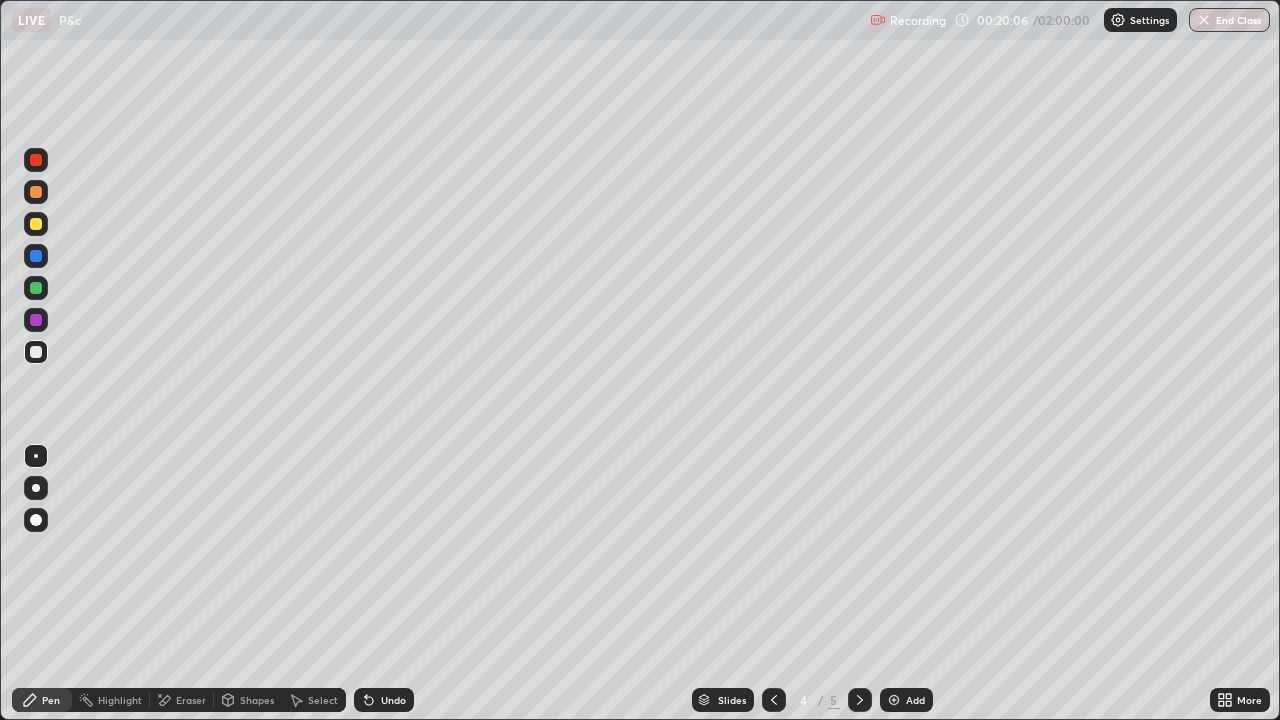 click on "Undo" at bounding box center (393, 700) 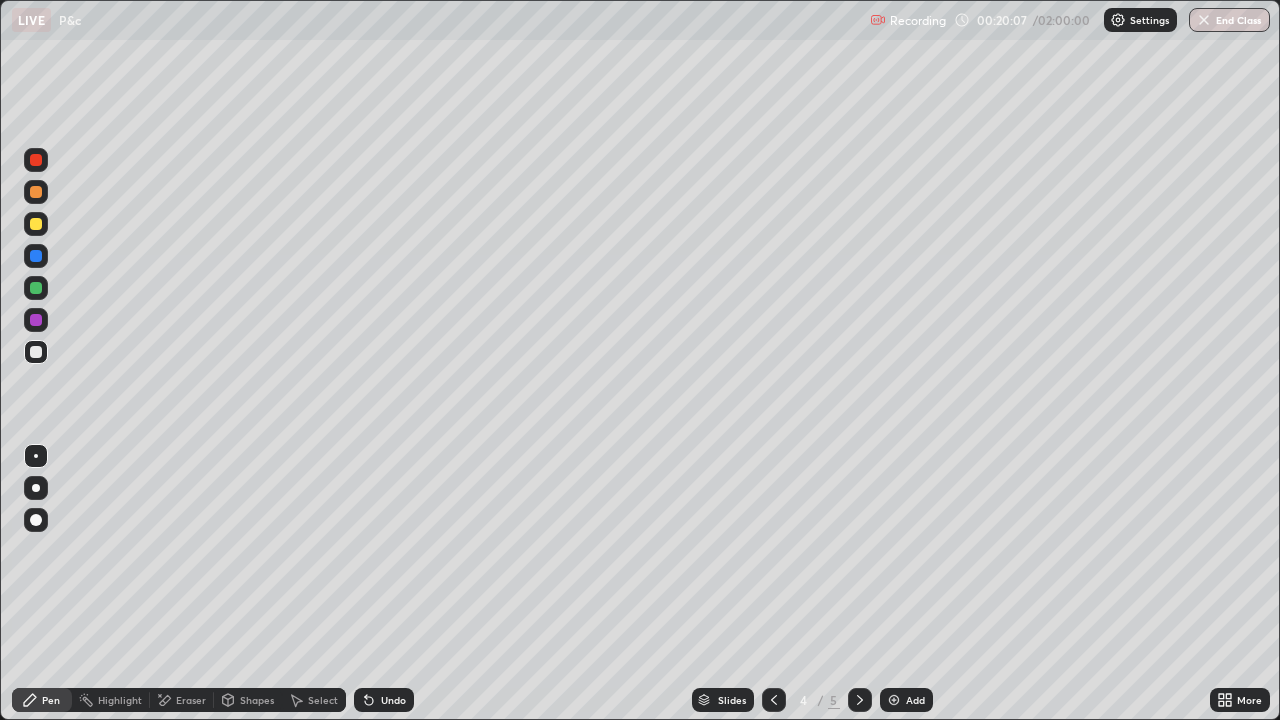 click on "Undo" at bounding box center [393, 700] 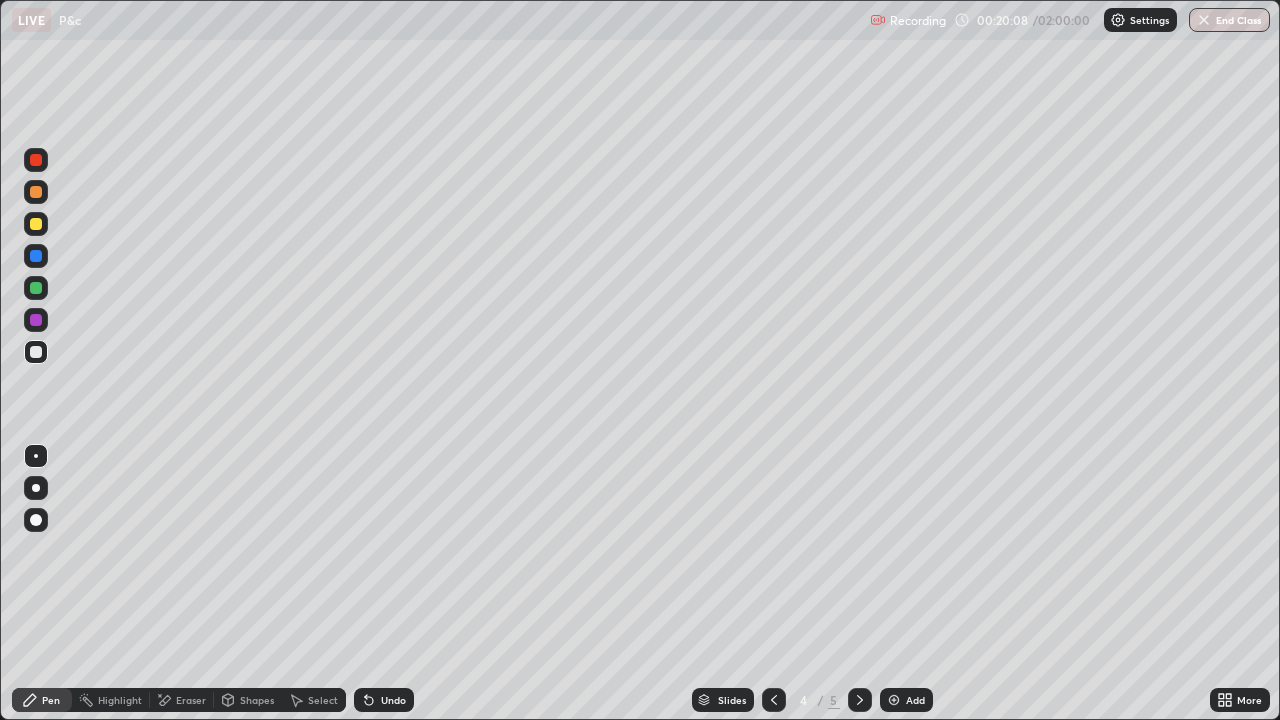 click on "Undo" at bounding box center [393, 700] 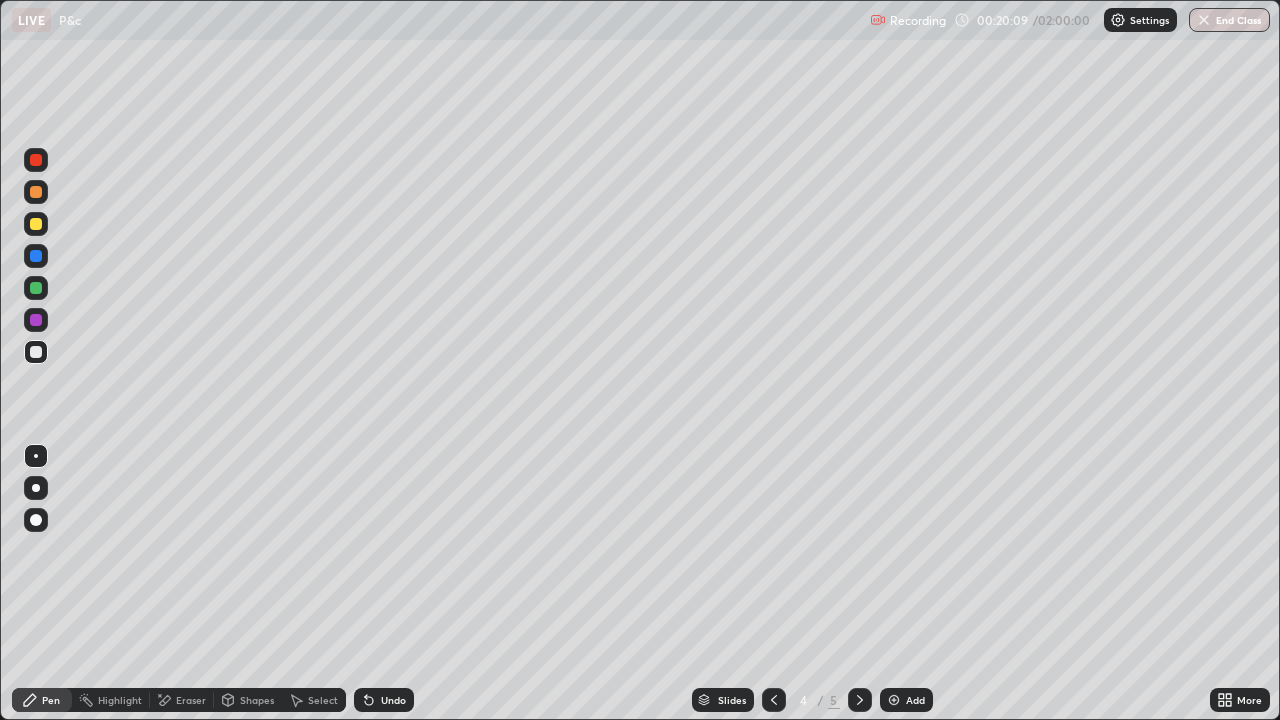 click on "Undo" at bounding box center (384, 700) 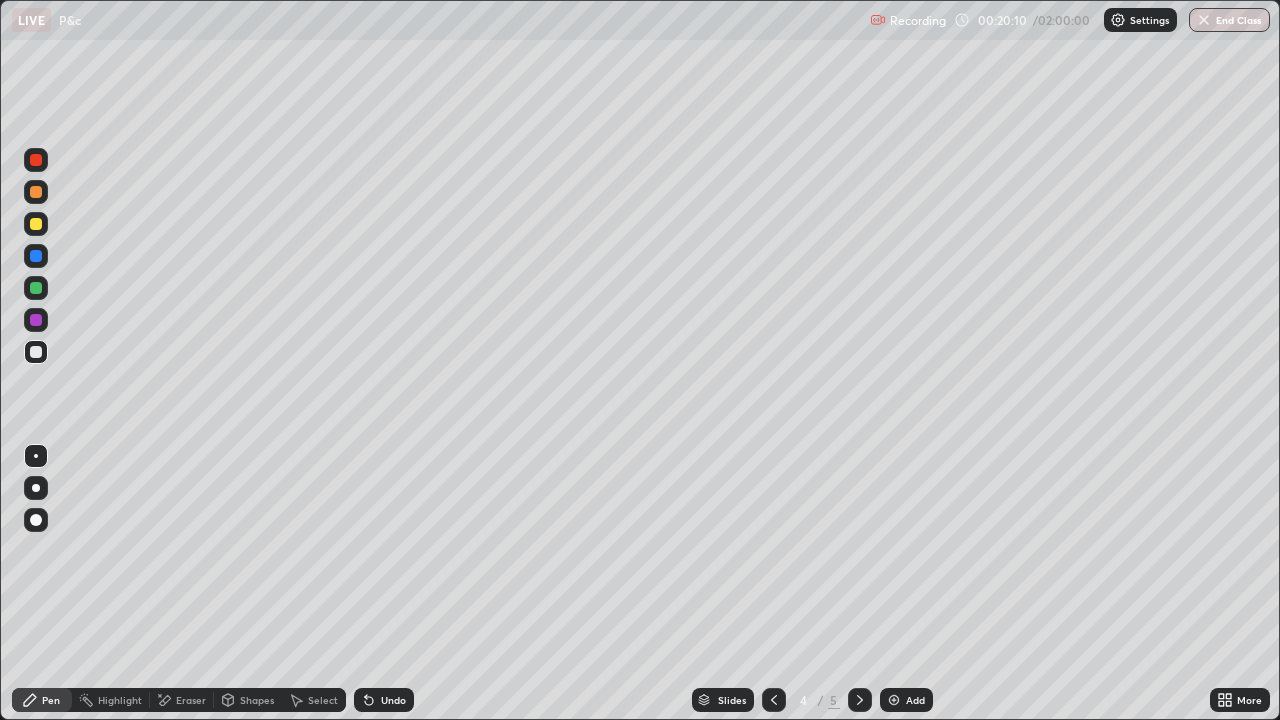click on "Undo" at bounding box center (384, 700) 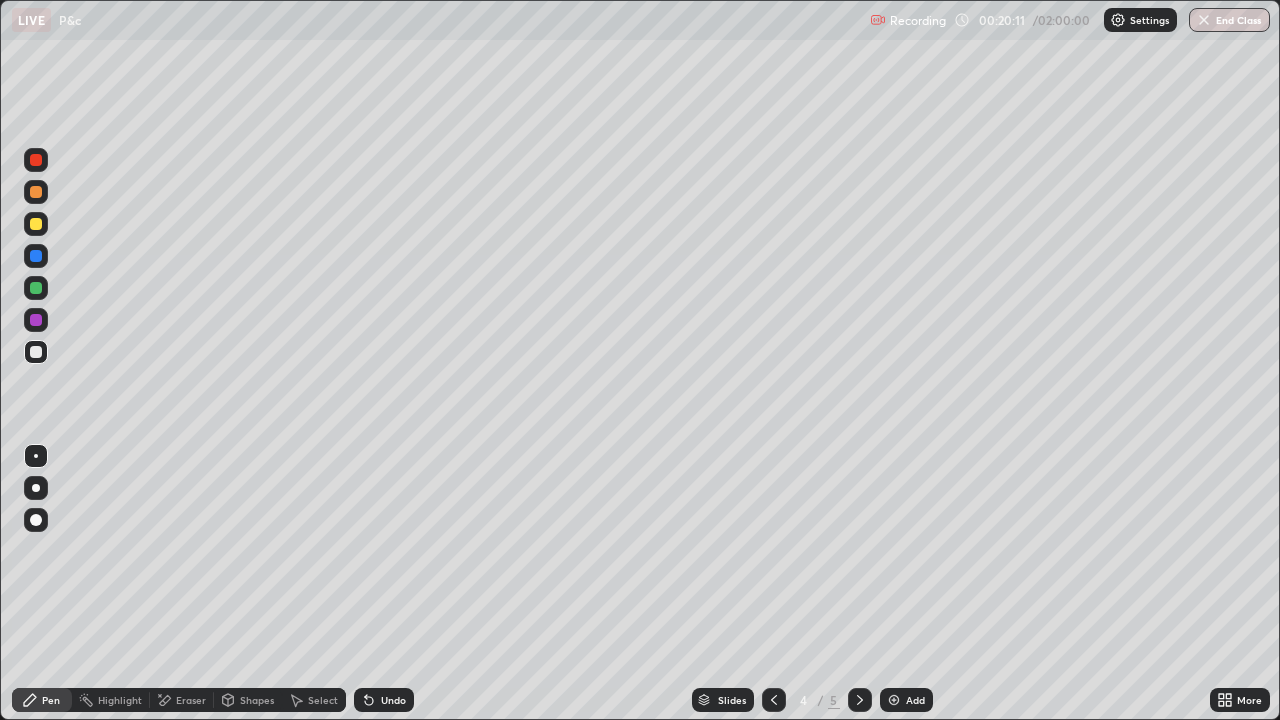 click on "Undo" at bounding box center (393, 700) 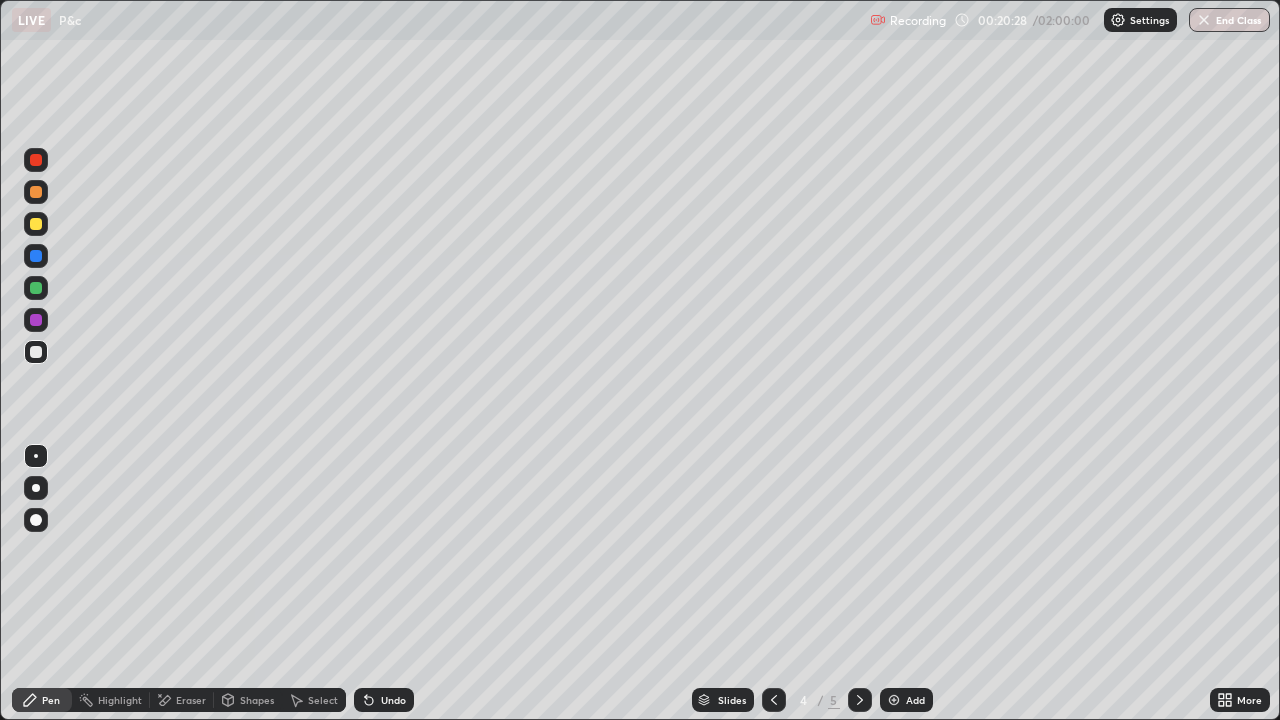 click on "Undo" at bounding box center (393, 700) 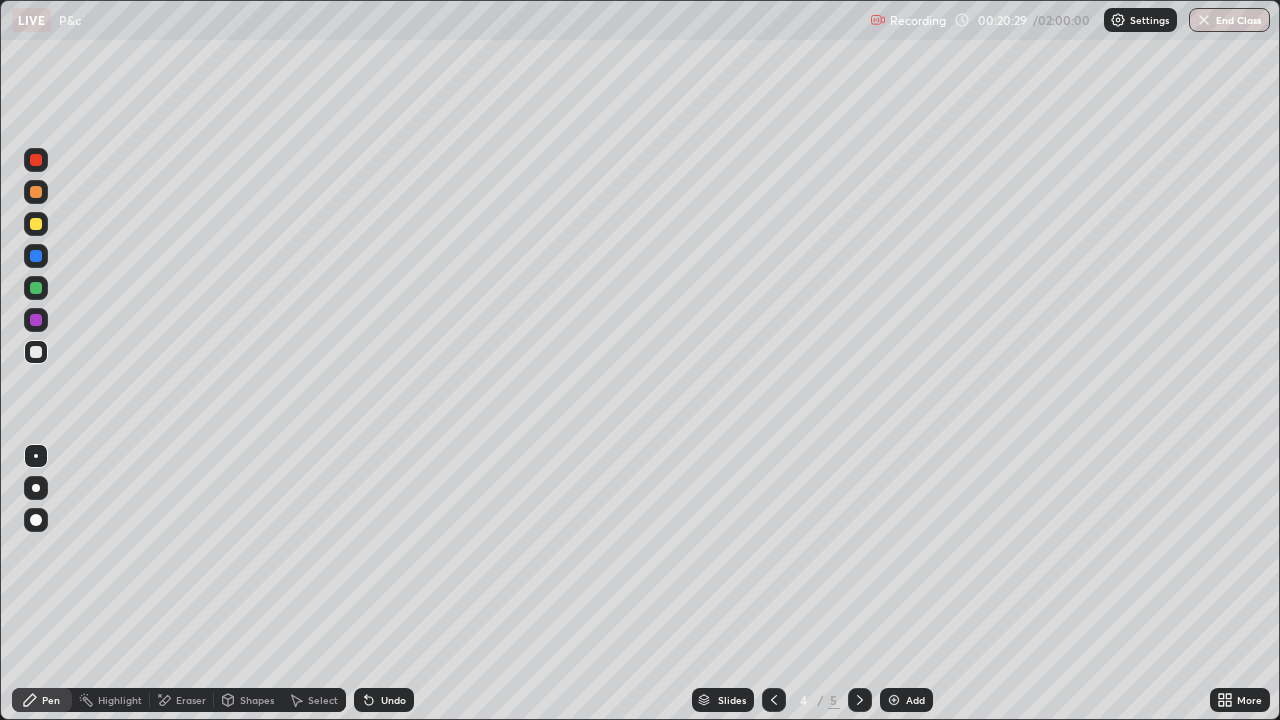 click on "Undo" at bounding box center [393, 700] 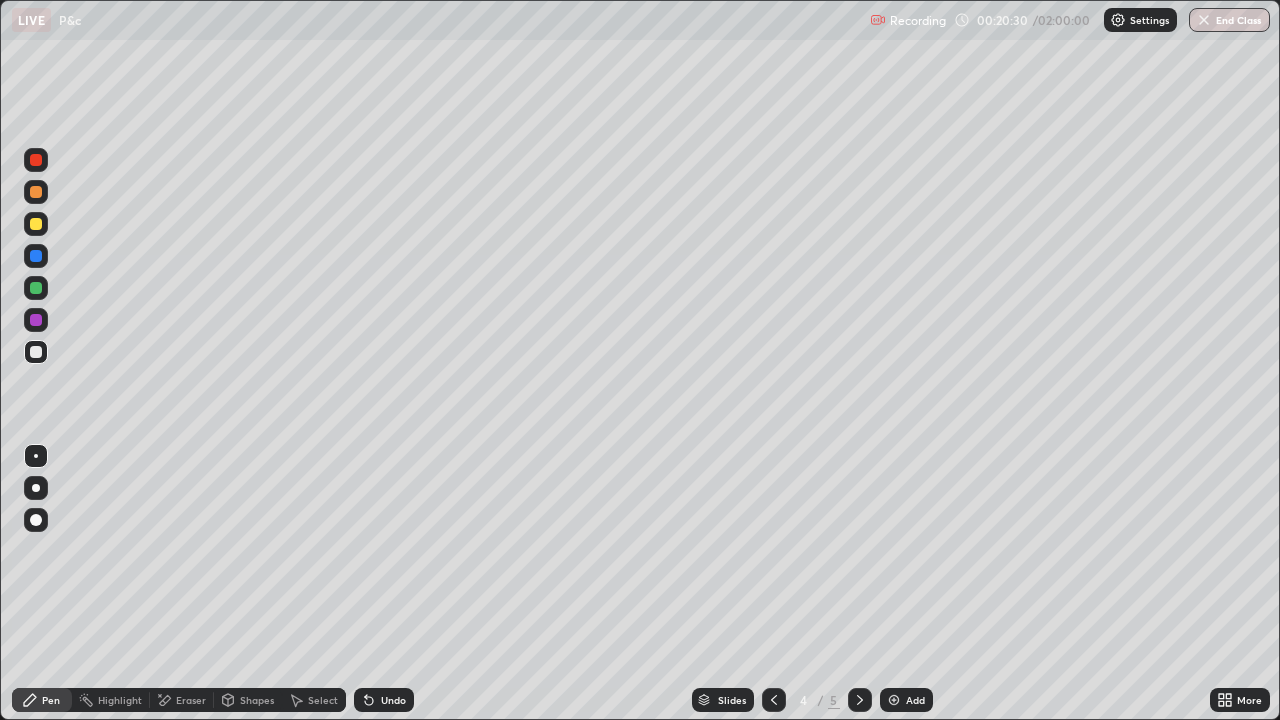 click on "Undo" at bounding box center [384, 700] 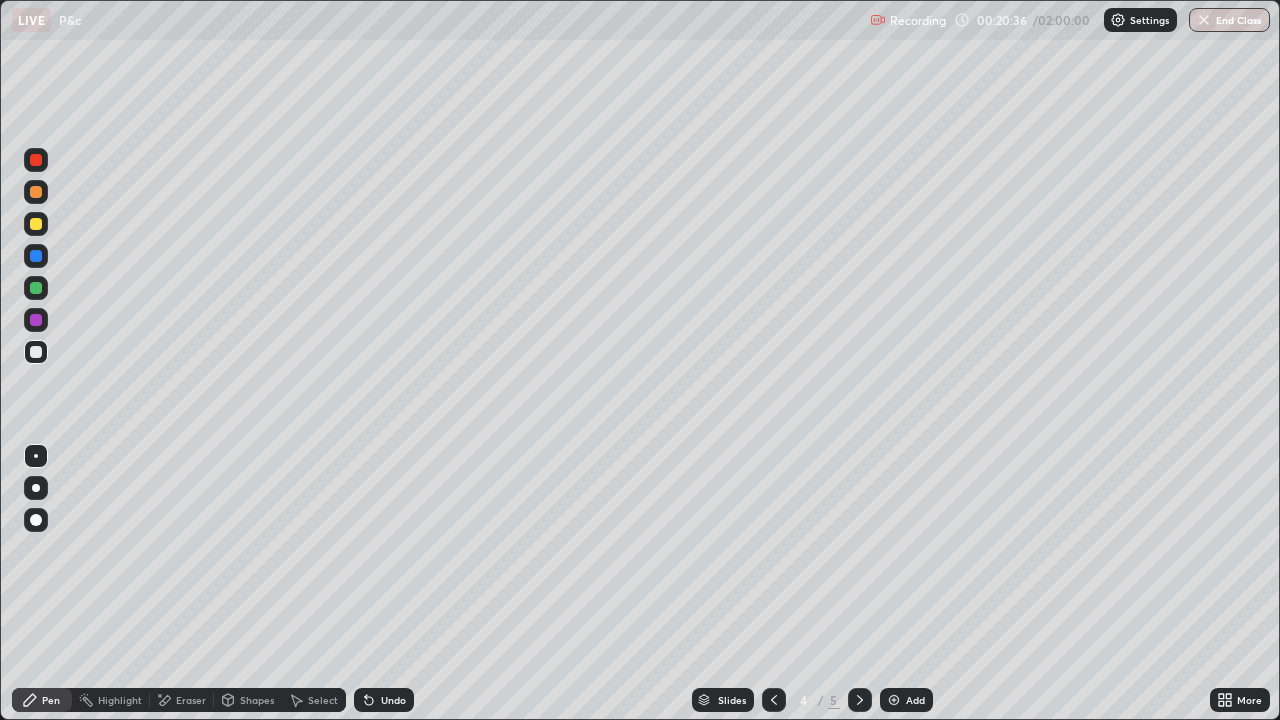 click at bounding box center [36, 224] 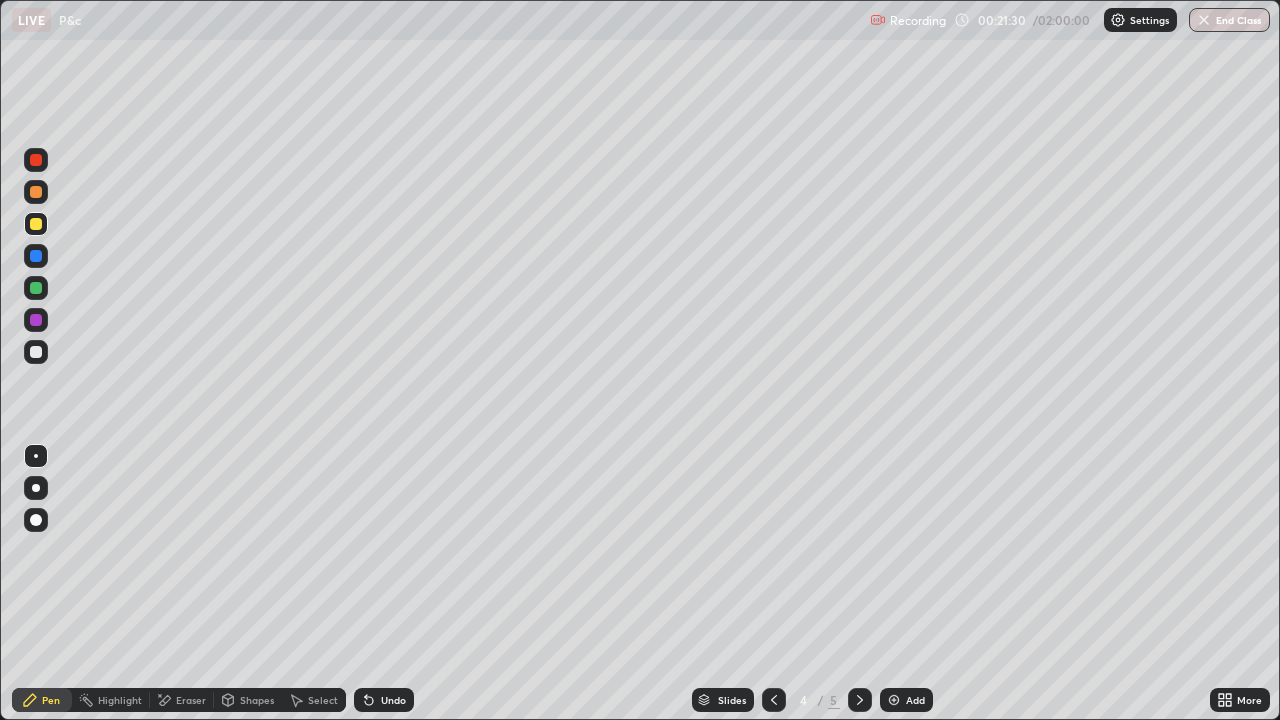 click on "Undo" at bounding box center (393, 700) 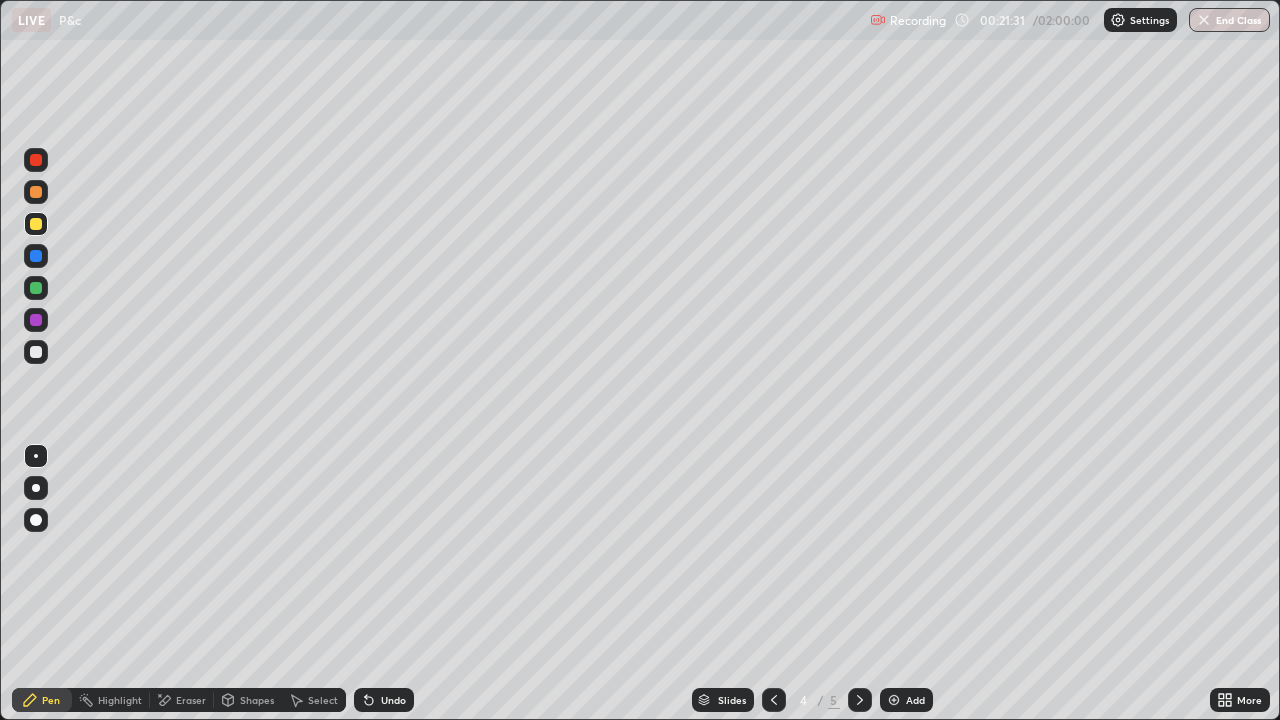click on "Undo" at bounding box center [384, 700] 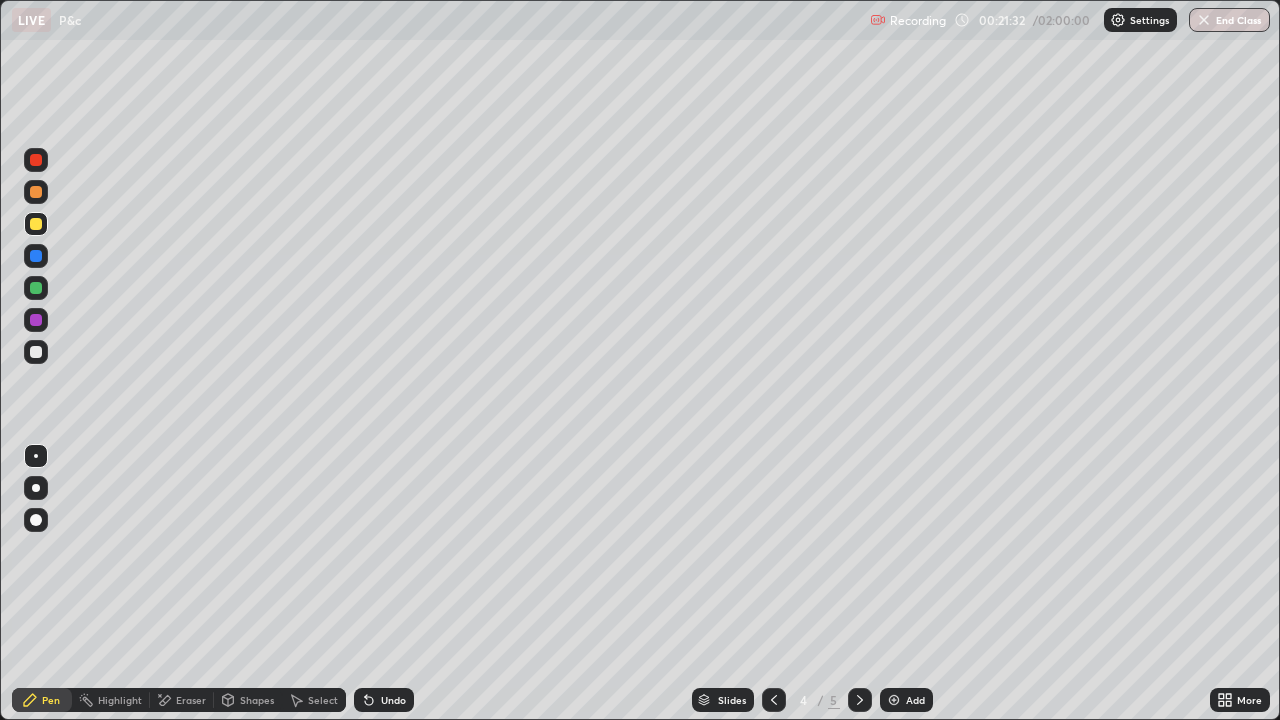 click on "Undo" at bounding box center [384, 700] 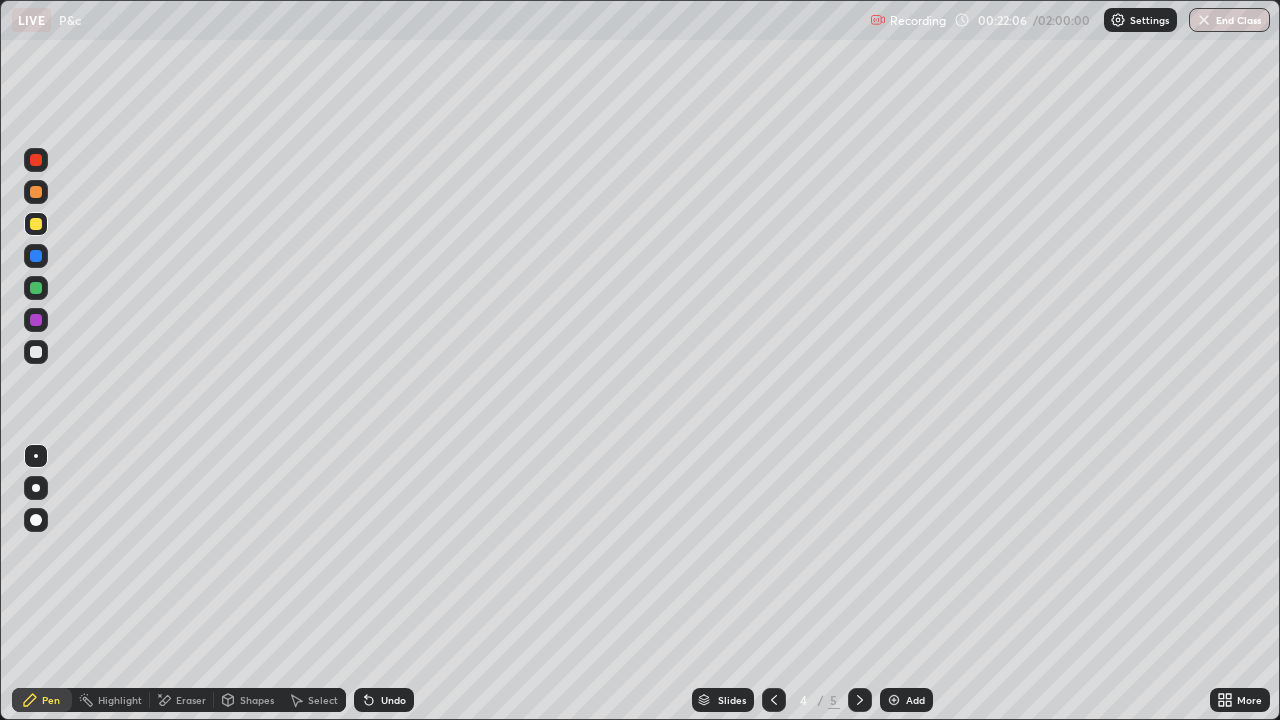 click 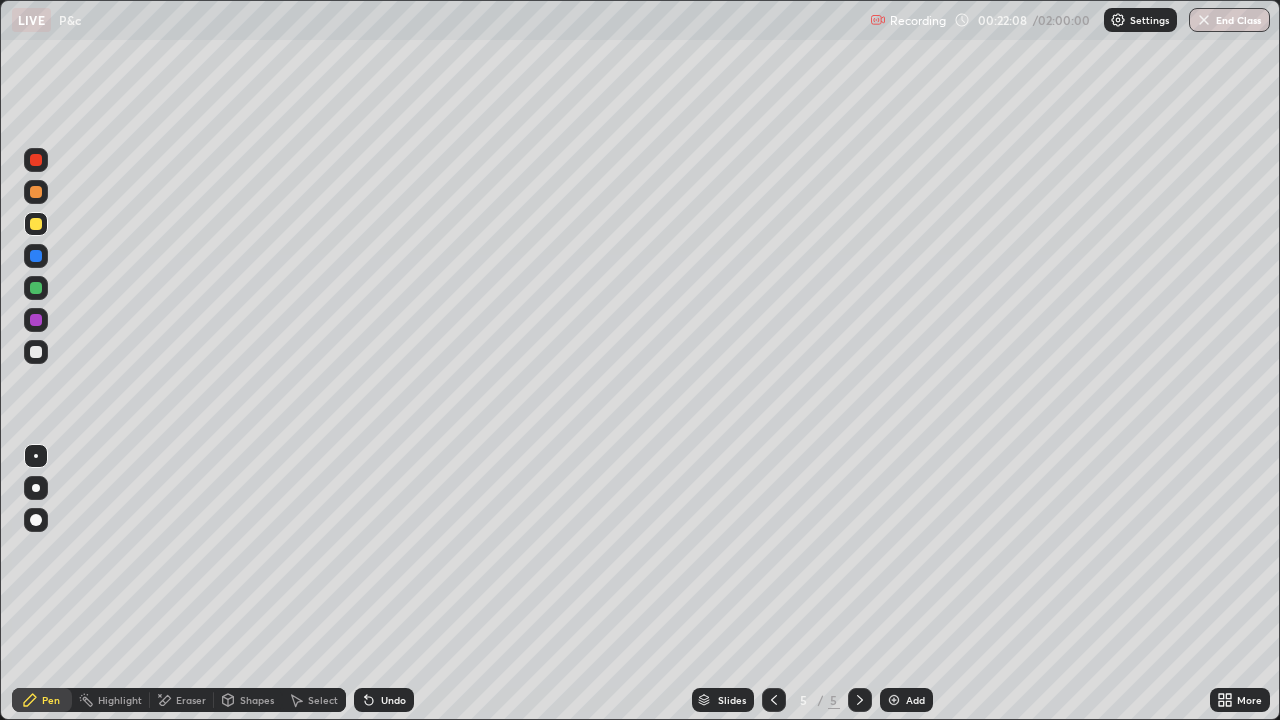 click at bounding box center (36, 352) 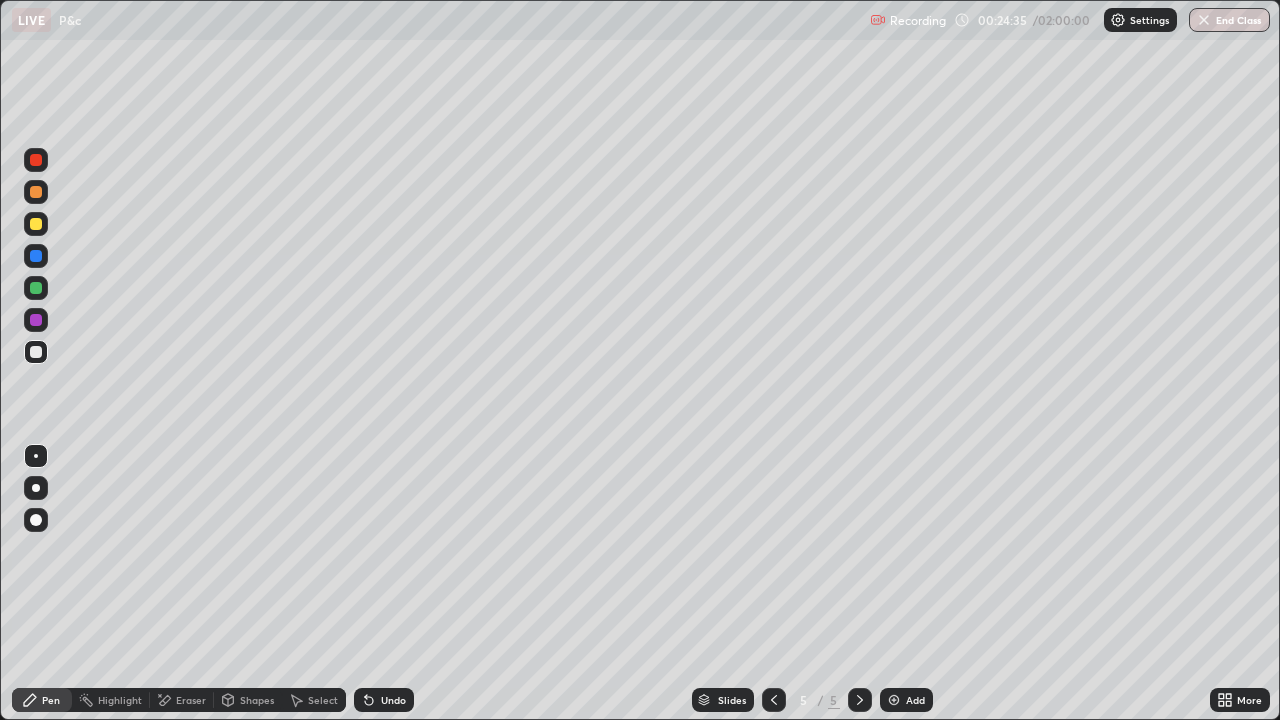 click on "Eraser" at bounding box center (191, 700) 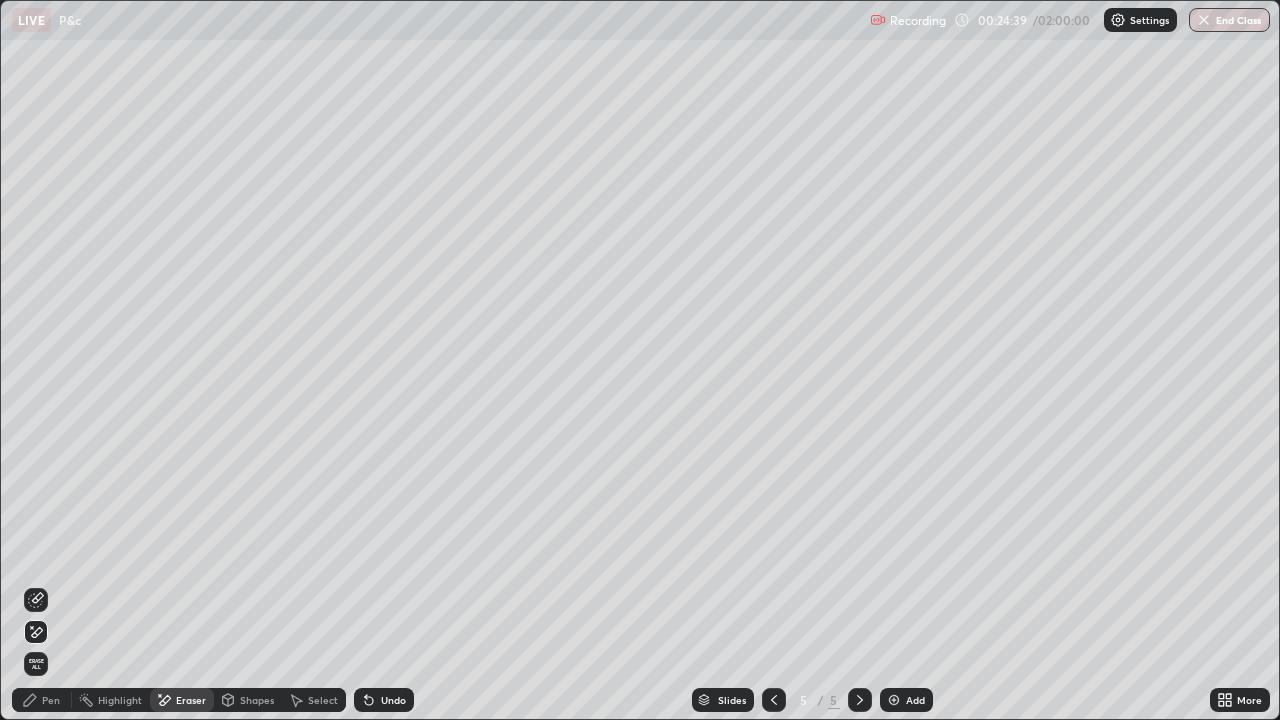 click on "Pen" at bounding box center (51, 700) 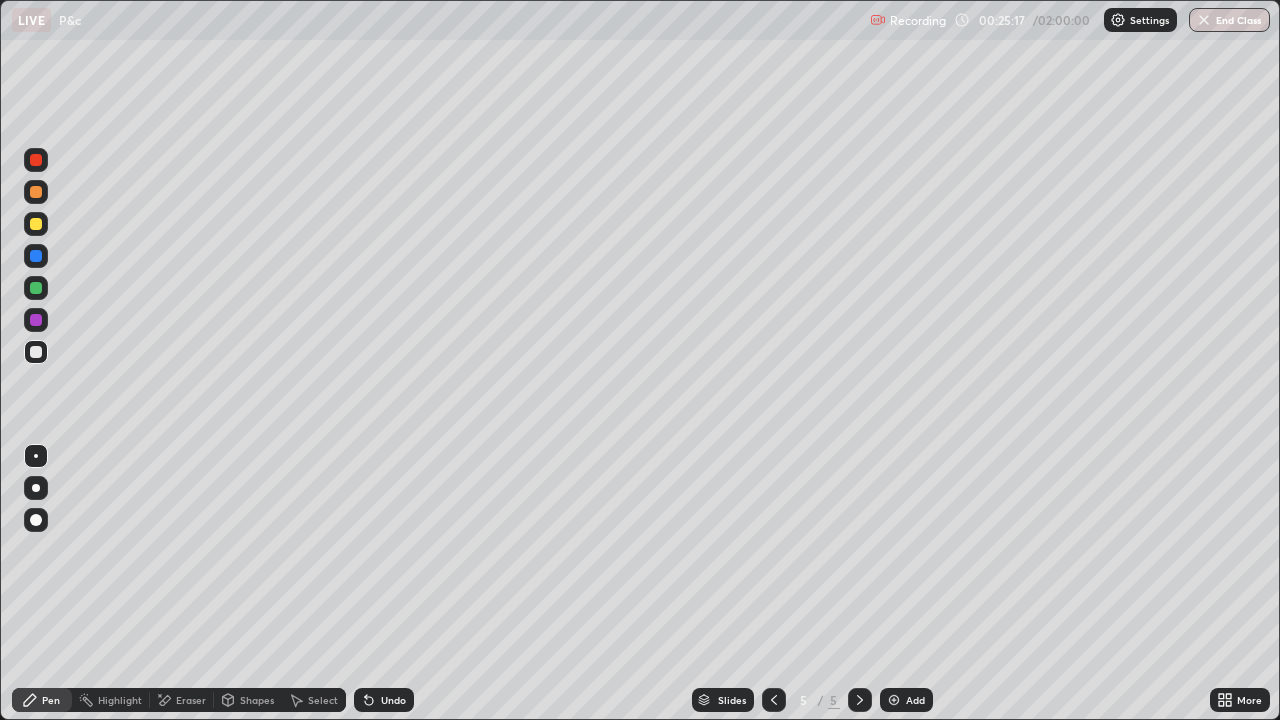 click on "Undo" at bounding box center (393, 700) 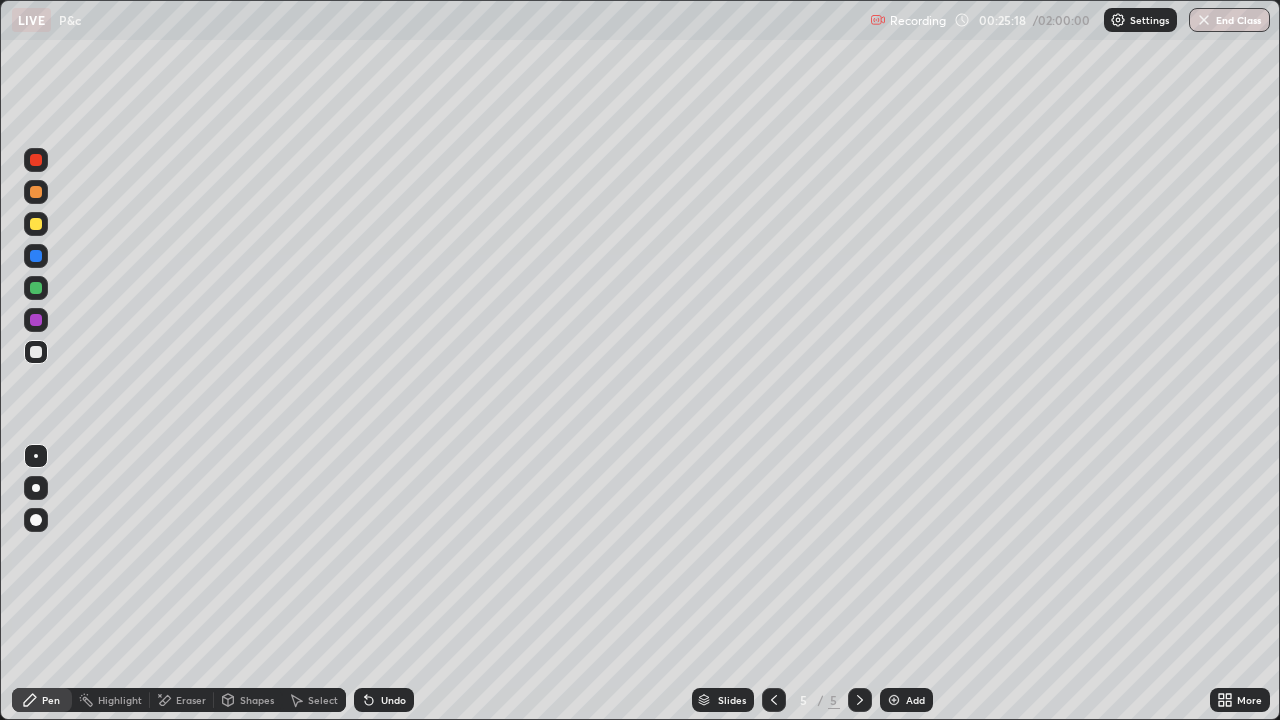 click on "Undo" at bounding box center [393, 700] 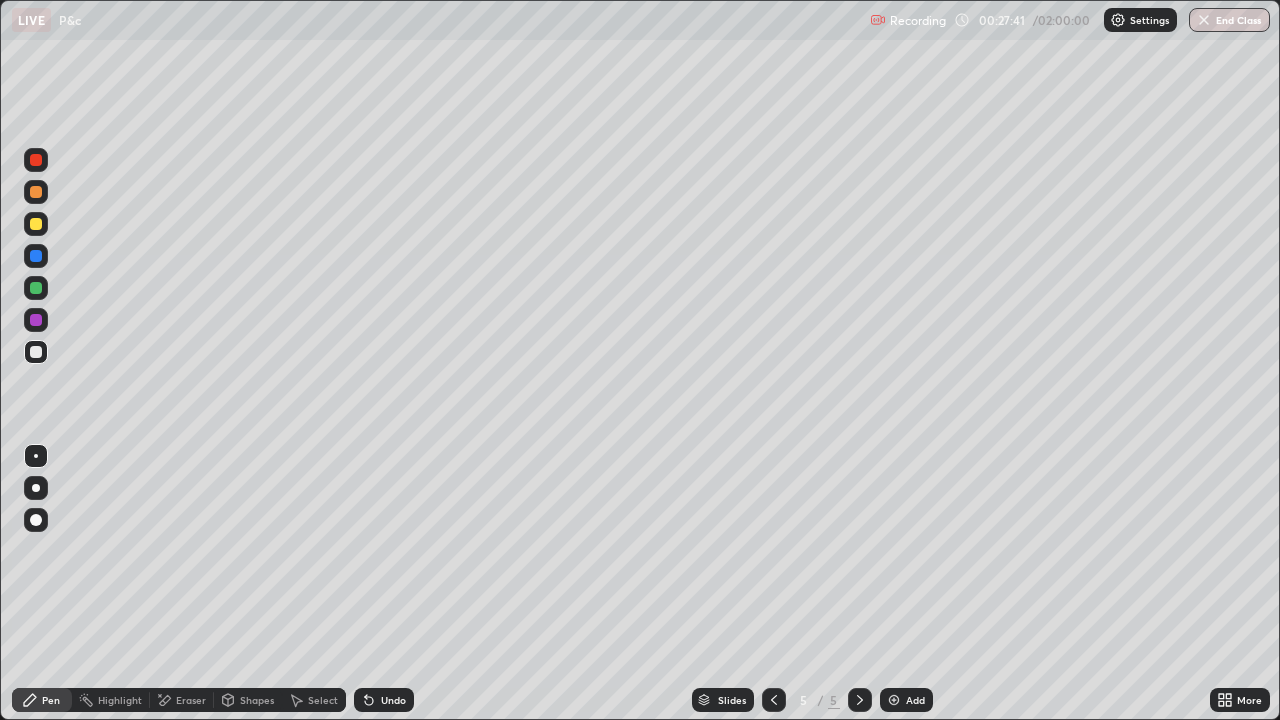 click at bounding box center (774, 700) 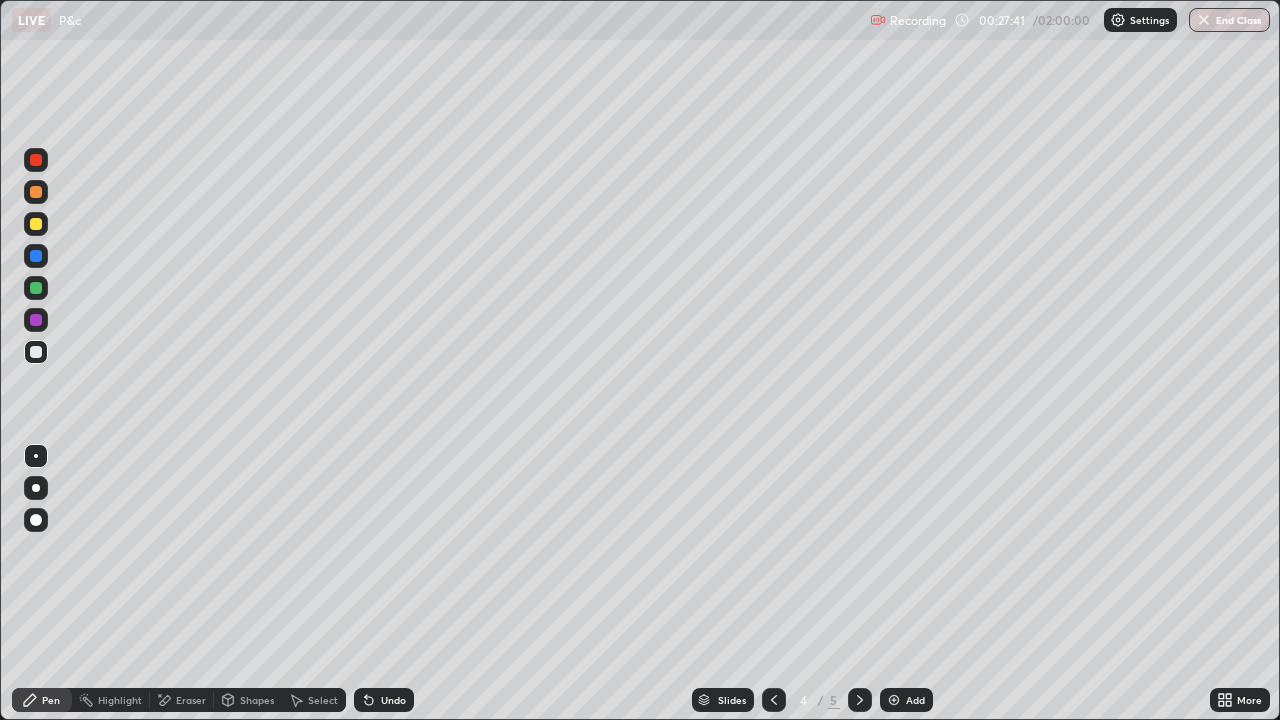 click 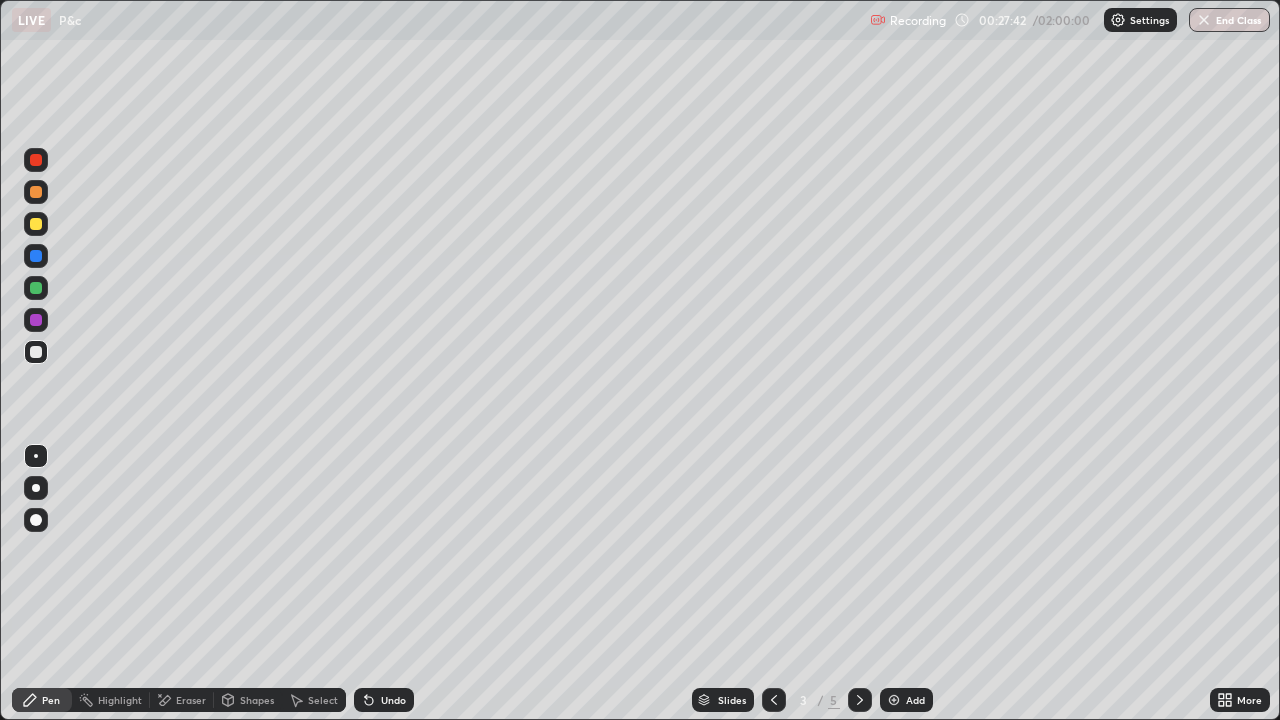 click 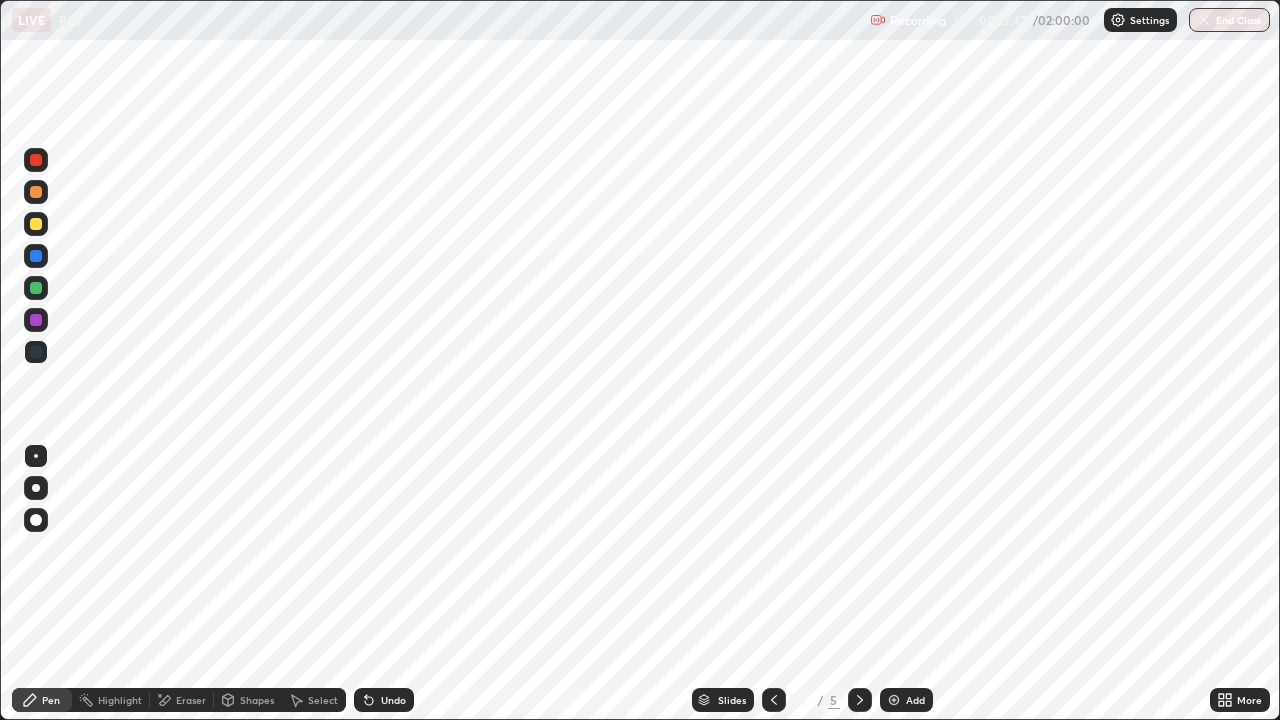 click on "Slides" at bounding box center [723, 700] 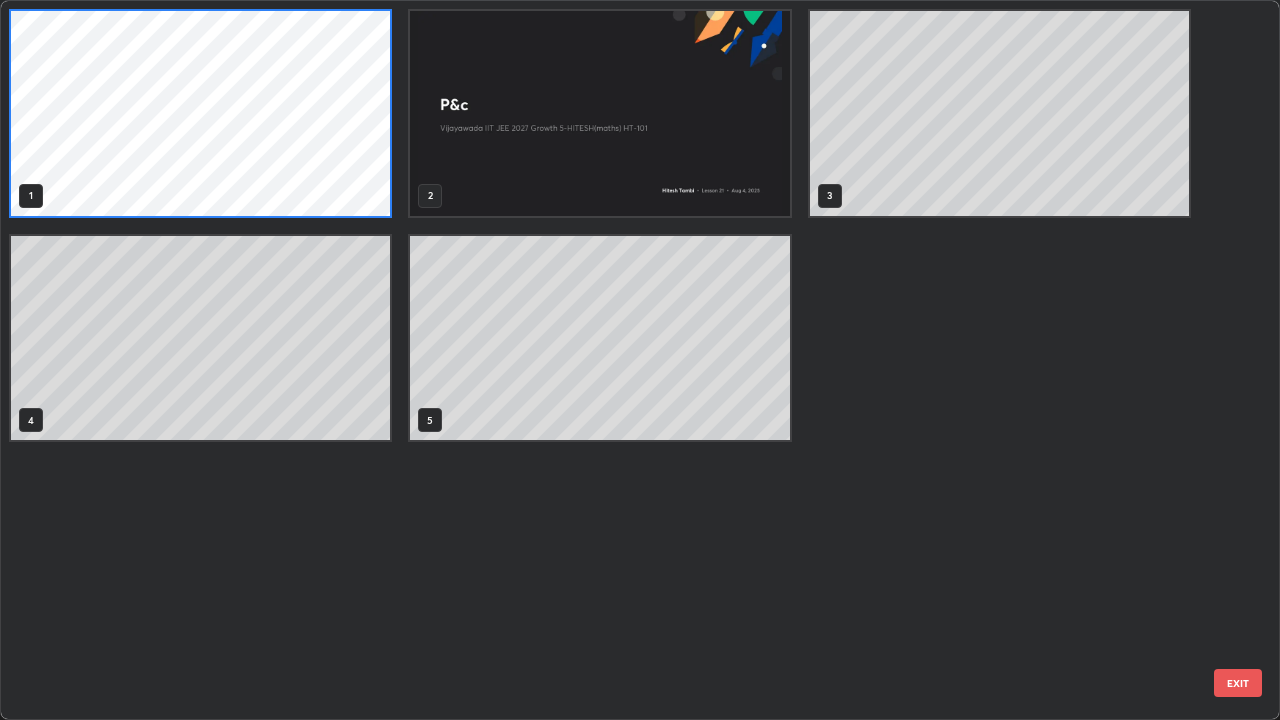 click on "1 2 3 4 5" at bounding box center (622, 360) 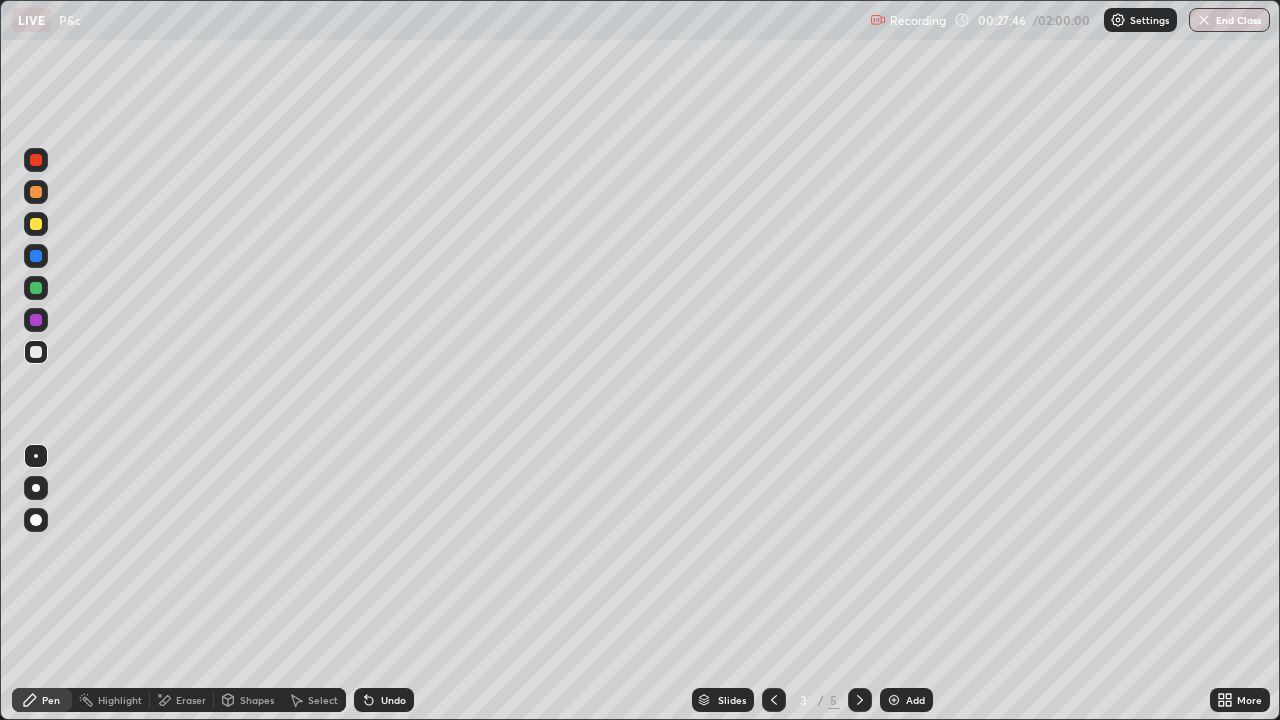 click on "Eraser" at bounding box center [191, 700] 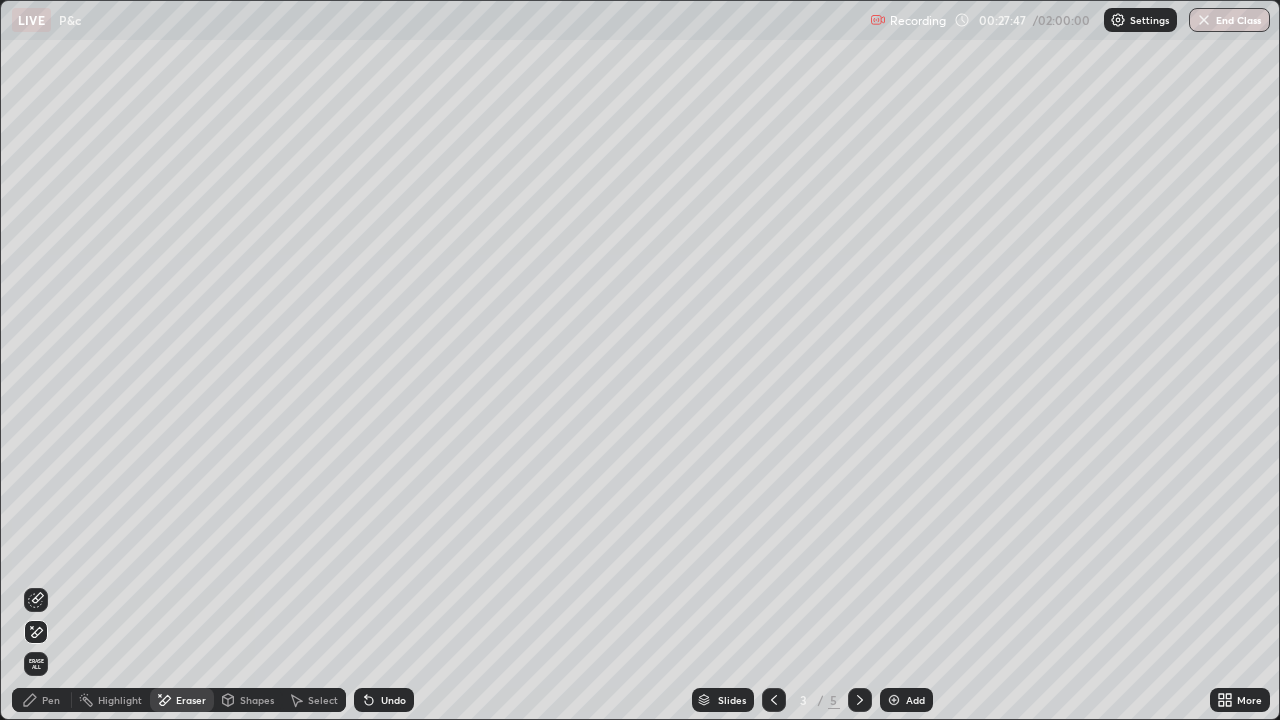 click on "Erase all" at bounding box center (36, 664) 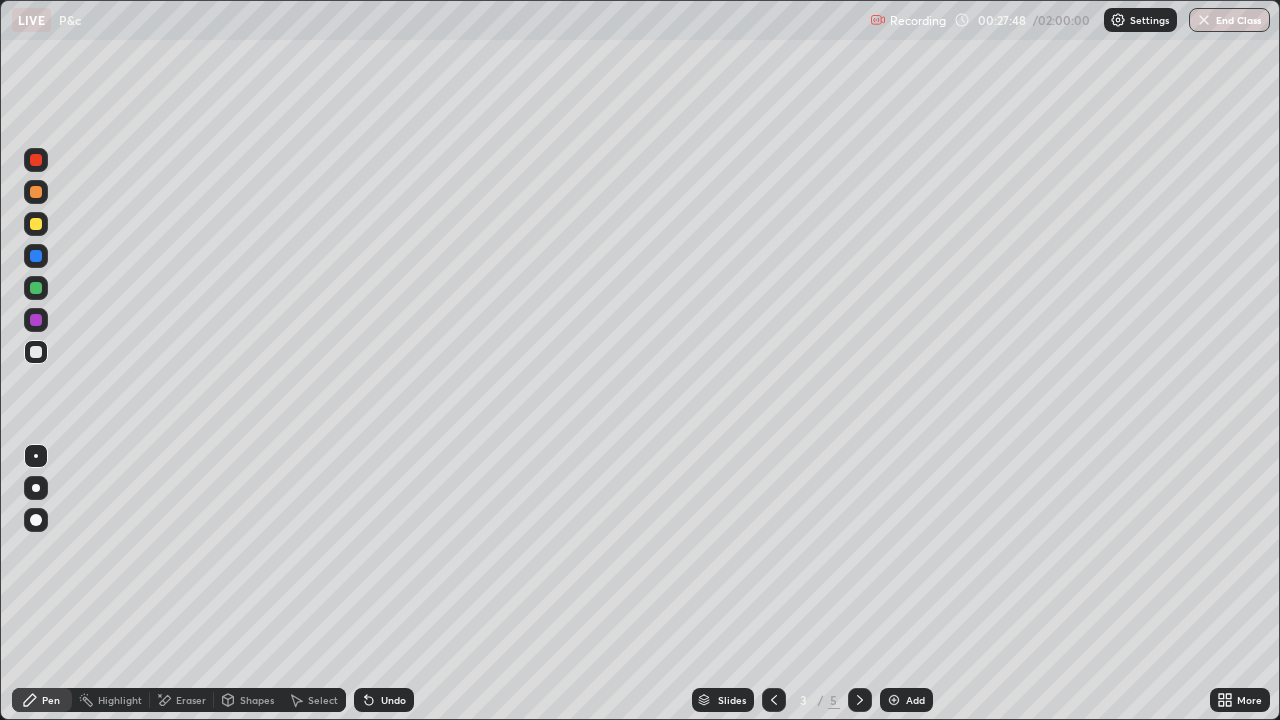 click at bounding box center (36, 224) 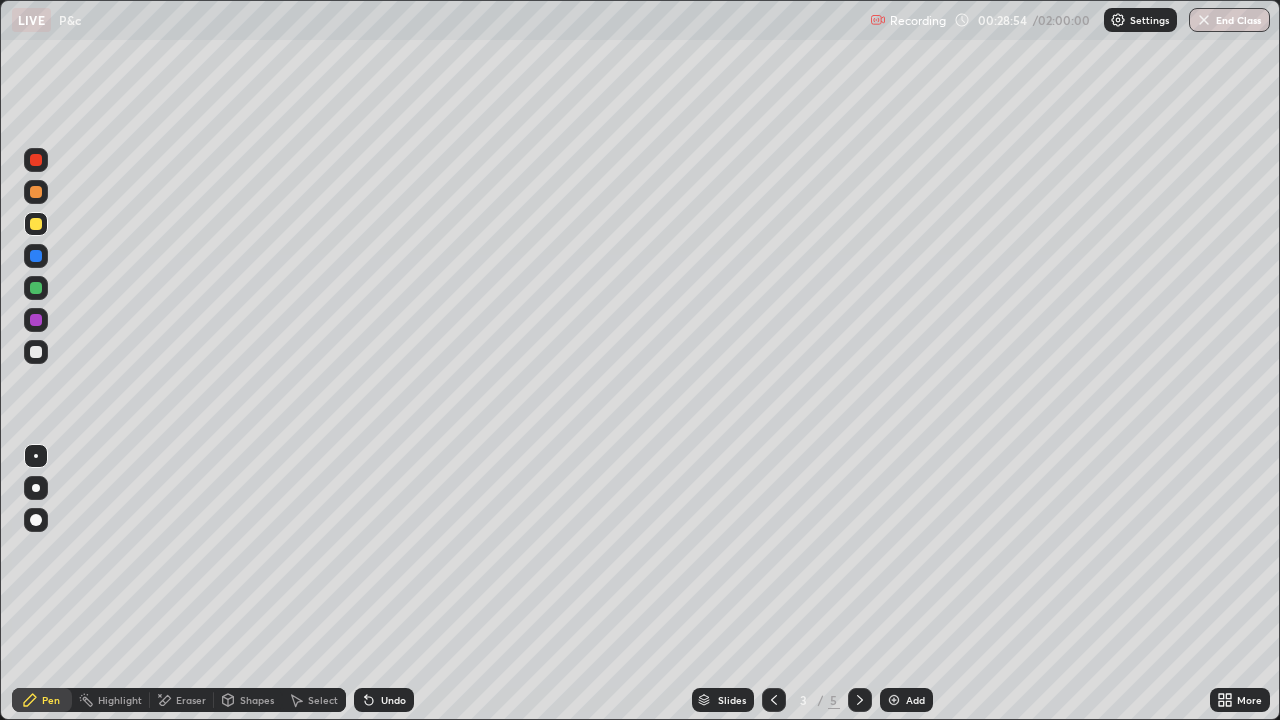 click at bounding box center [36, 352] 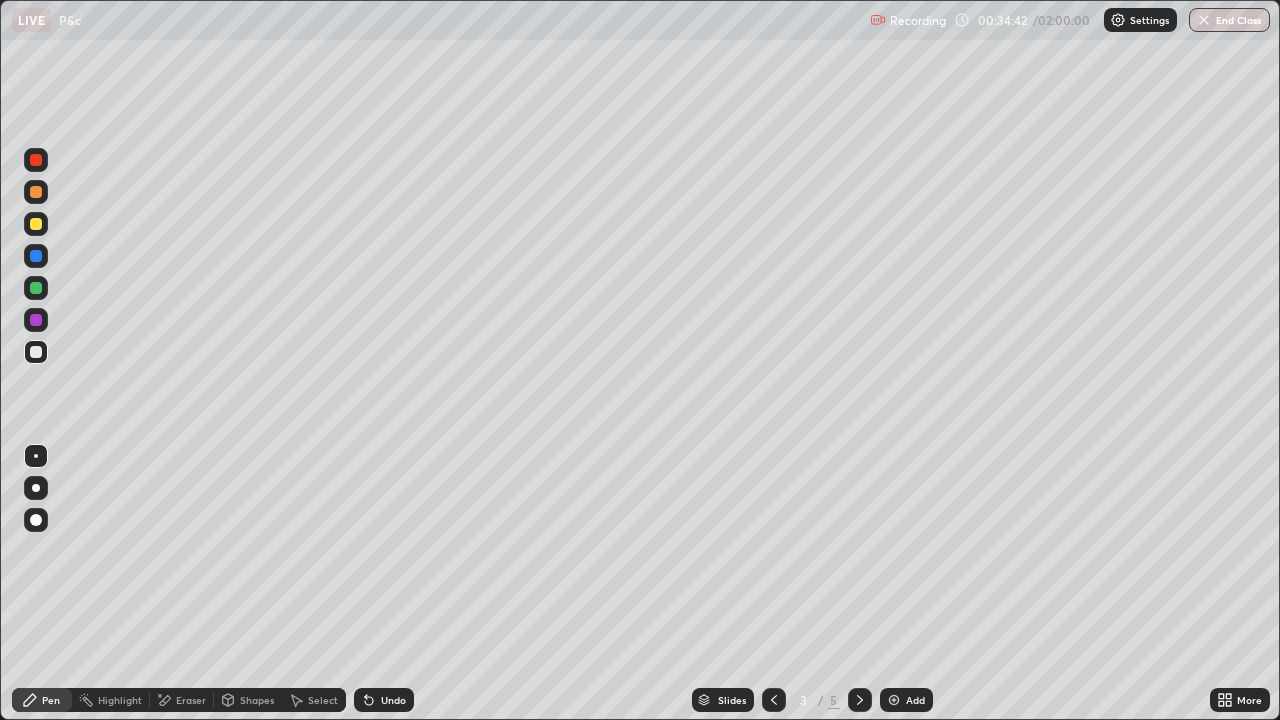 click on "Eraser" at bounding box center [191, 700] 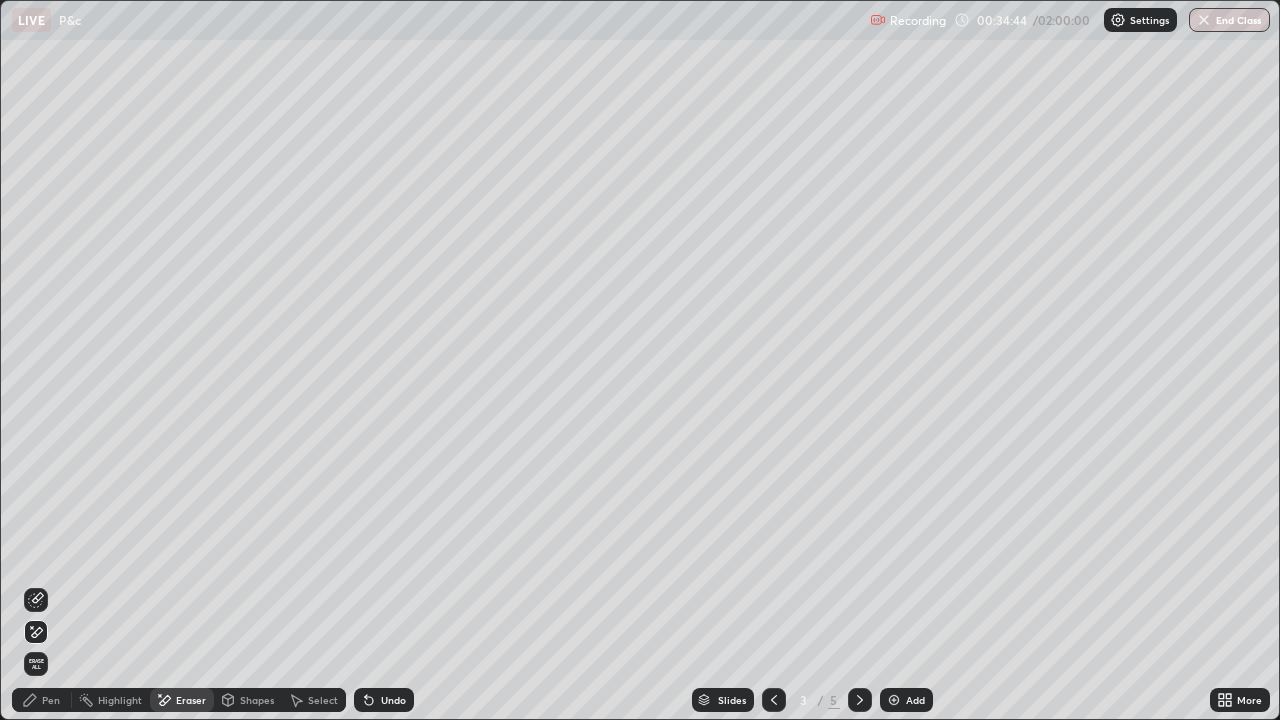 click on "Pen" at bounding box center (42, 700) 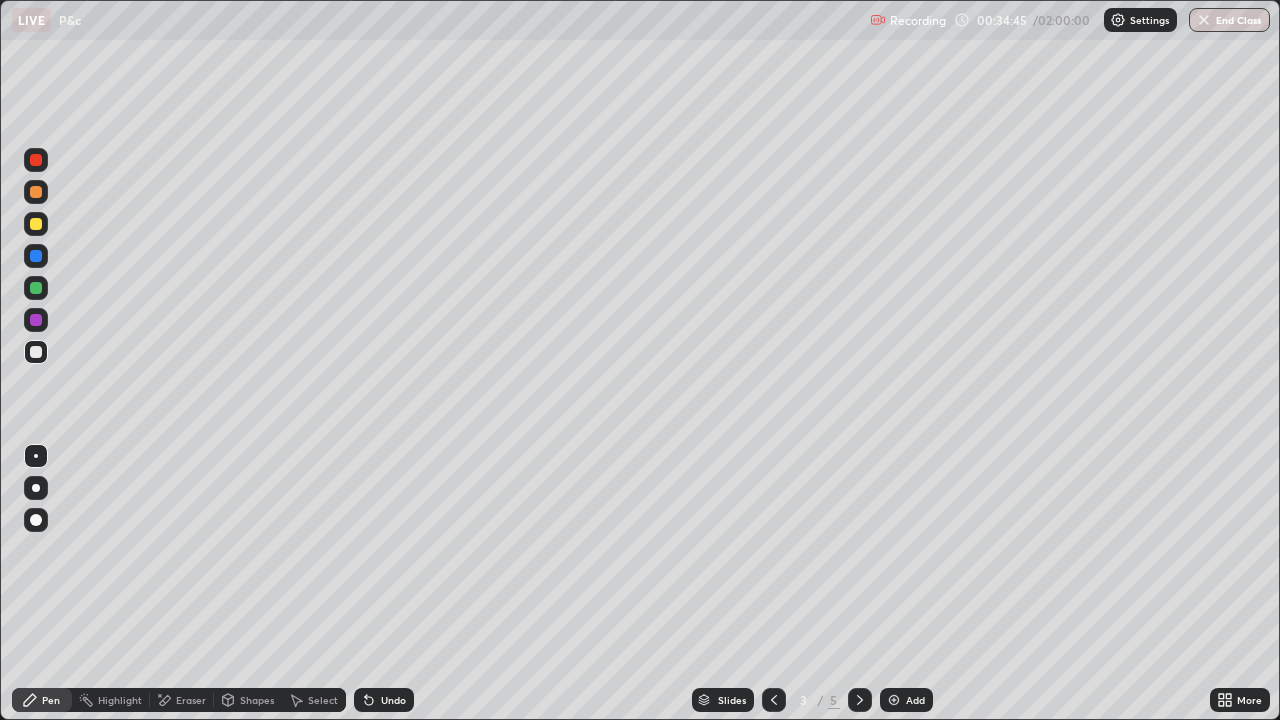 click on "Eraser" at bounding box center (191, 700) 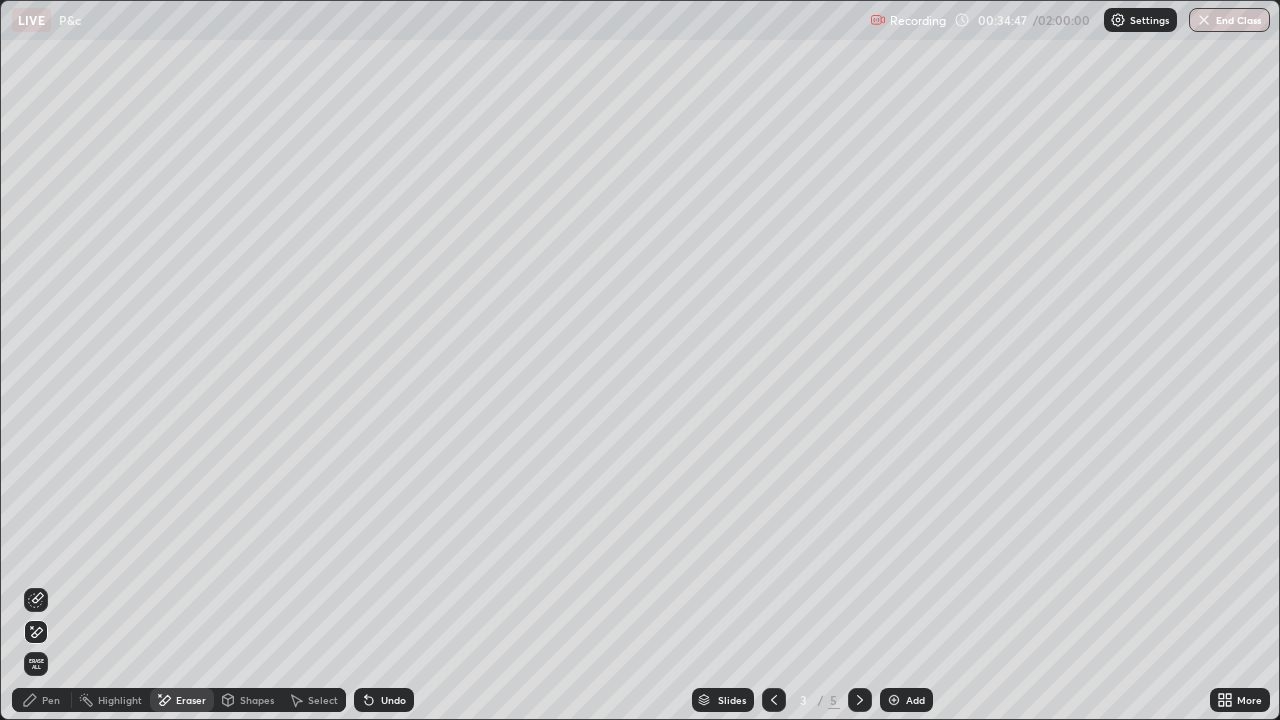 click 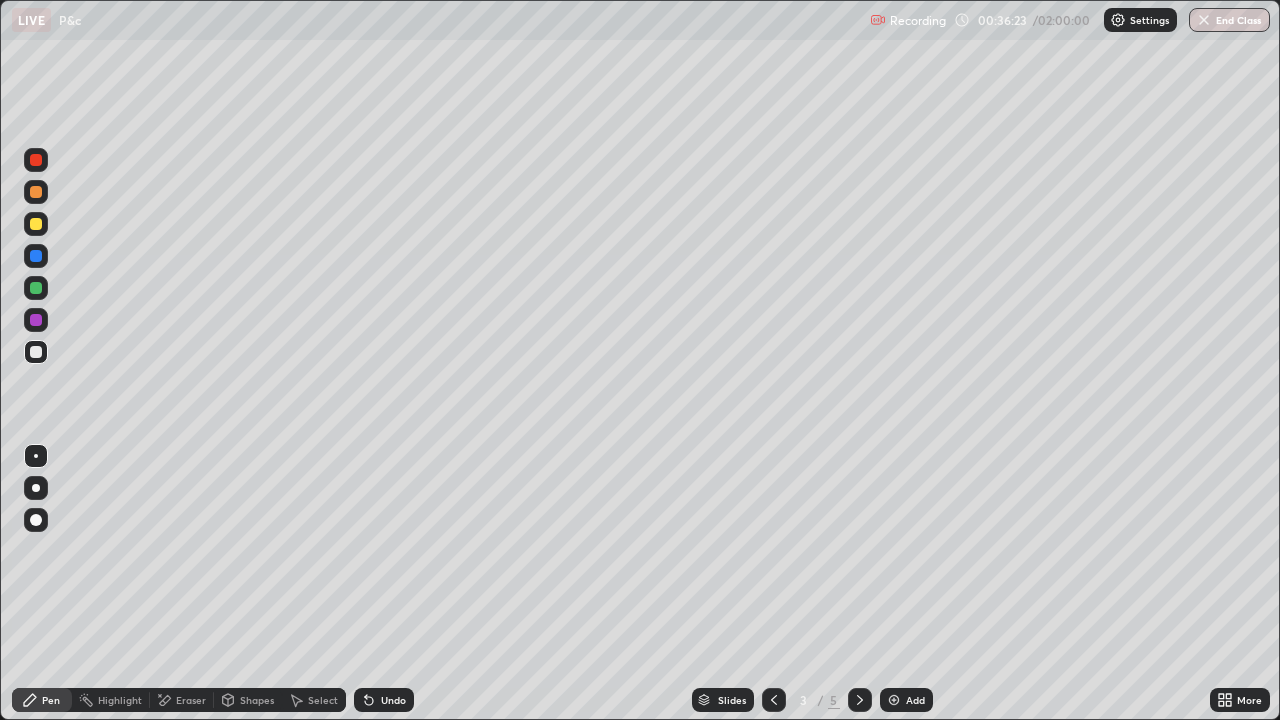 click 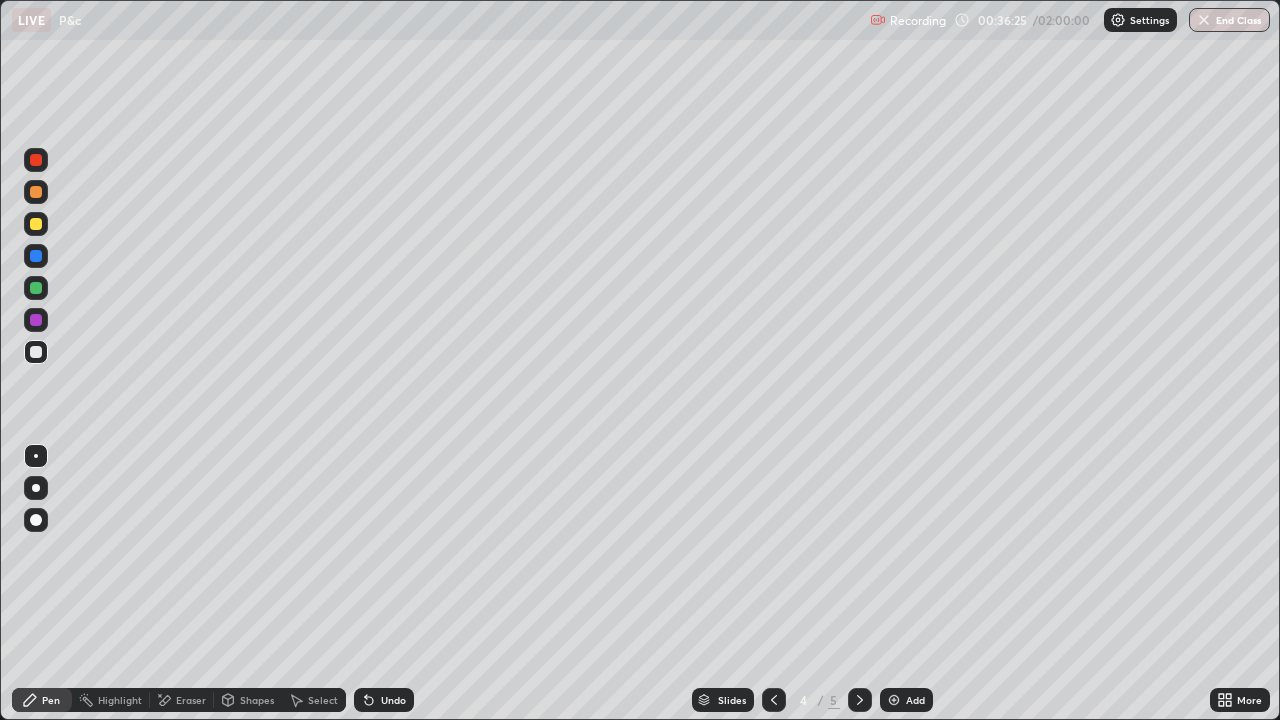 click on "Eraser" at bounding box center (182, 700) 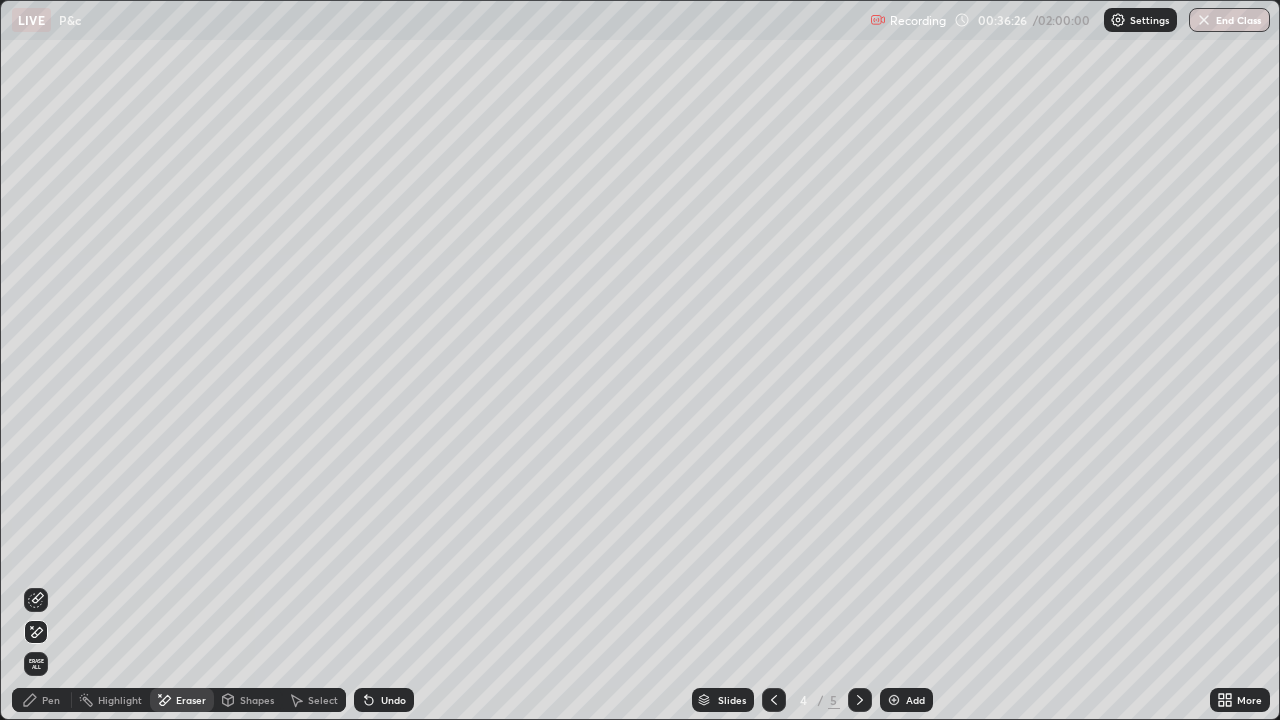 click on "Erase all" at bounding box center [36, 664] 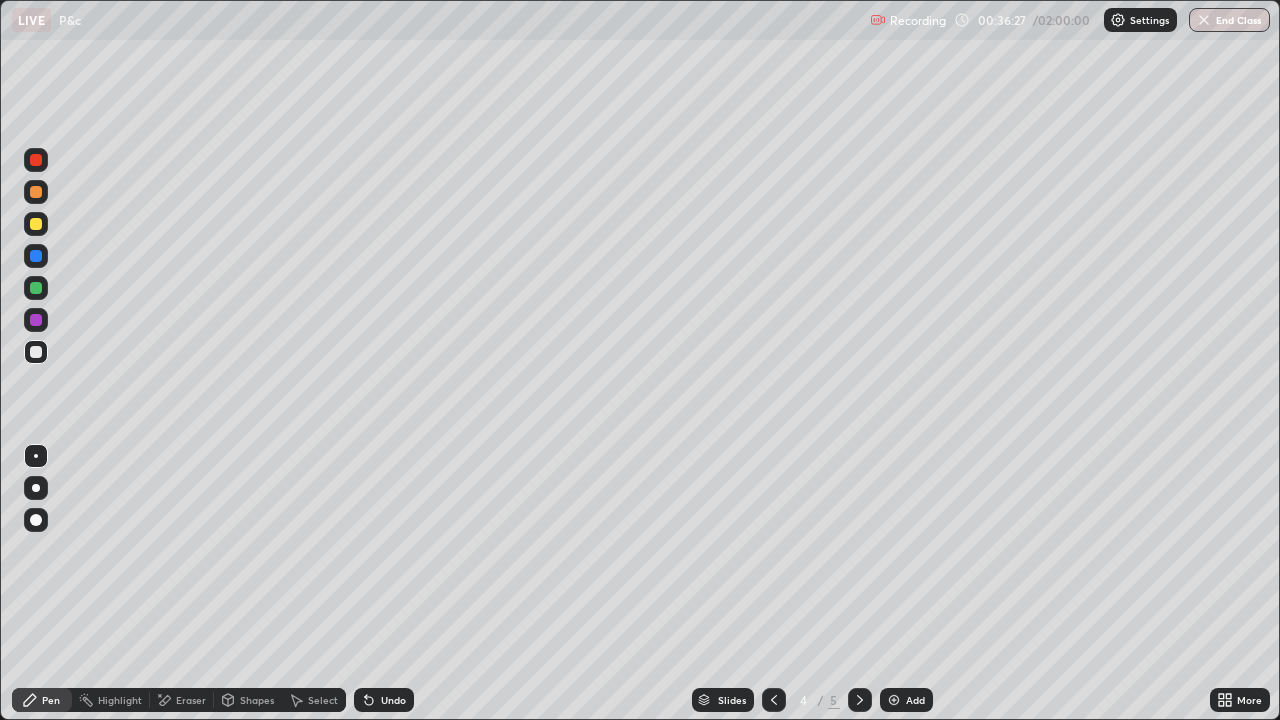 click at bounding box center (774, 700) 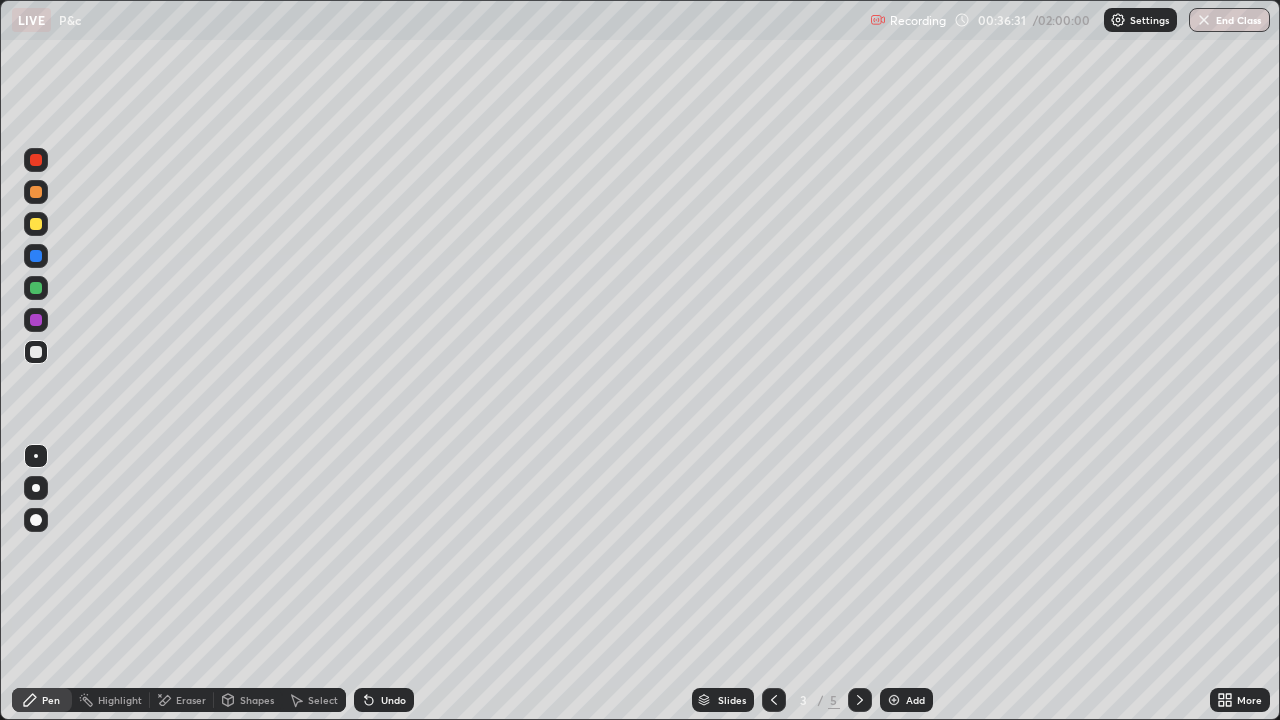 click 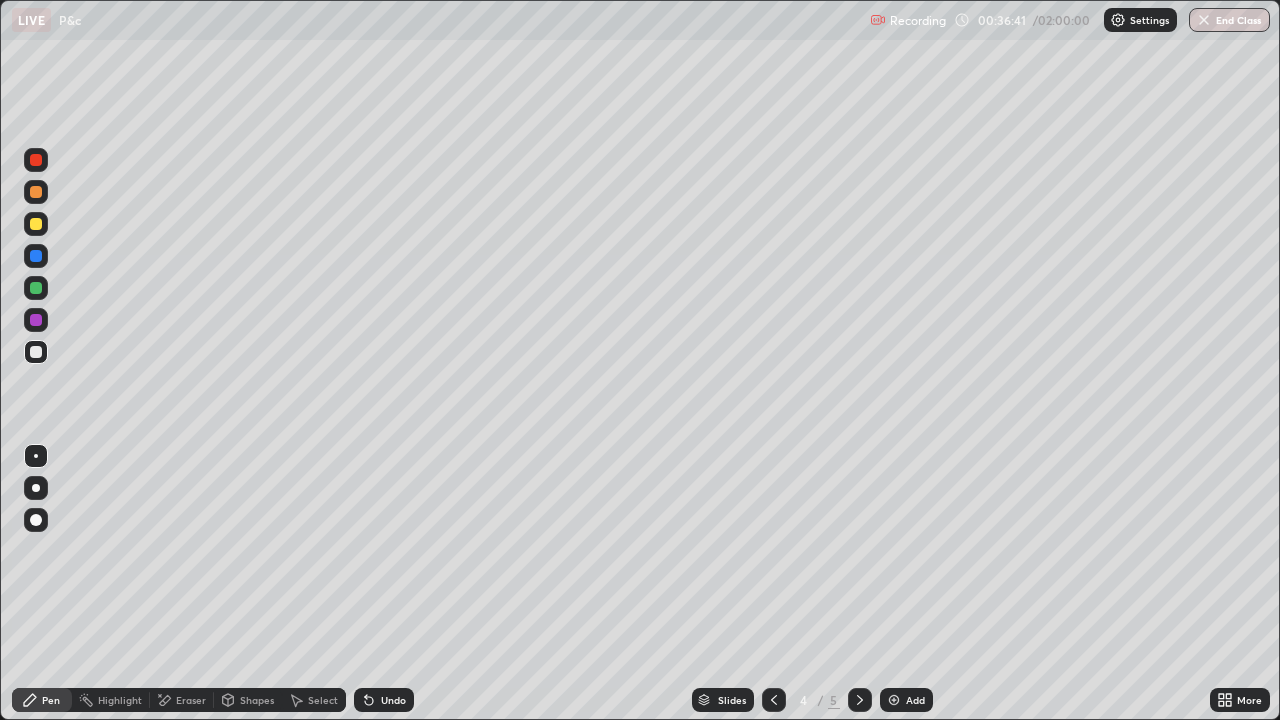 click at bounding box center [36, 224] 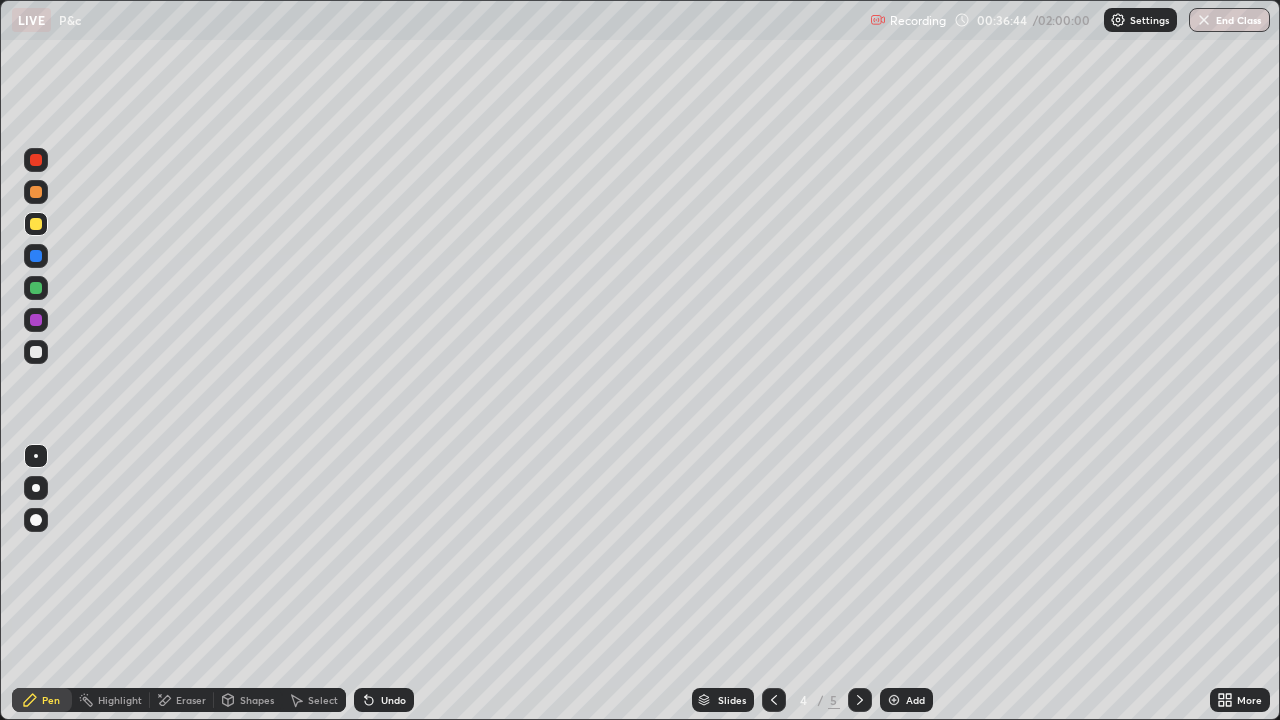 click on "Undo" at bounding box center (384, 700) 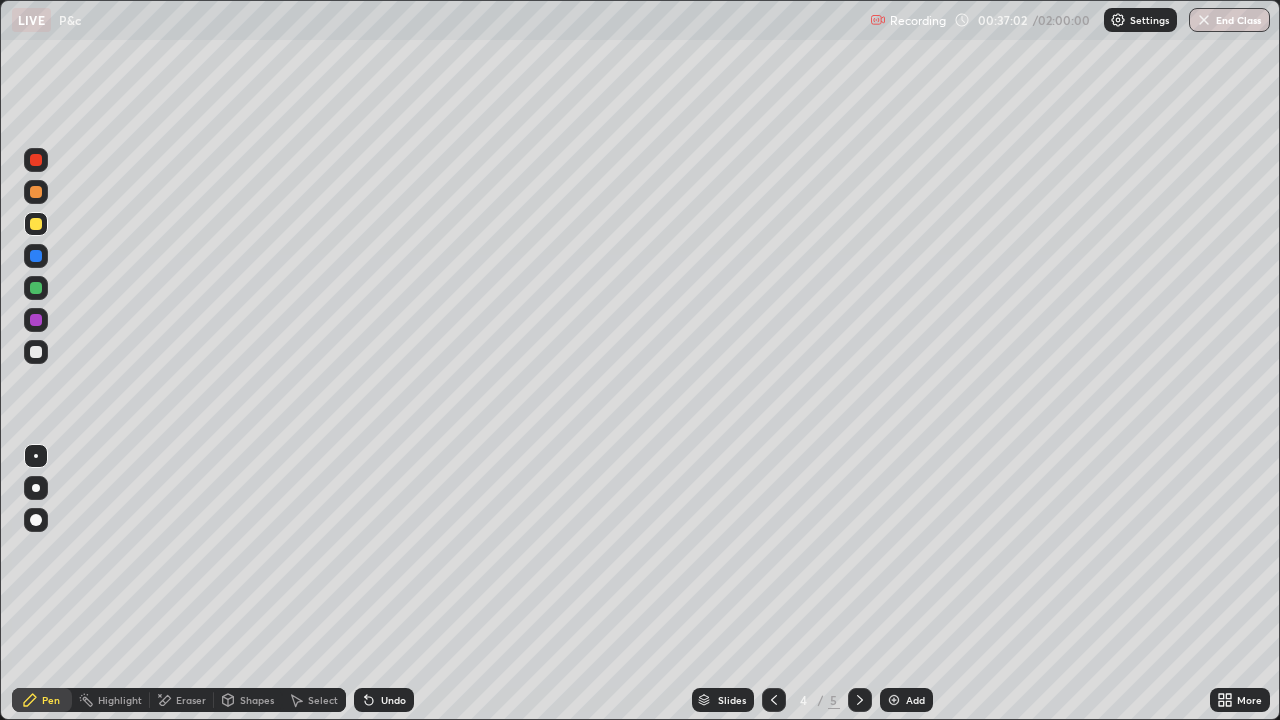 click at bounding box center (36, 352) 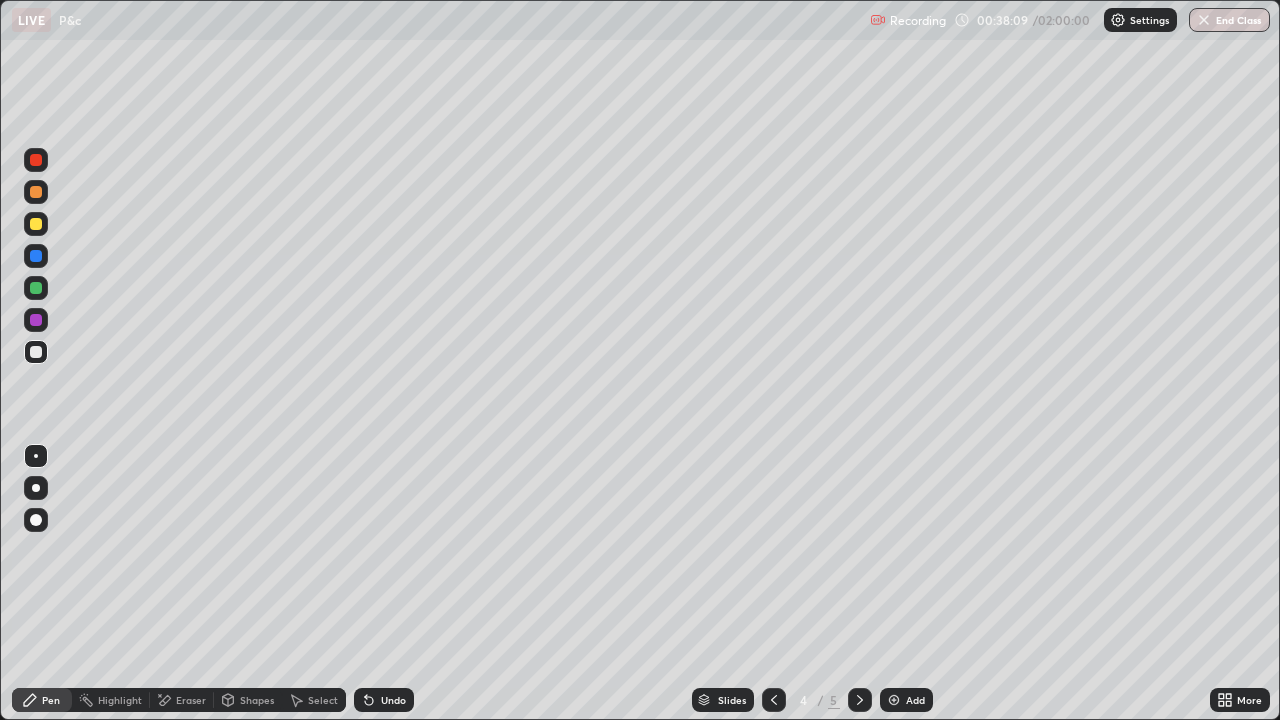click on "Undo" at bounding box center (384, 700) 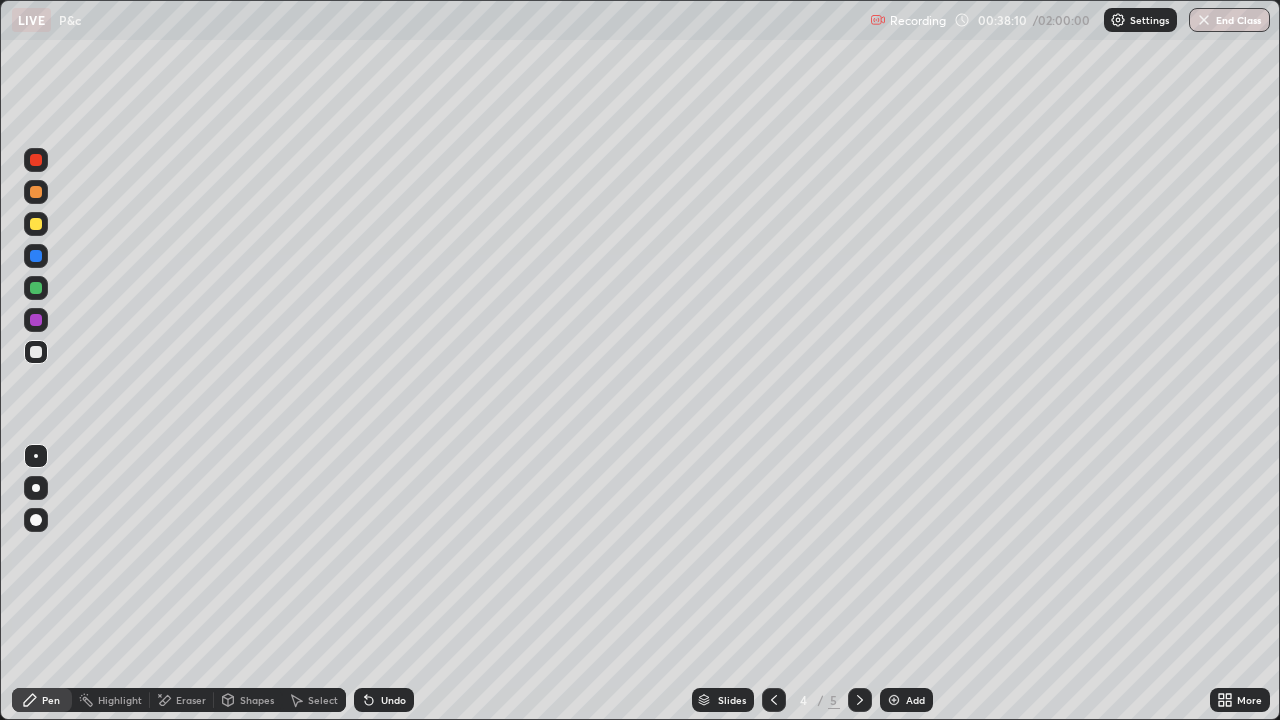click on "Undo" at bounding box center (393, 700) 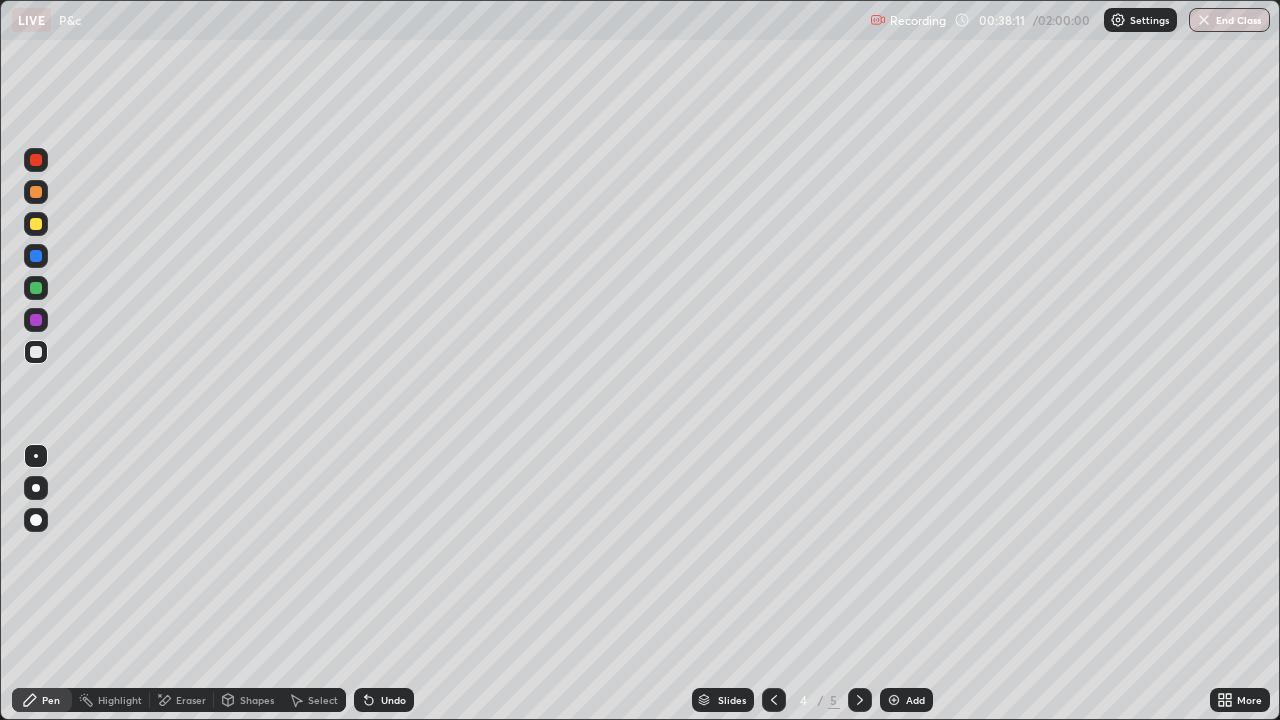 click on "Undo" at bounding box center (384, 700) 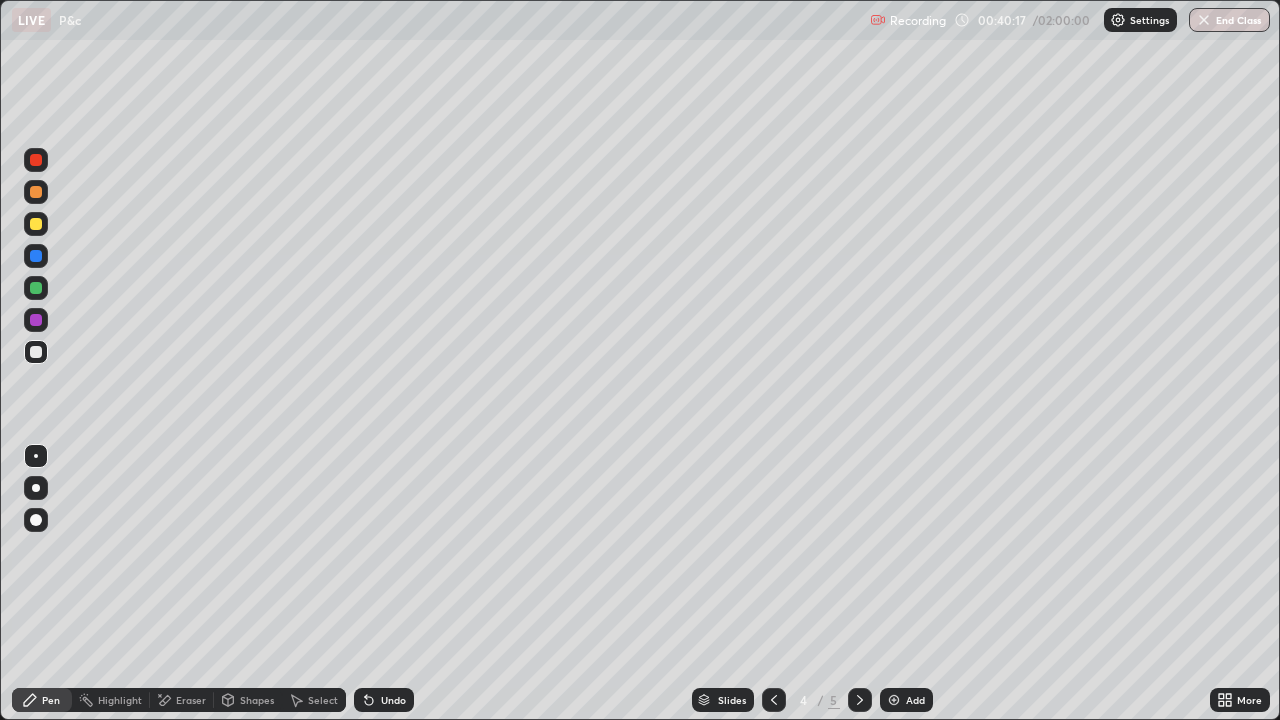 click on "Undo" at bounding box center [384, 700] 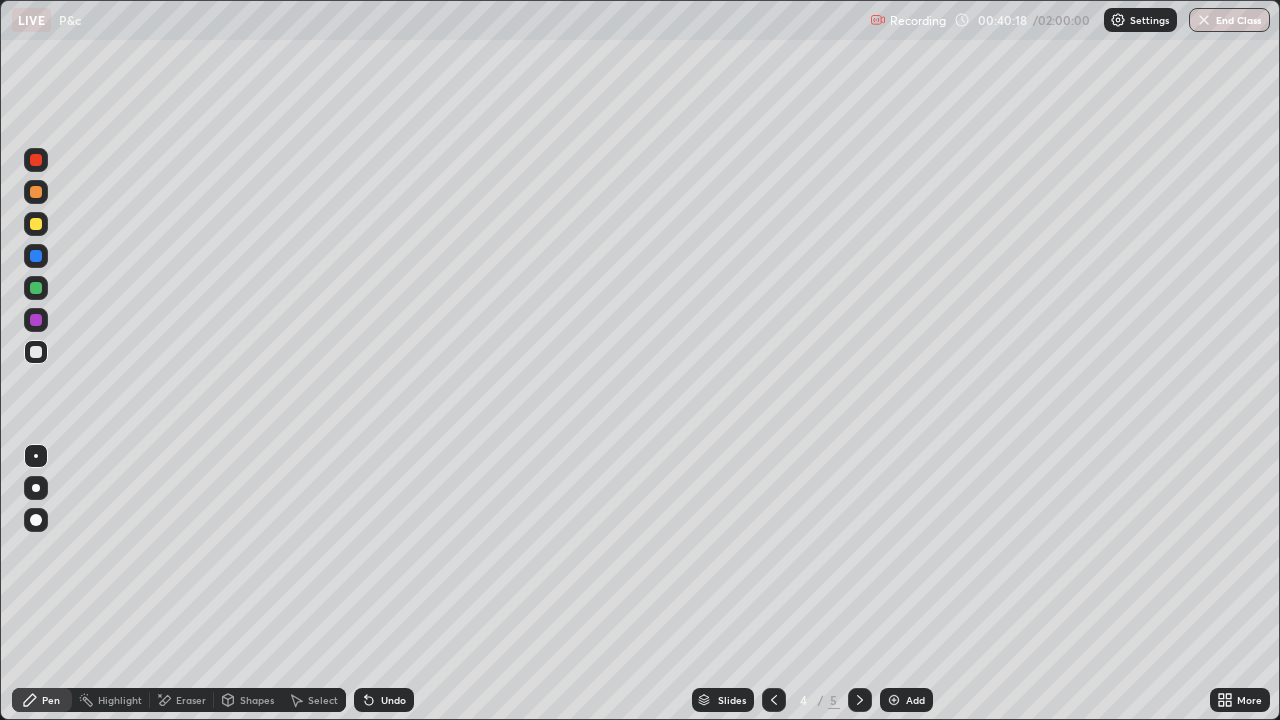 click on "Undo" at bounding box center (384, 700) 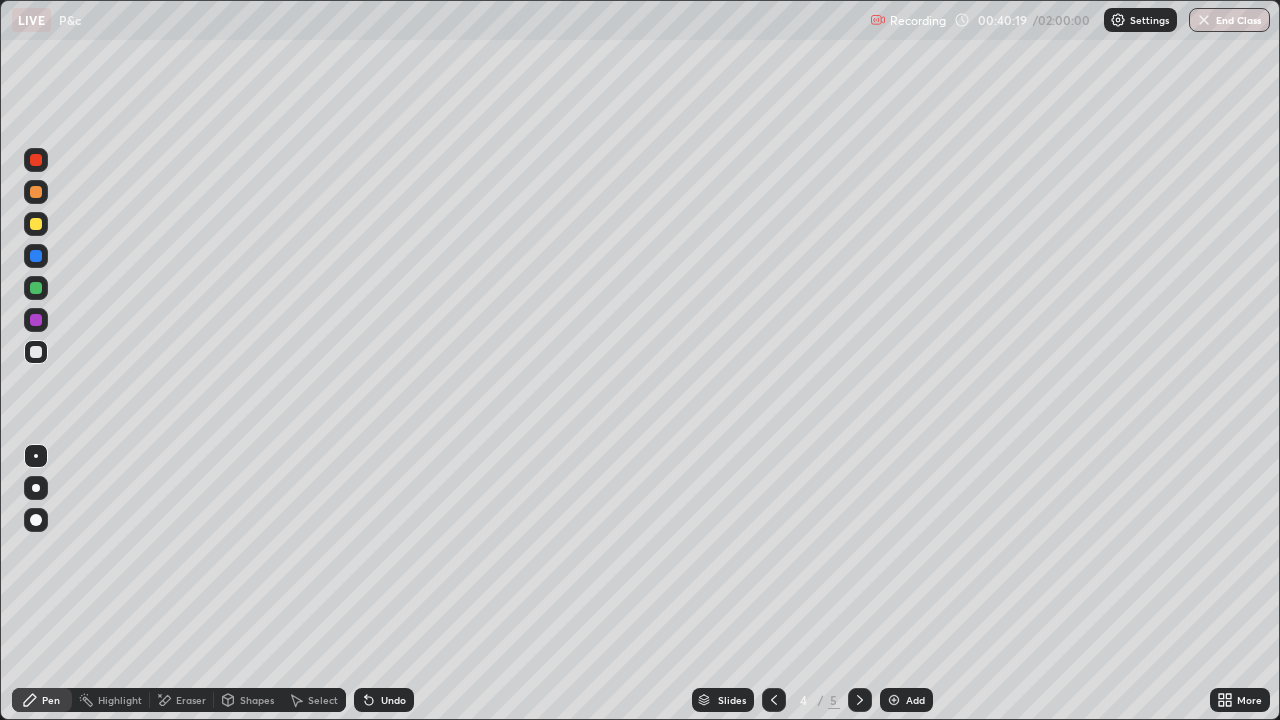 click on "Undo" at bounding box center (384, 700) 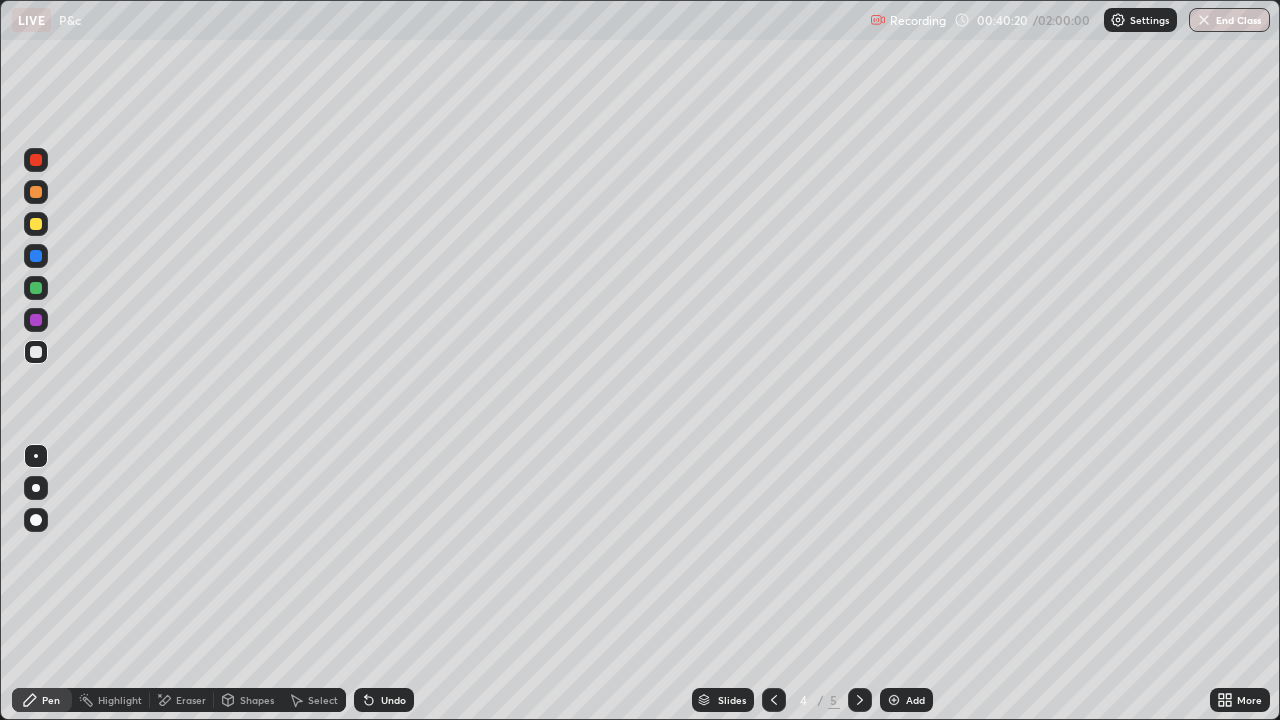 click on "Undo" at bounding box center [384, 700] 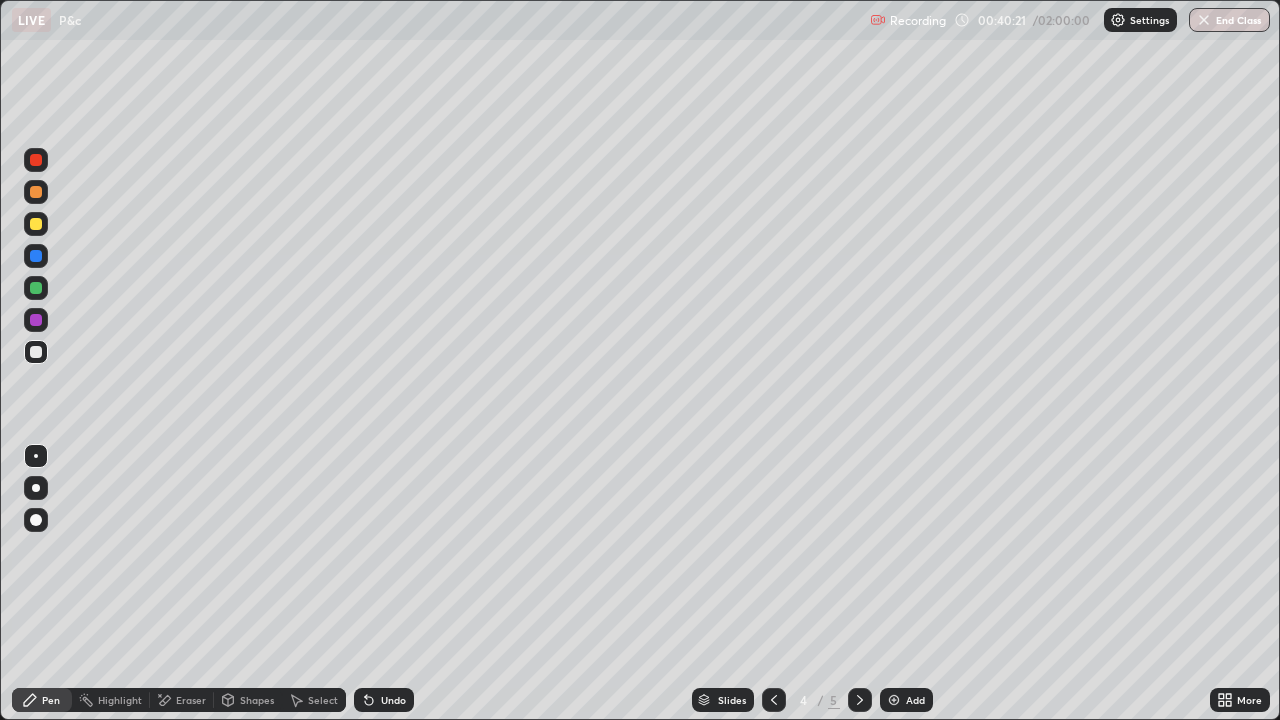 click on "Undo" at bounding box center (380, 700) 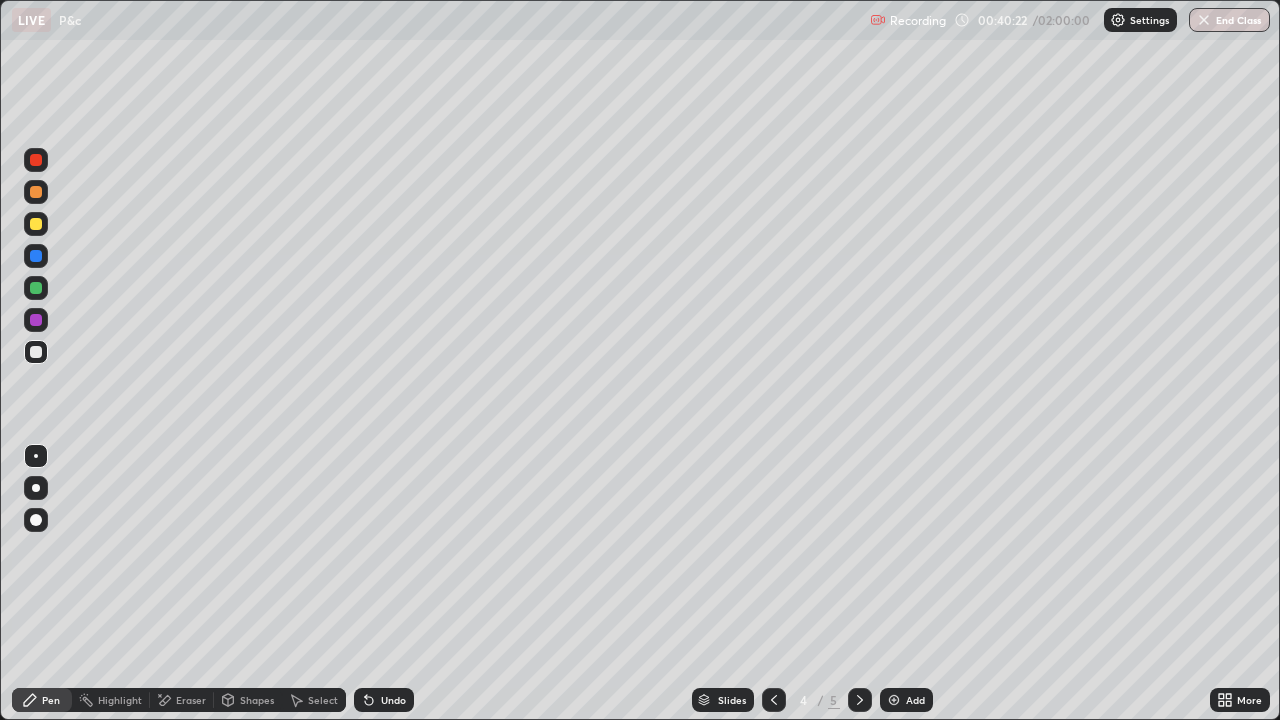 click on "Undo" at bounding box center [380, 700] 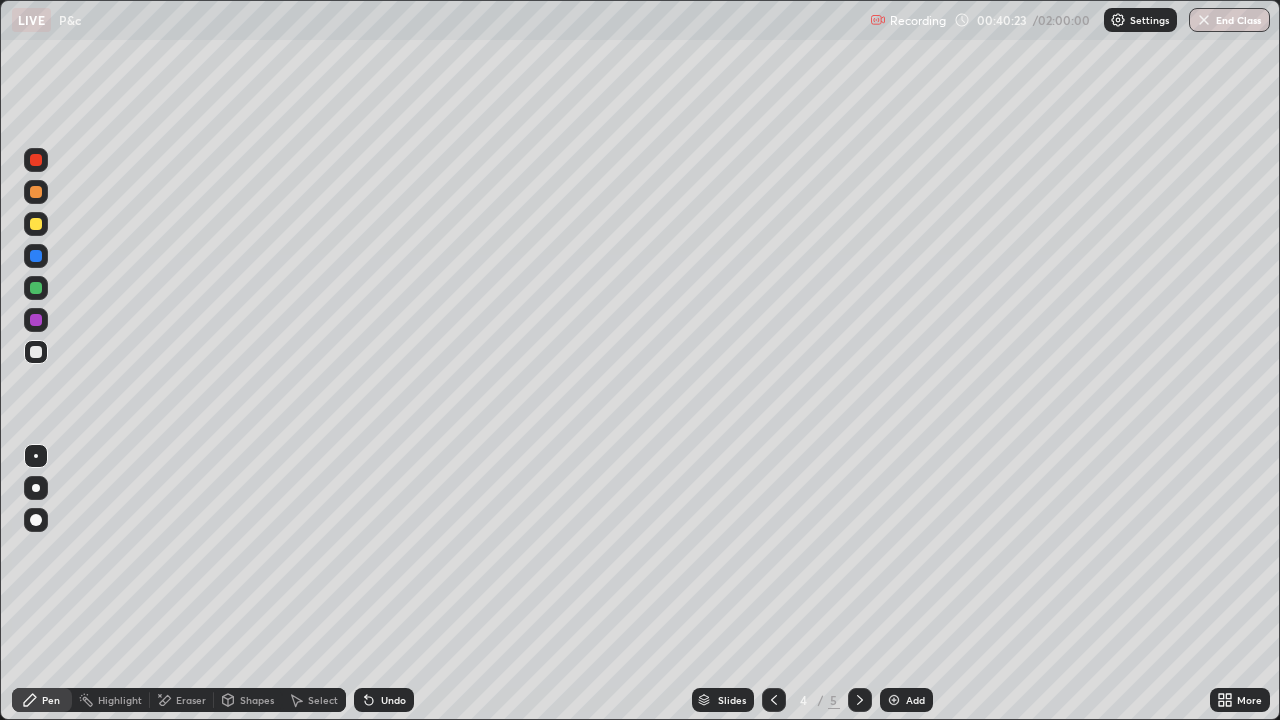 click 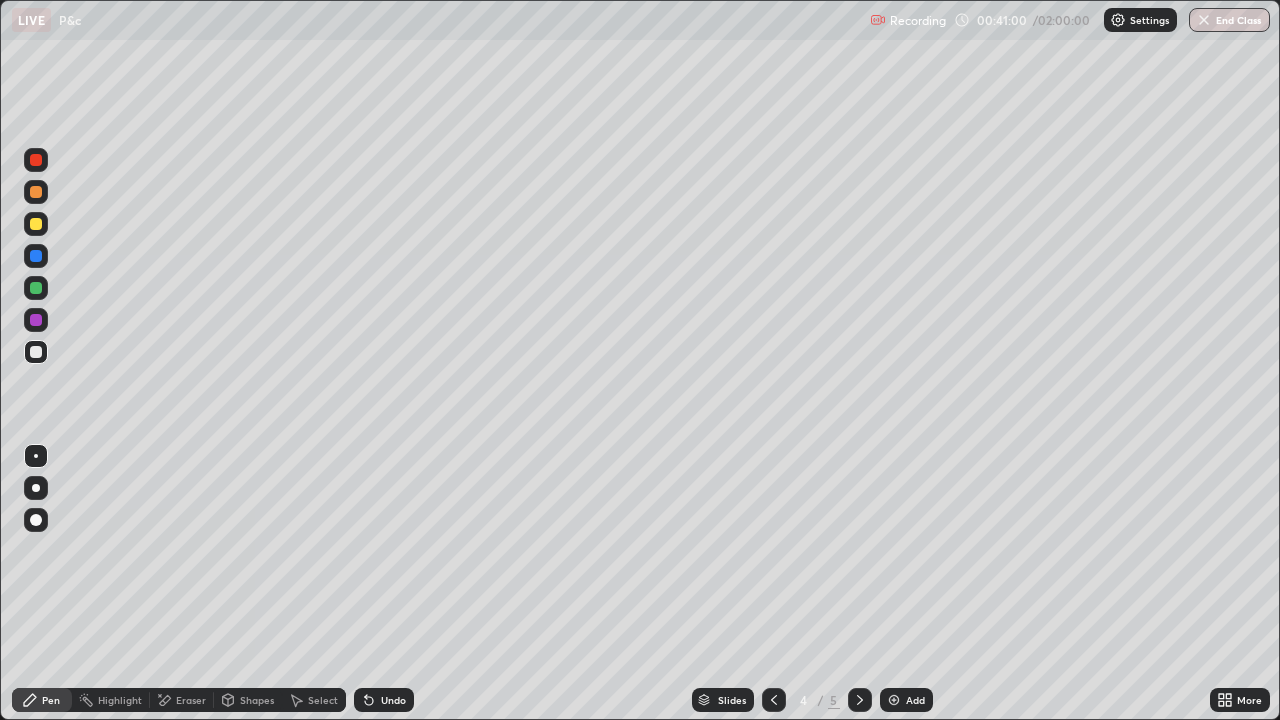 click on "Undo" at bounding box center (384, 700) 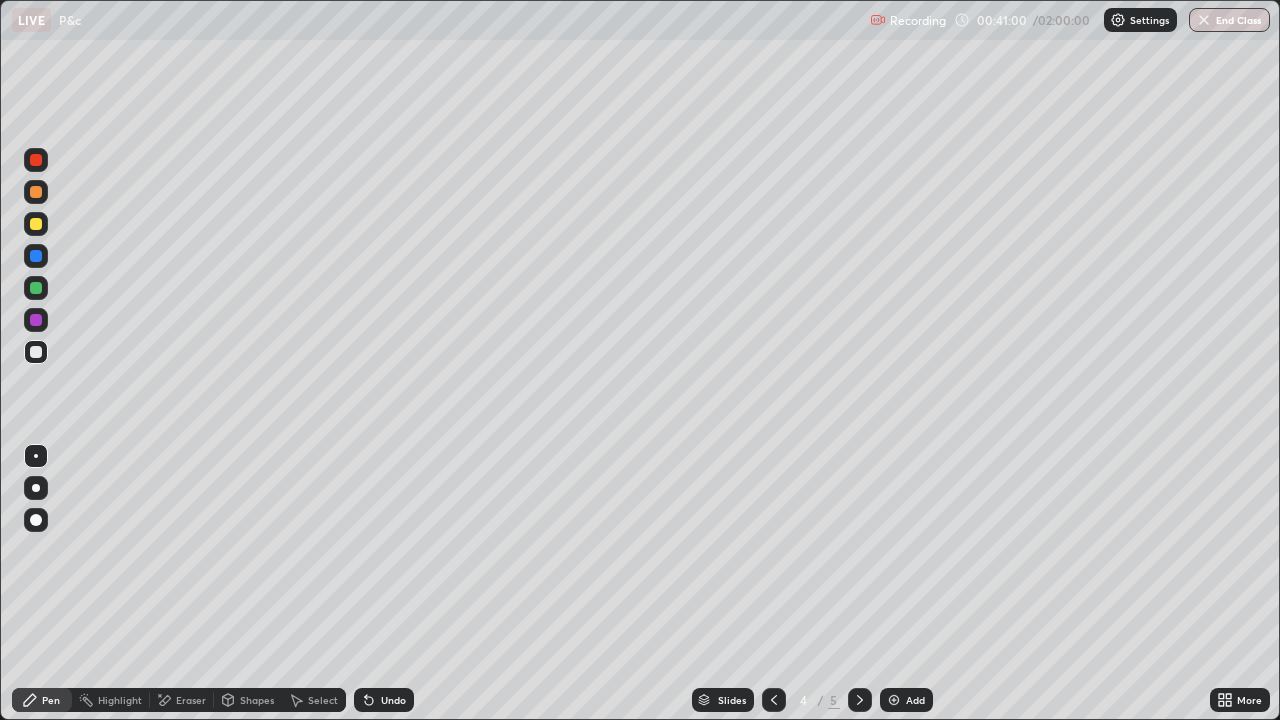 click on "Undo" at bounding box center (384, 700) 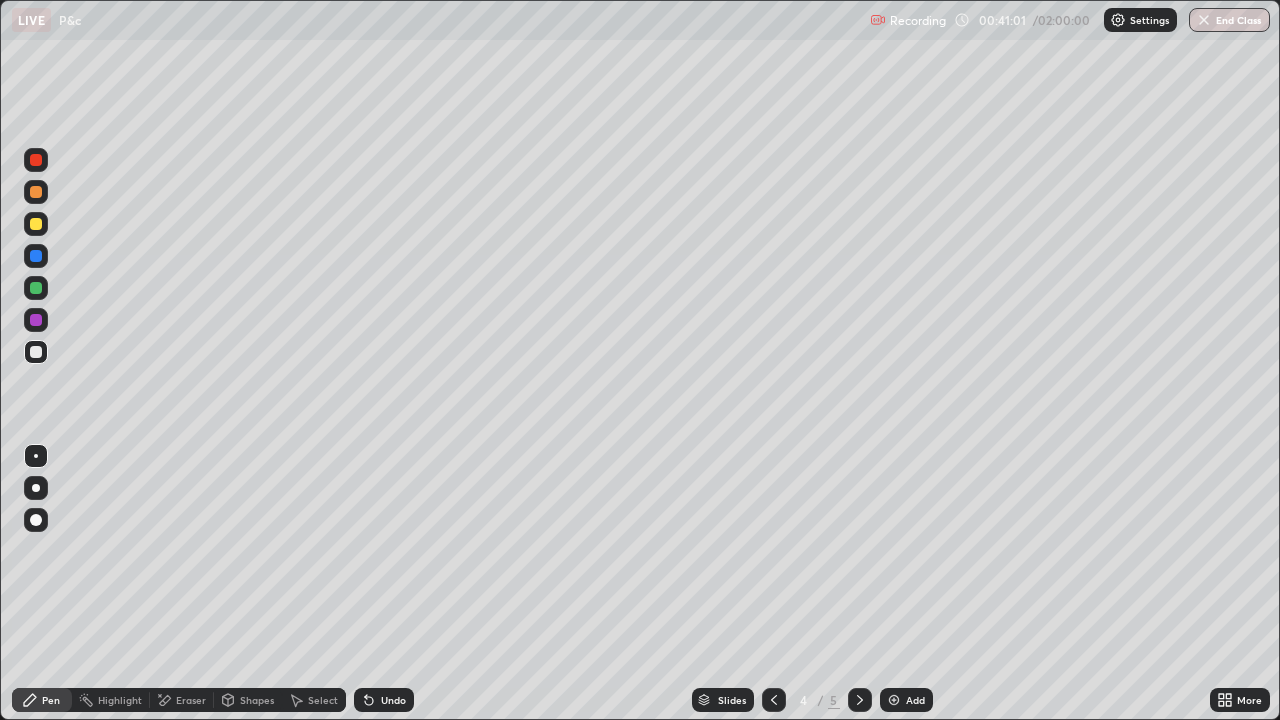 click on "Undo" at bounding box center (384, 700) 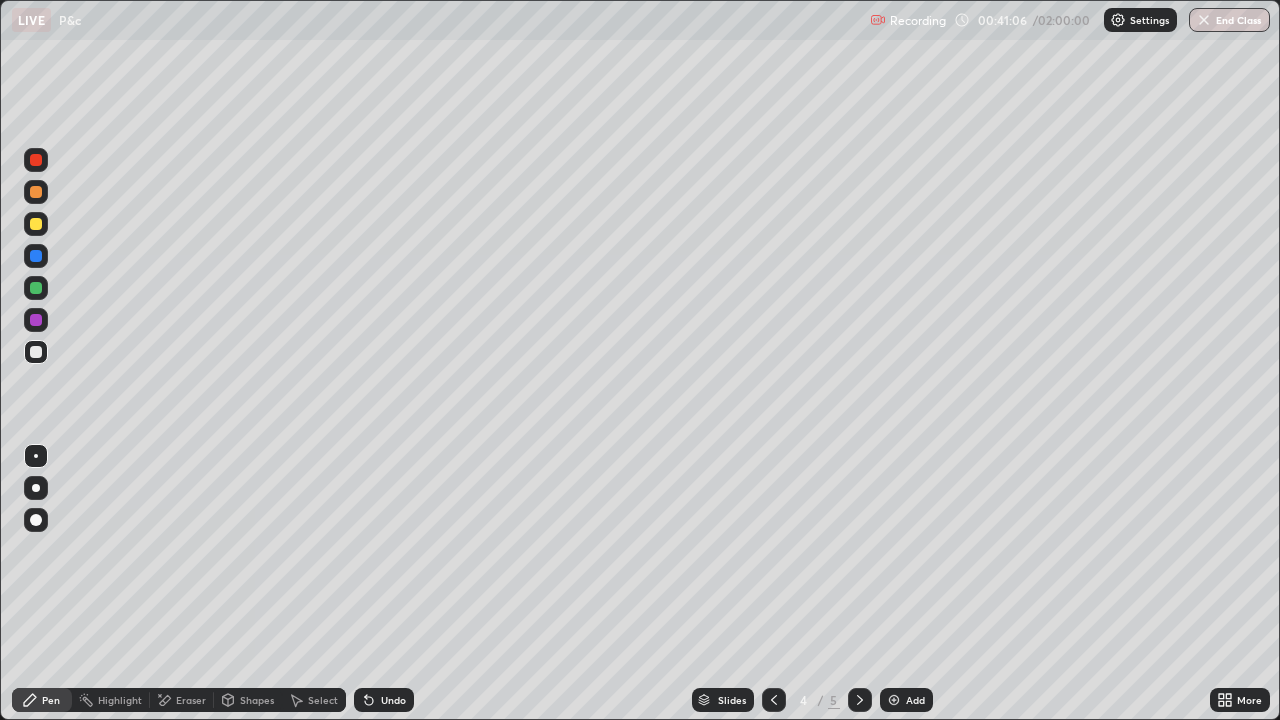 click on "Undo" at bounding box center (393, 700) 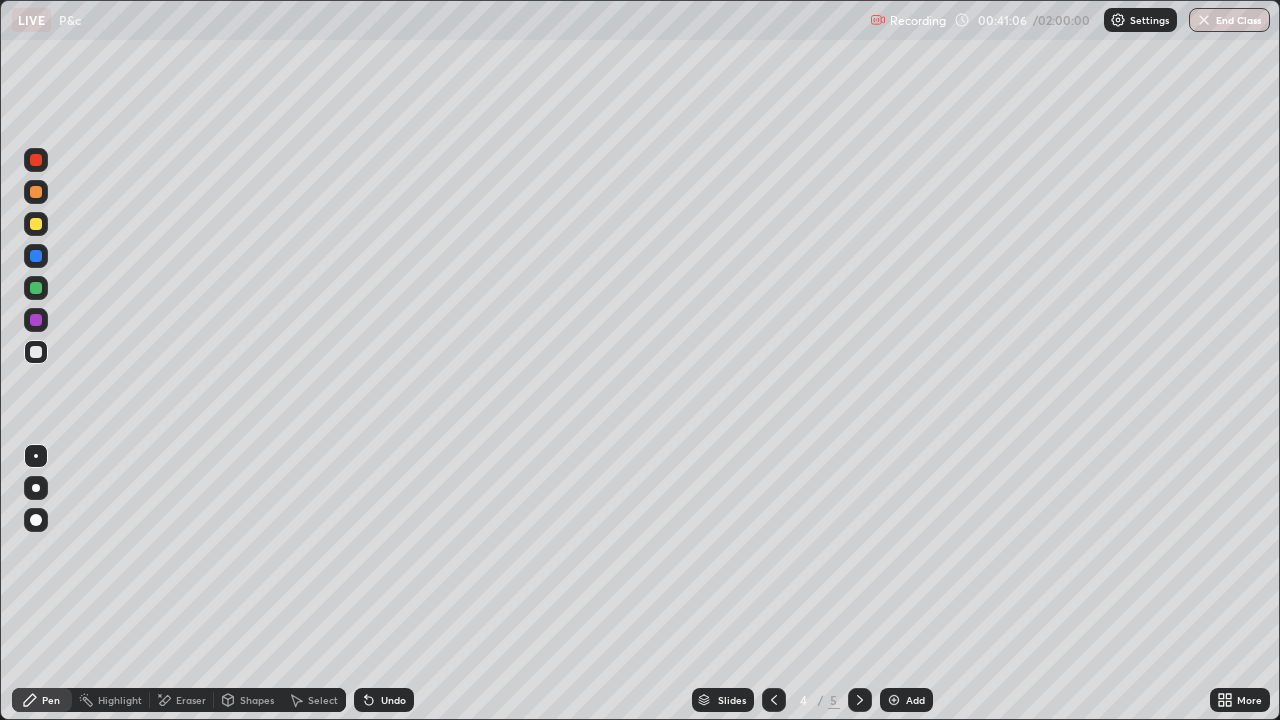 click on "Undo" at bounding box center [393, 700] 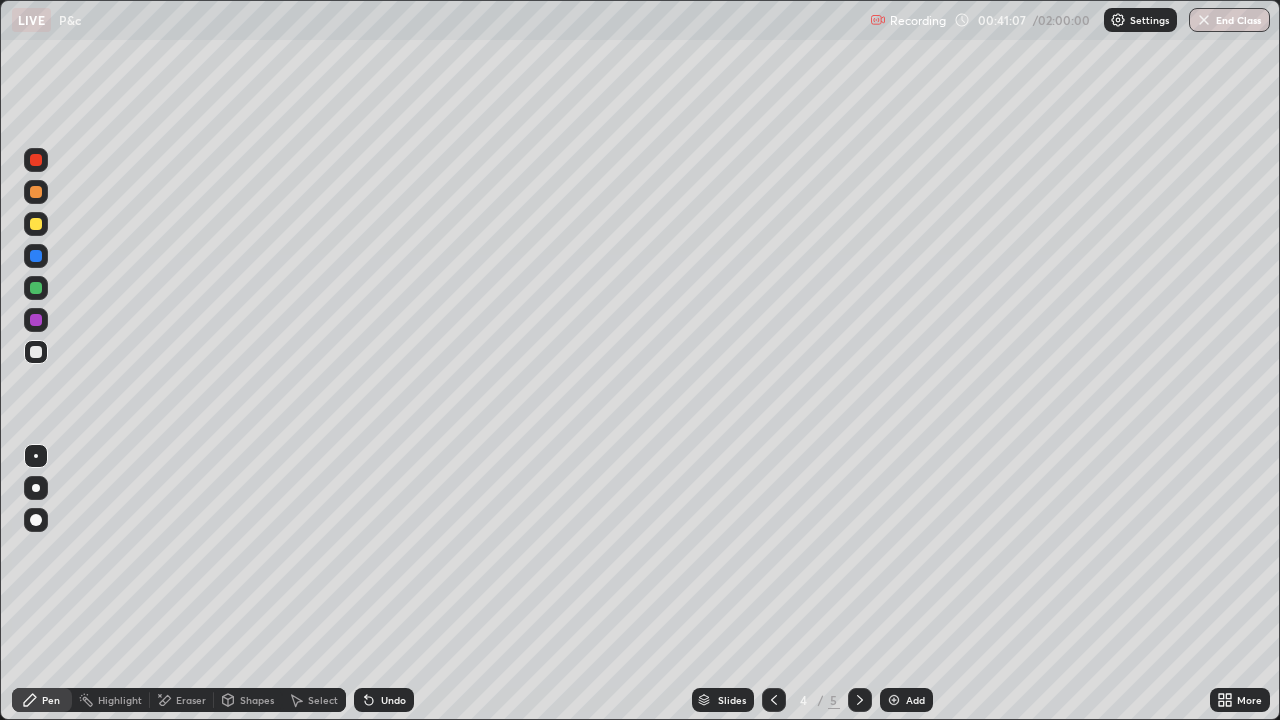 click 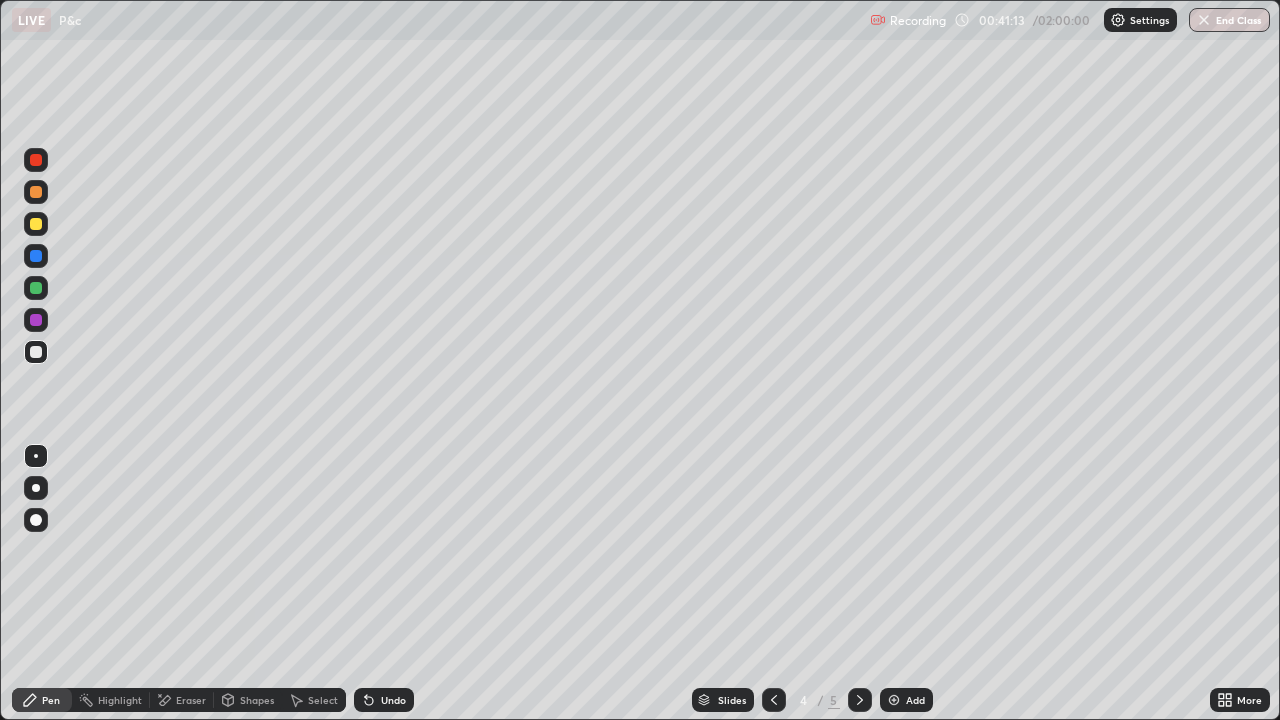 click on "Eraser" at bounding box center (182, 700) 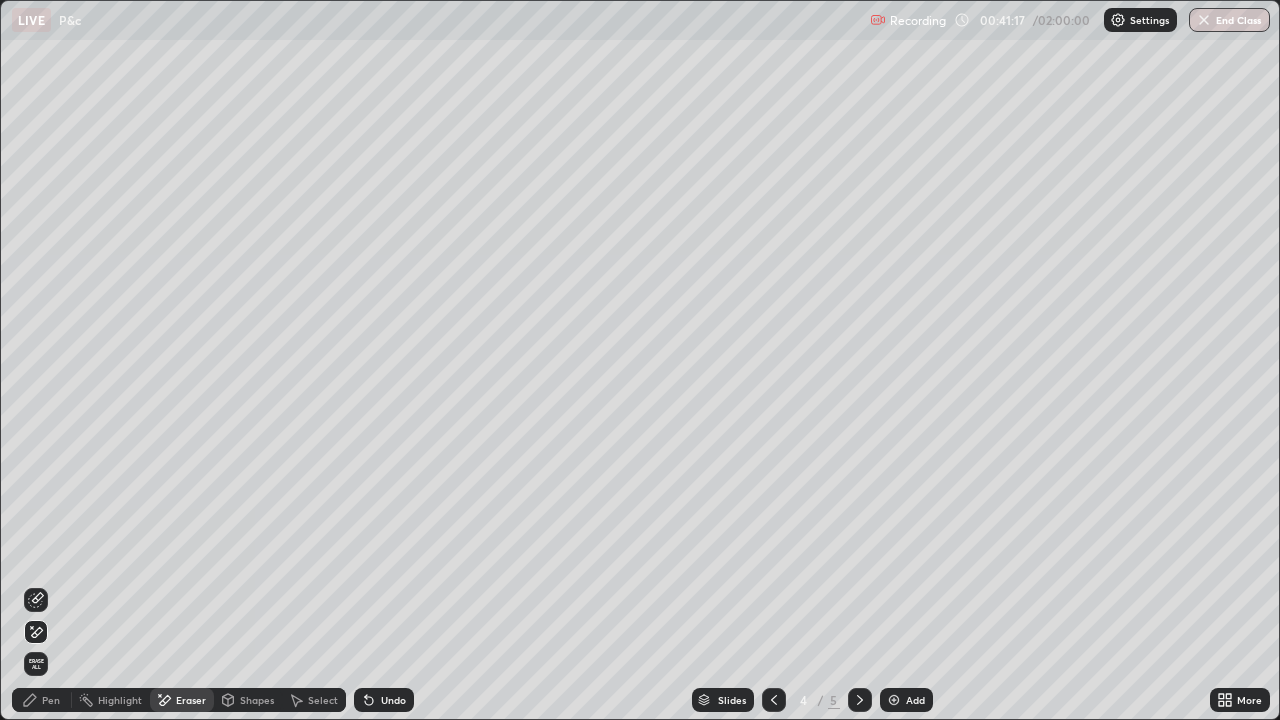 click on "Pen" at bounding box center [42, 700] 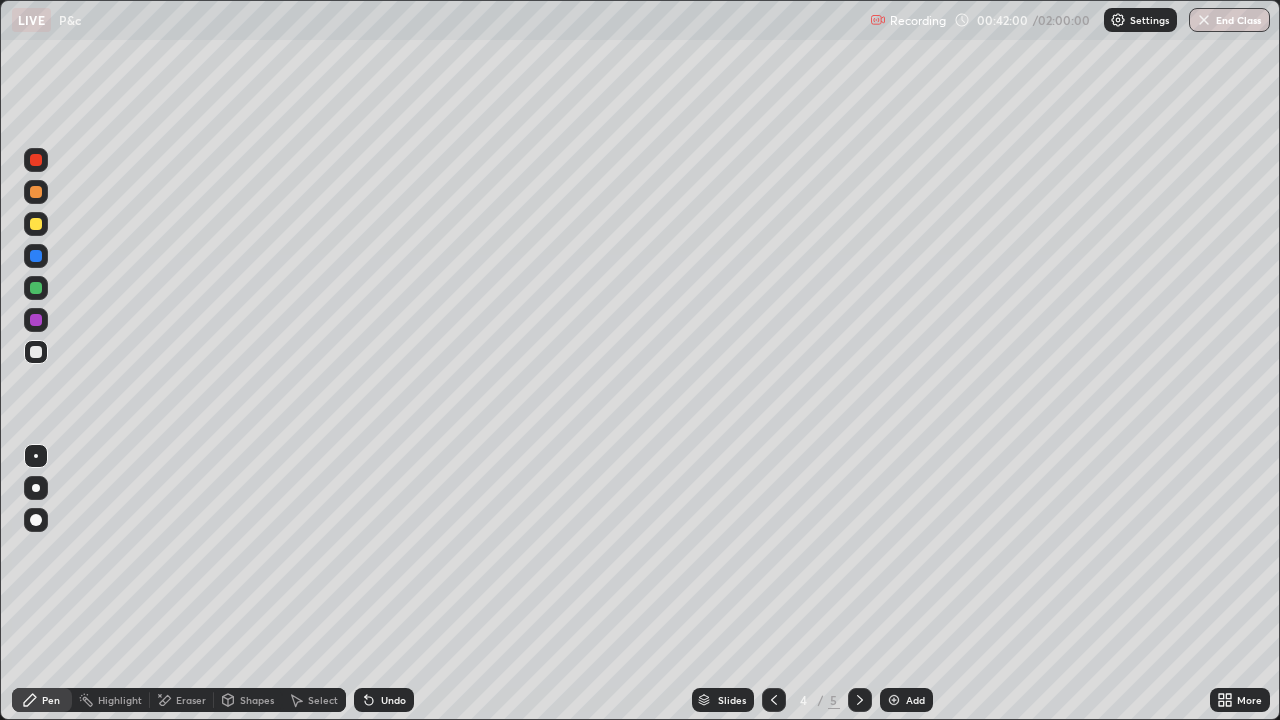 click at bounding box center (36, 224) 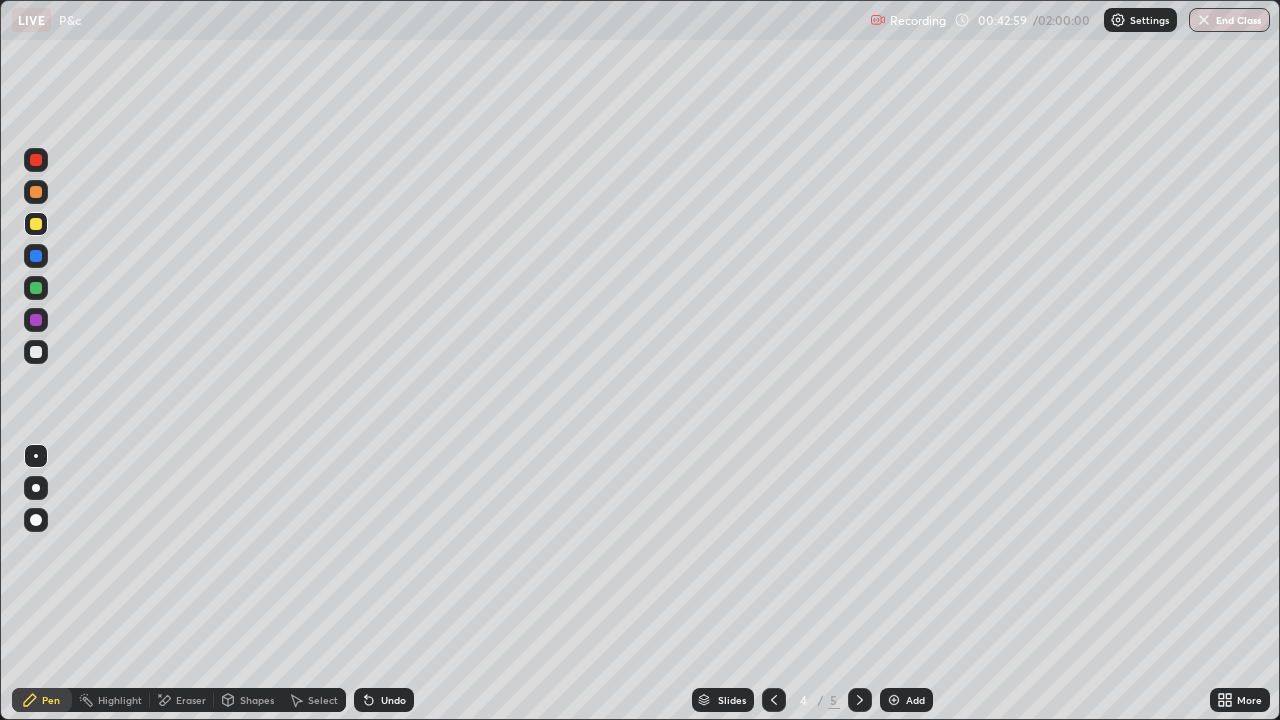 click on "Eraser" at bounding box center [191, 700] 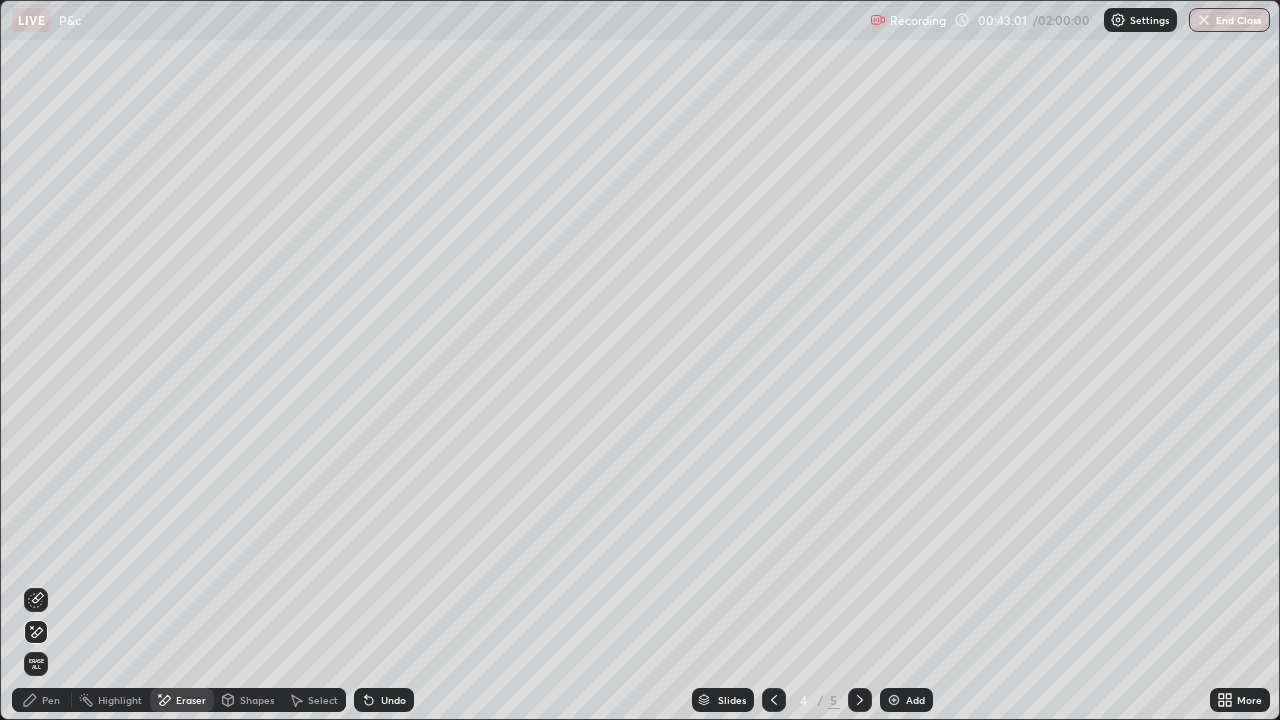 click on "Highlight" at bounding box center (111, 700) 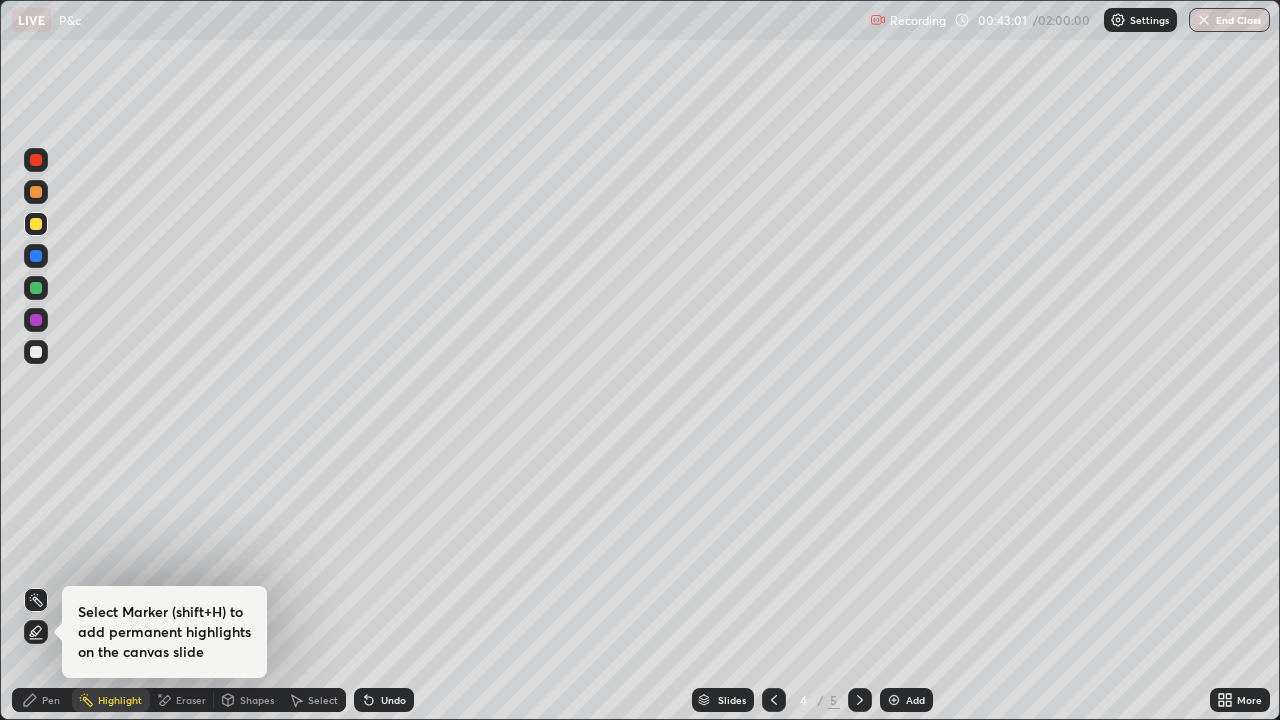 click on "Pen" at bounding box center (42, 700) 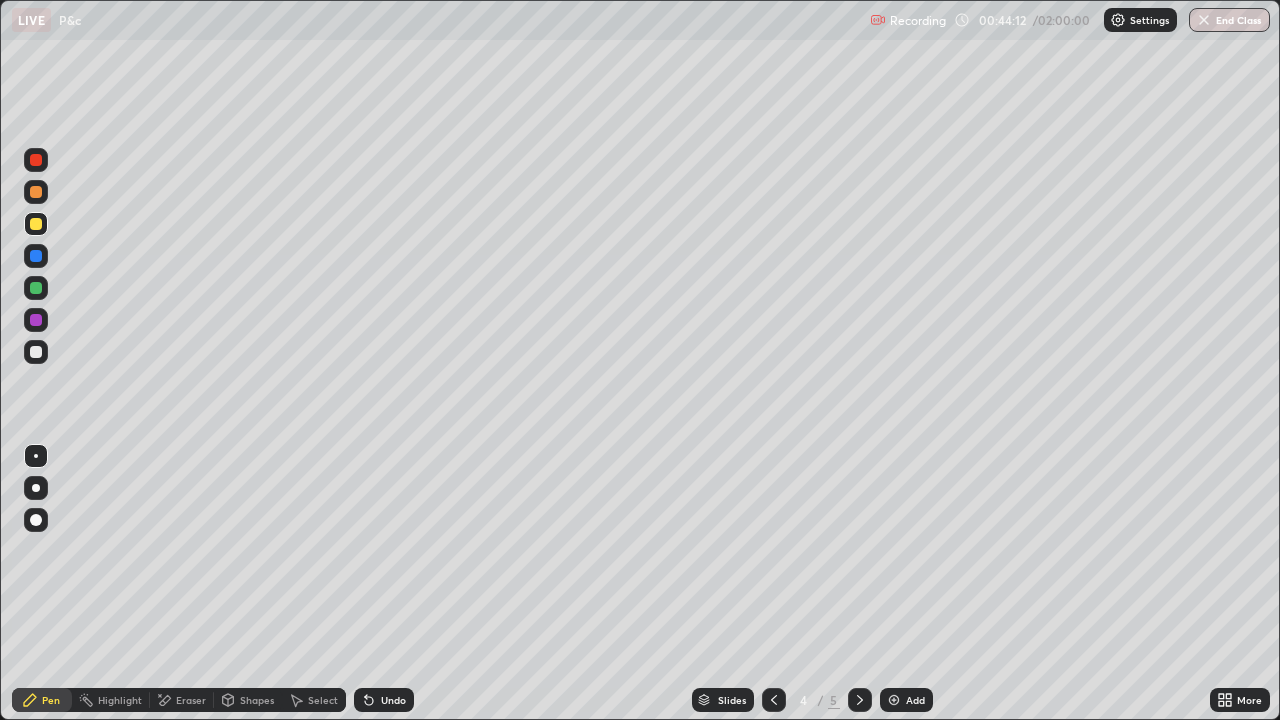 click at bounding box center (36, 352) 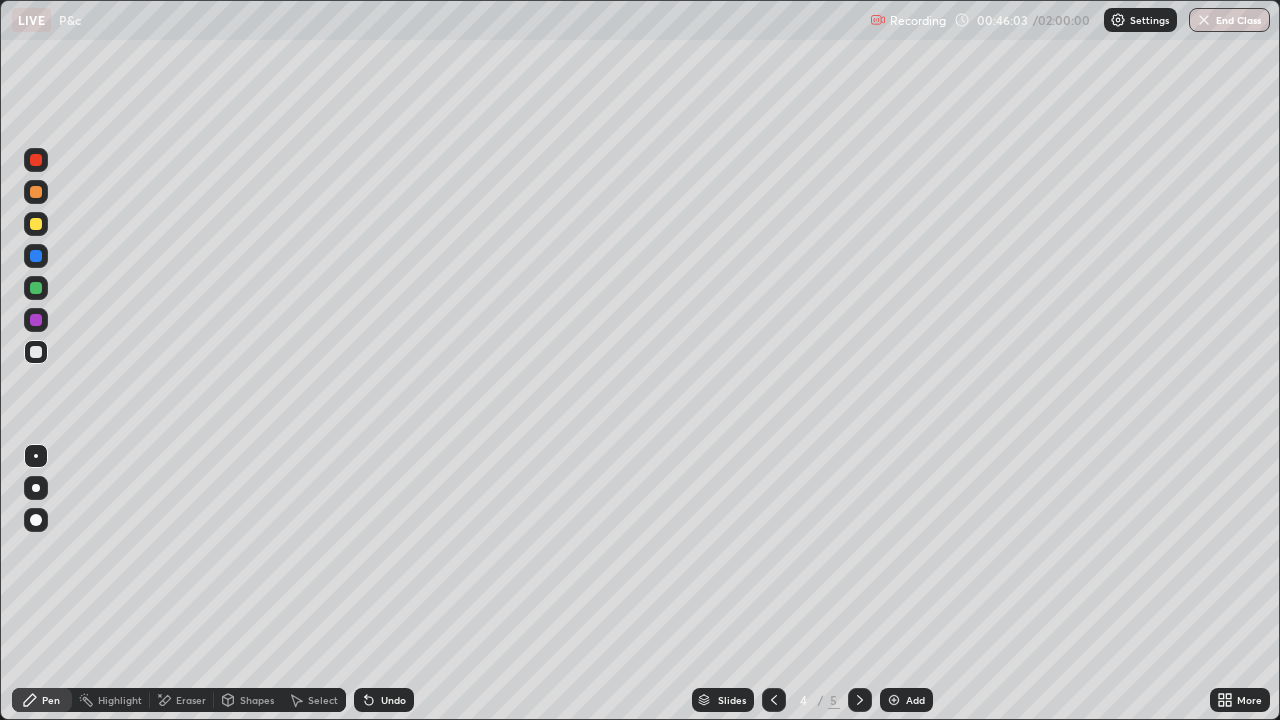 click on "Eraser" at bounding box center (191, 700) 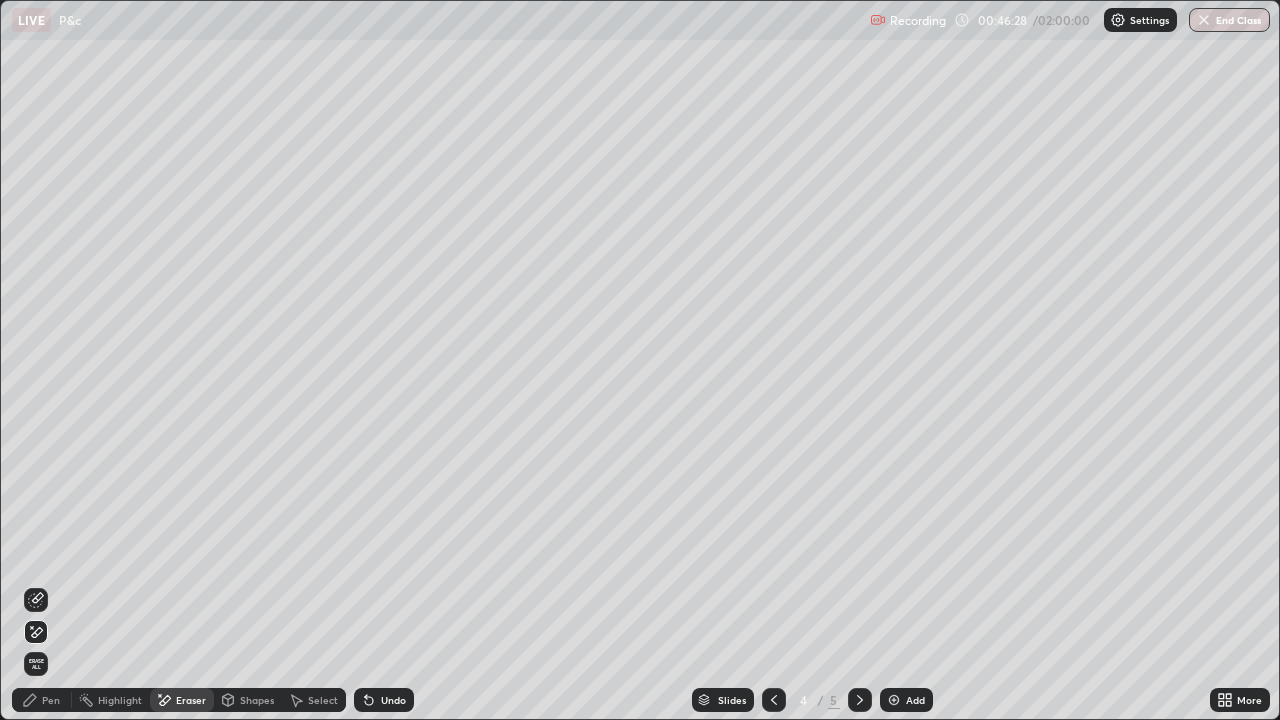 click 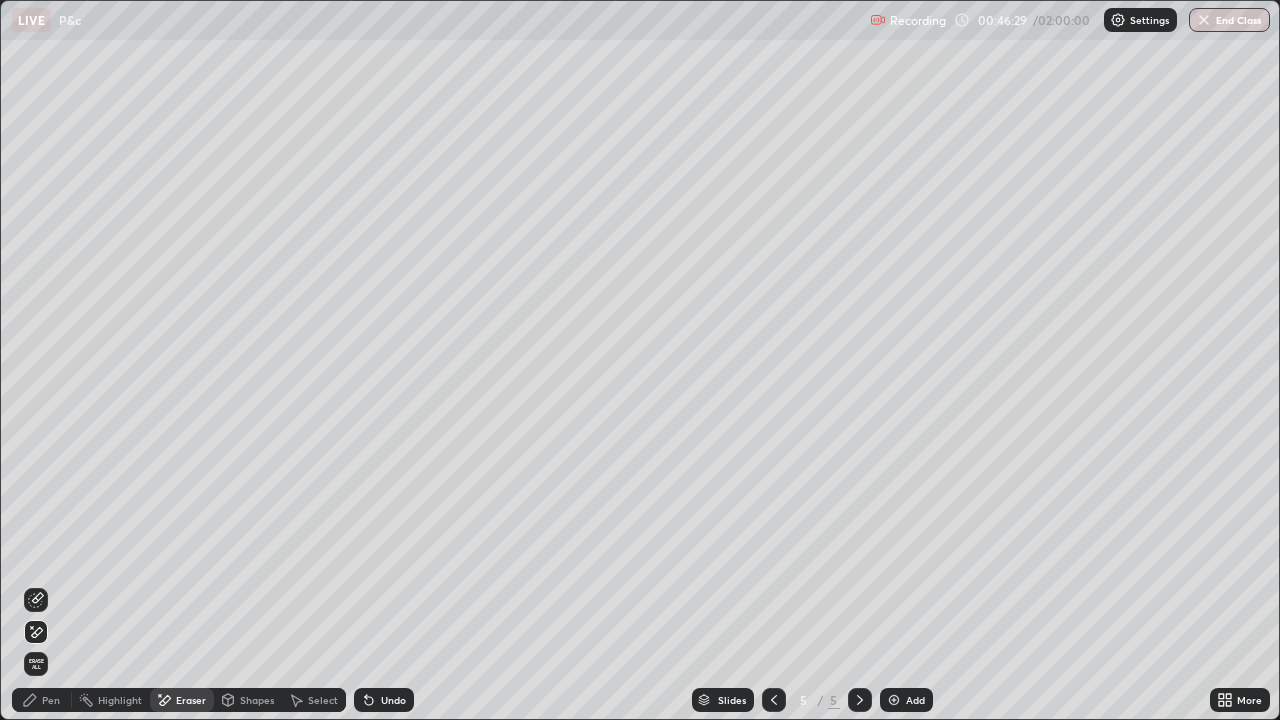 click on "Eraser" at bounding box center [191, 700] 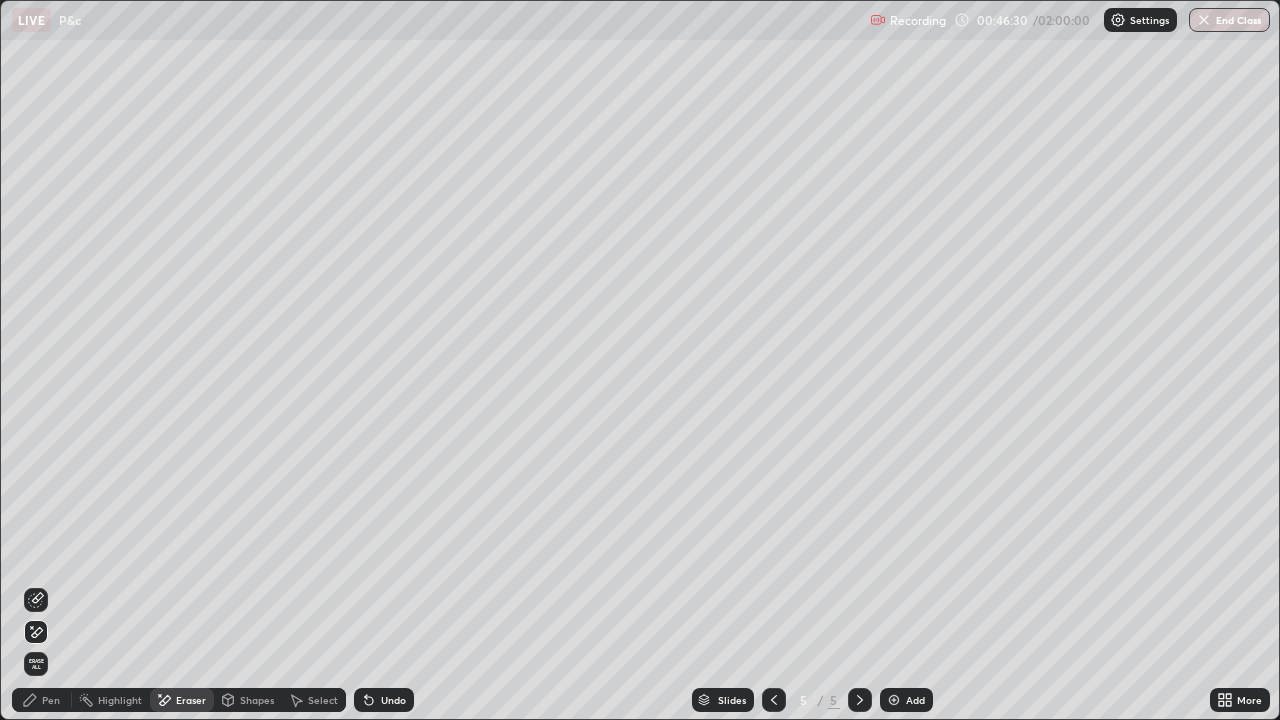 click on "Erase all" at bounding box center (36, 664) 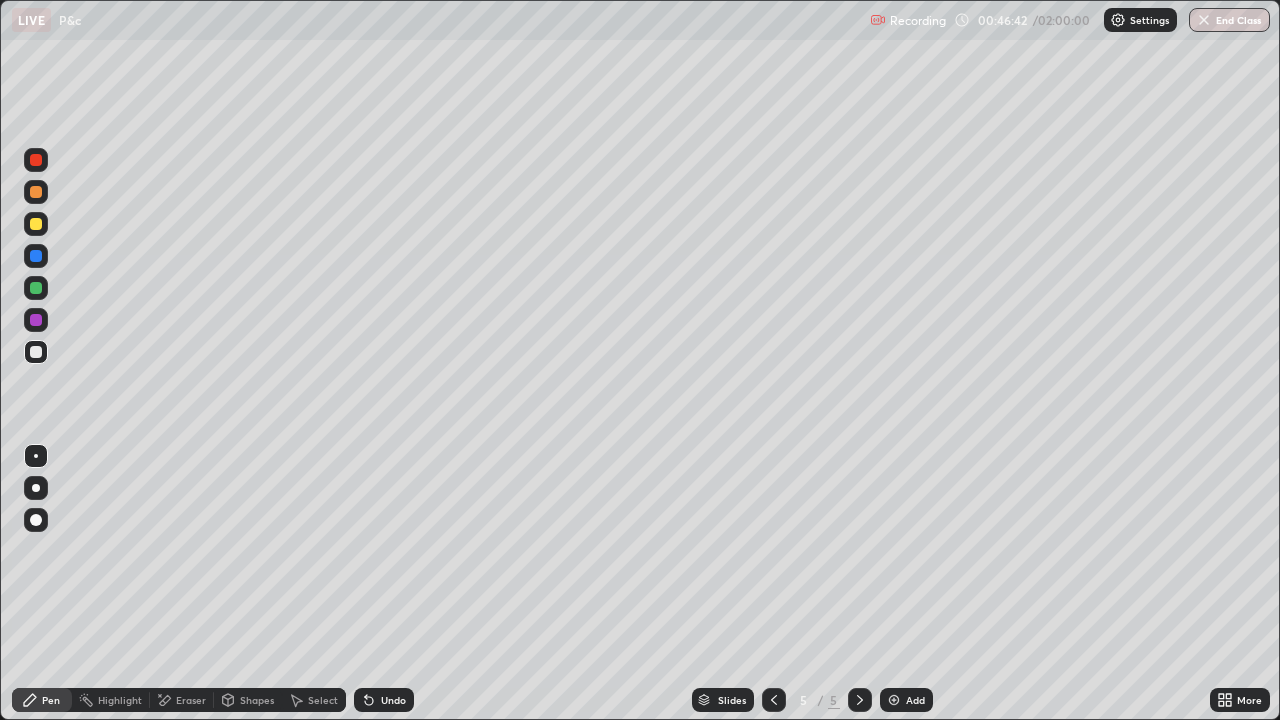 click on "Eraser" at bounding box center (191, 700) 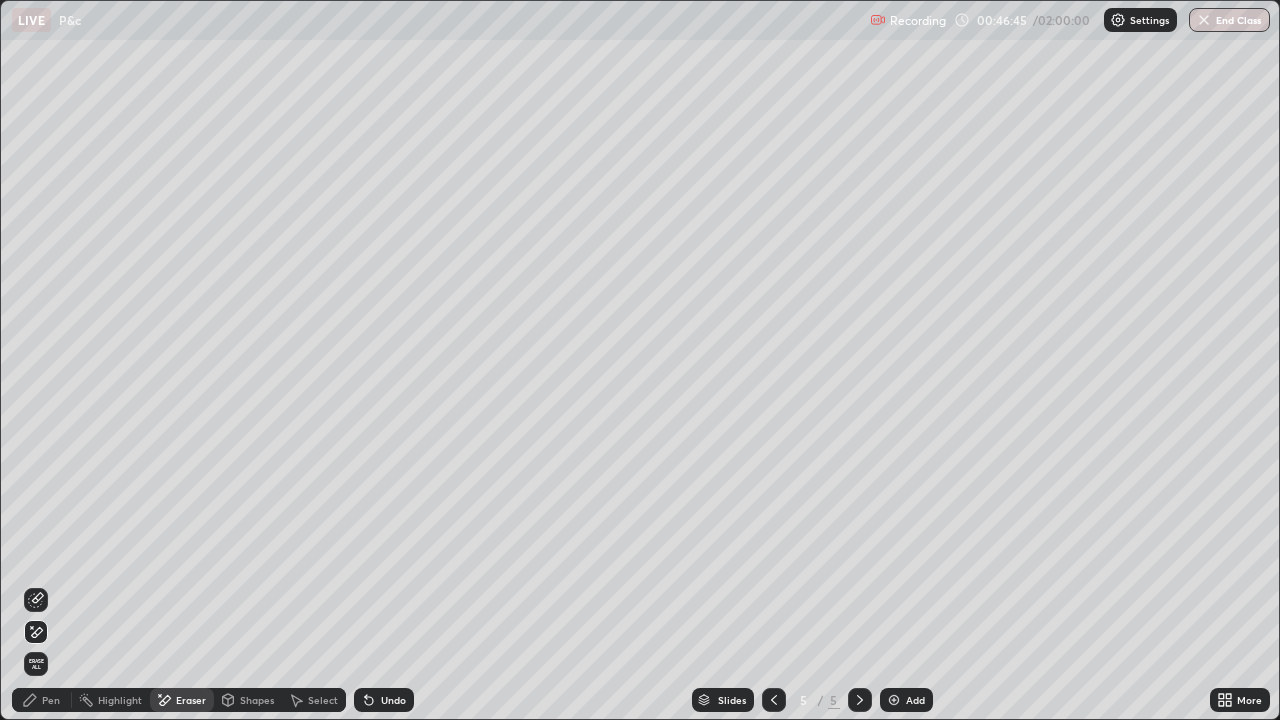 click on "Pen" at bounding box center [51, 700] 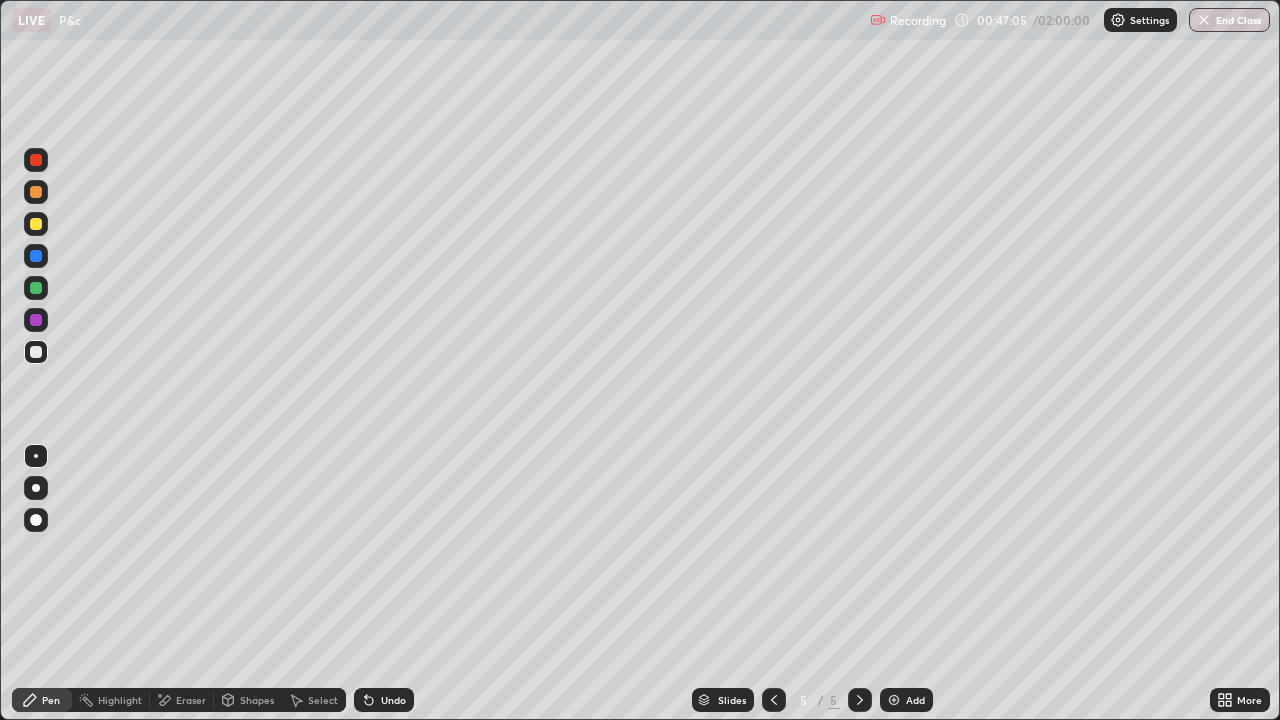 click at bounding box center [774, 700] 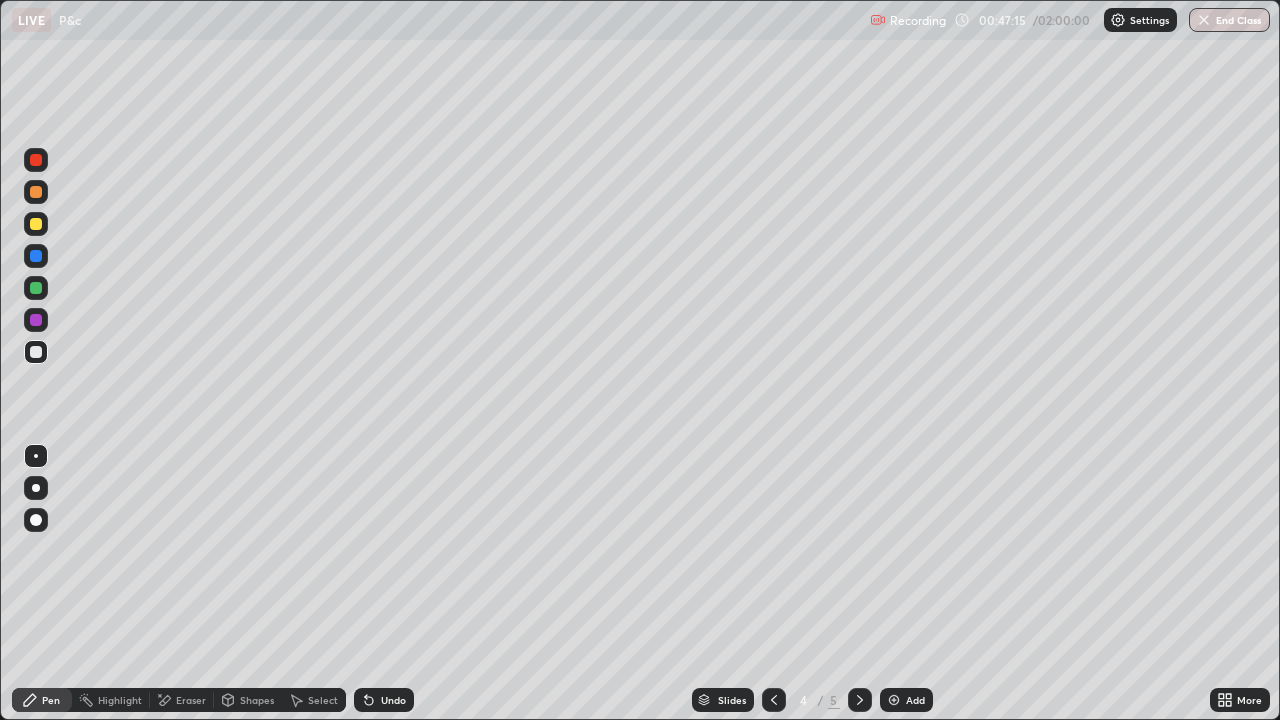 click 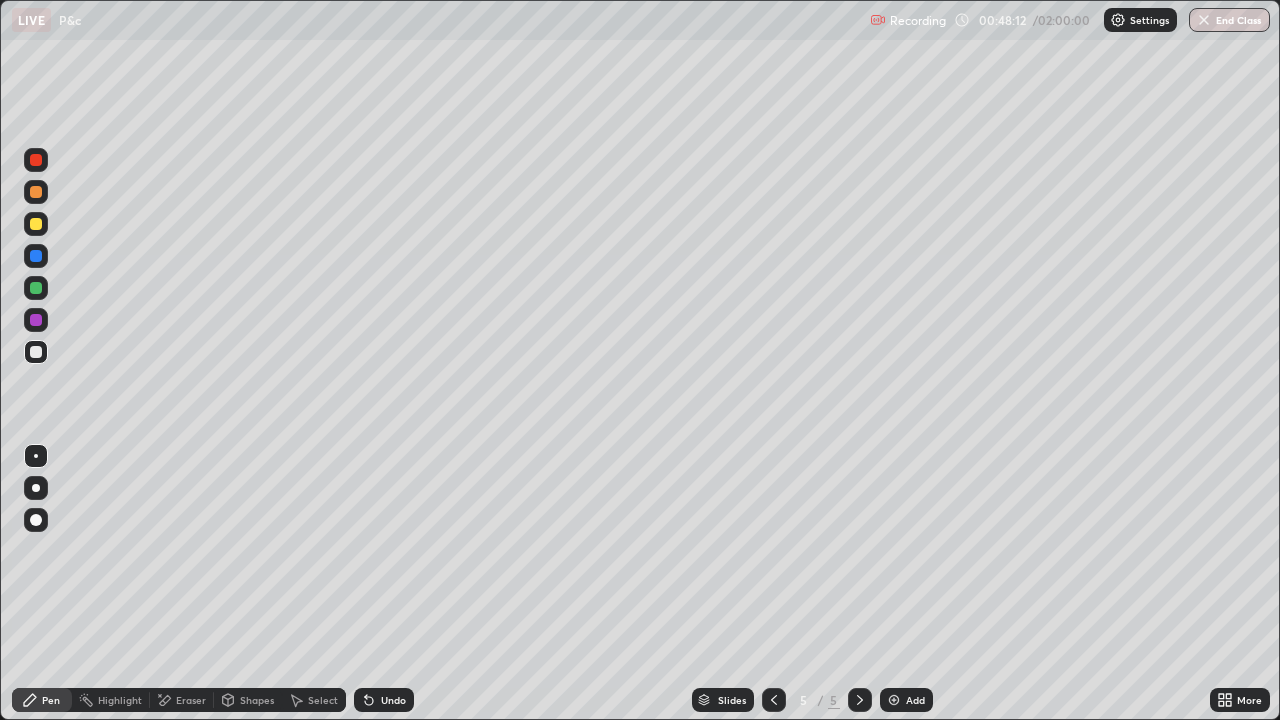 click 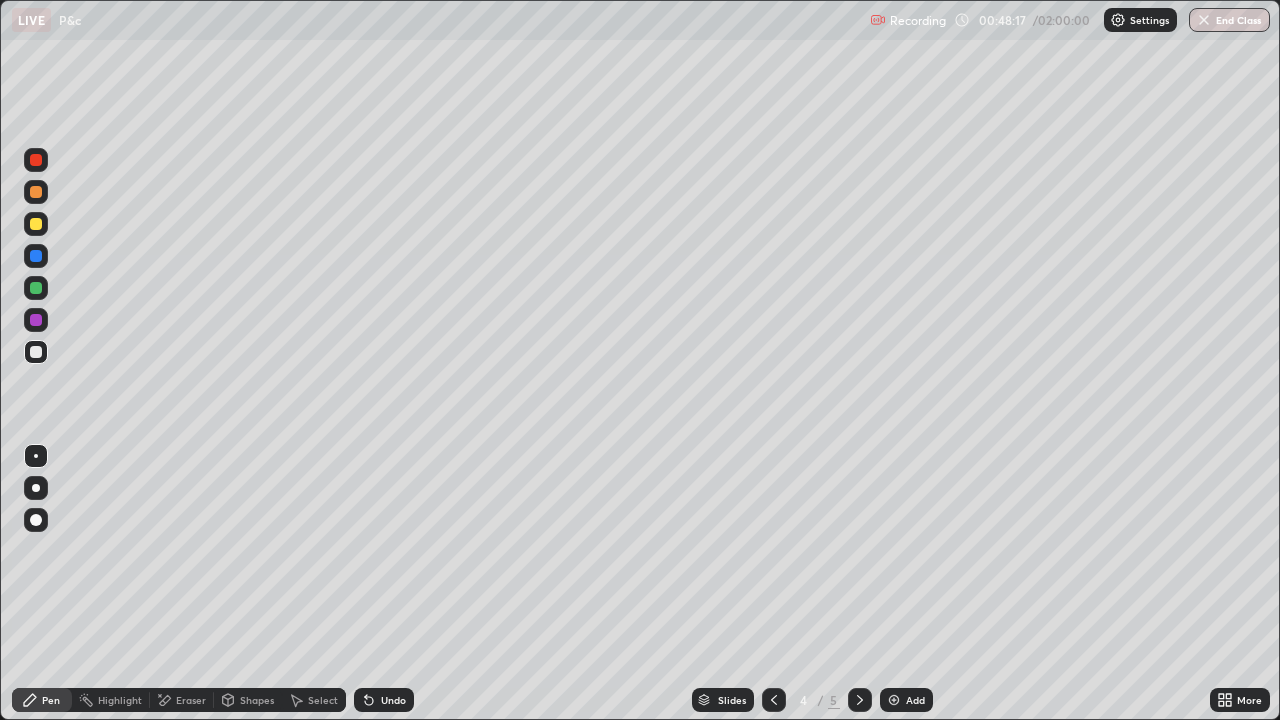 click 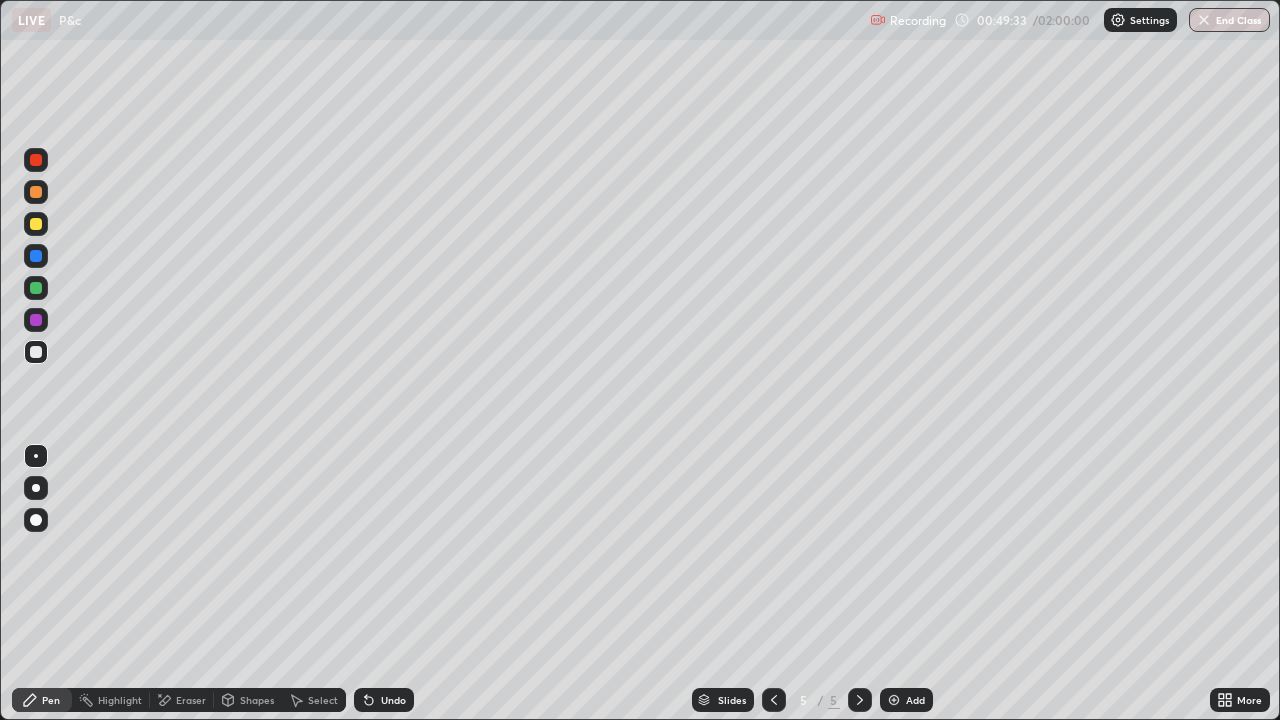 click 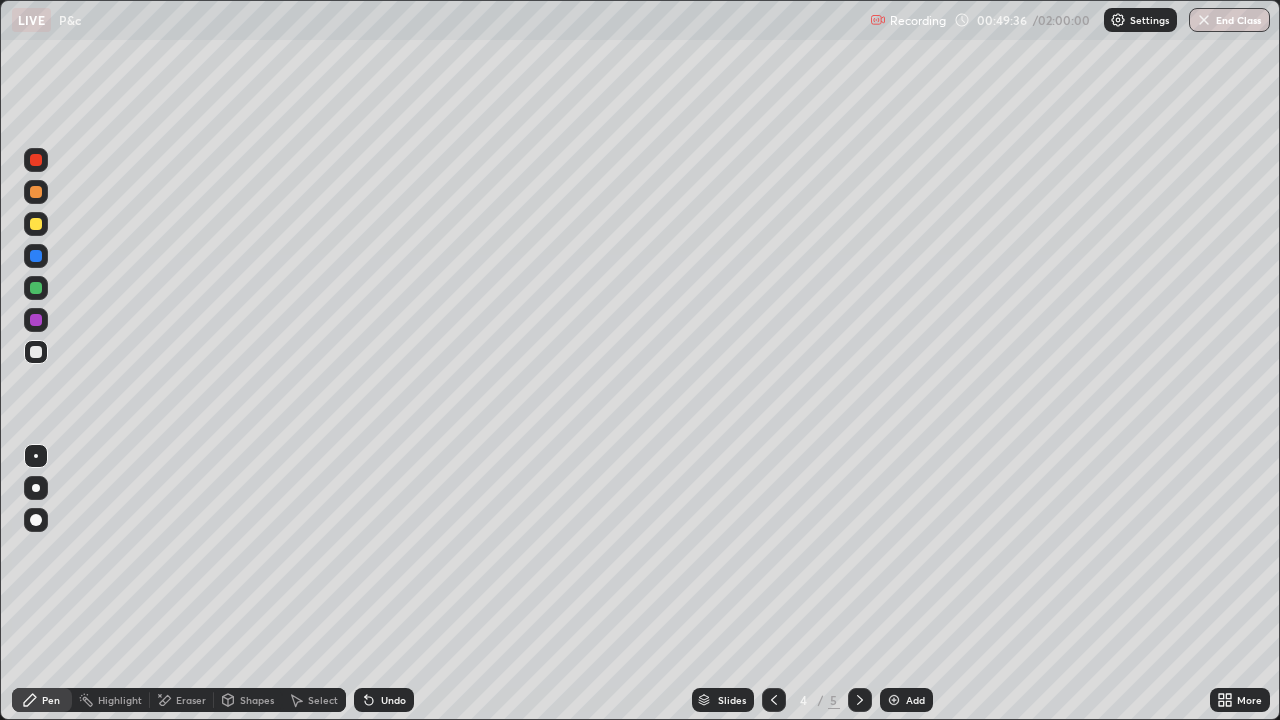 click 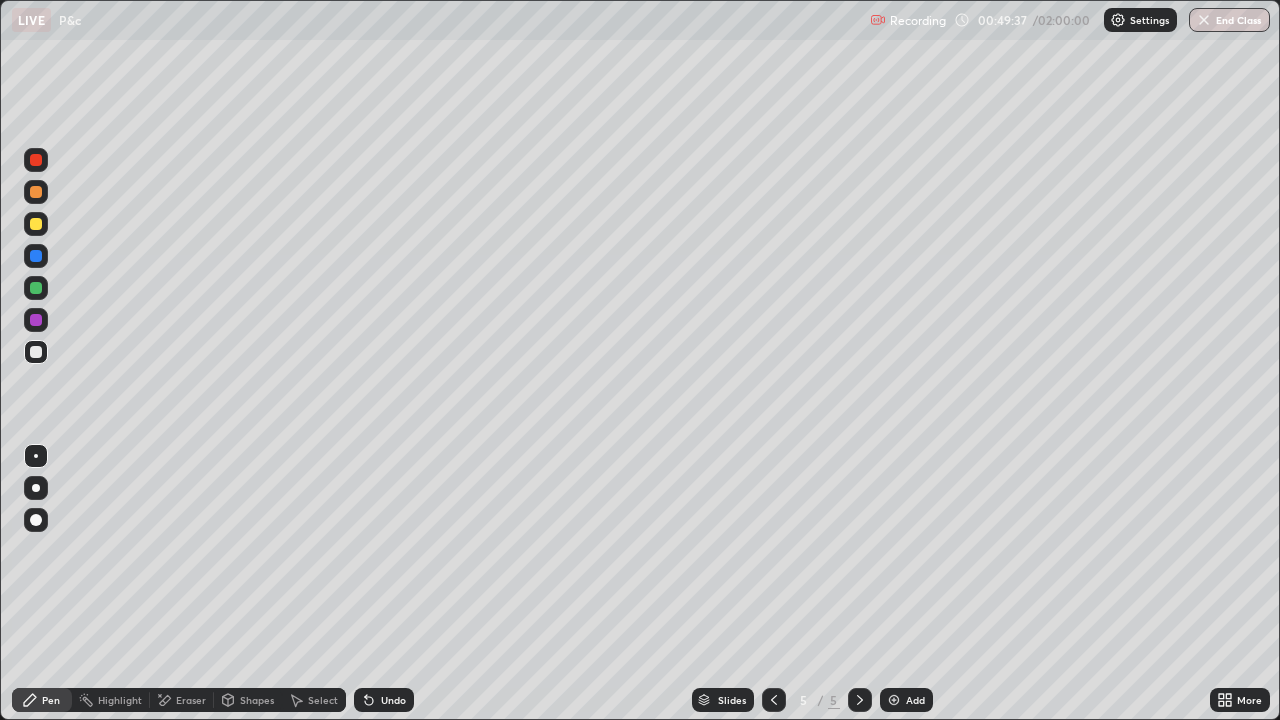 click 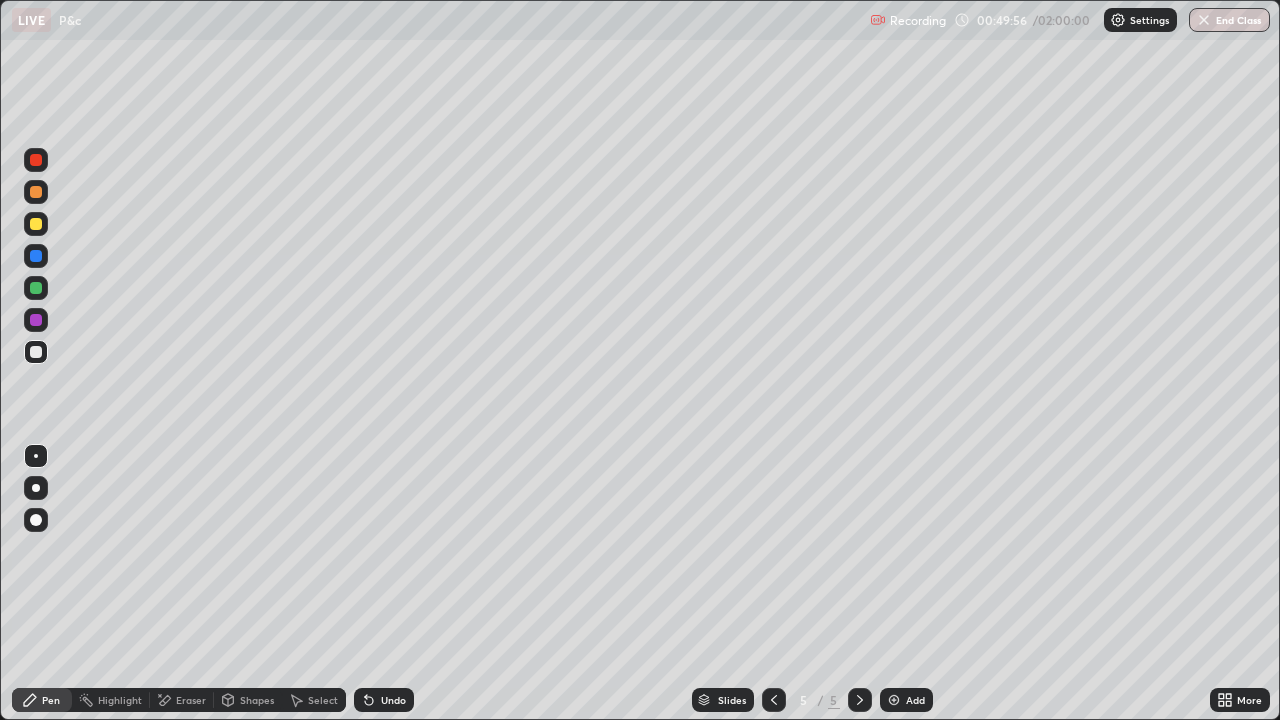 click on "Eraser" at bounding box center [182, 700] 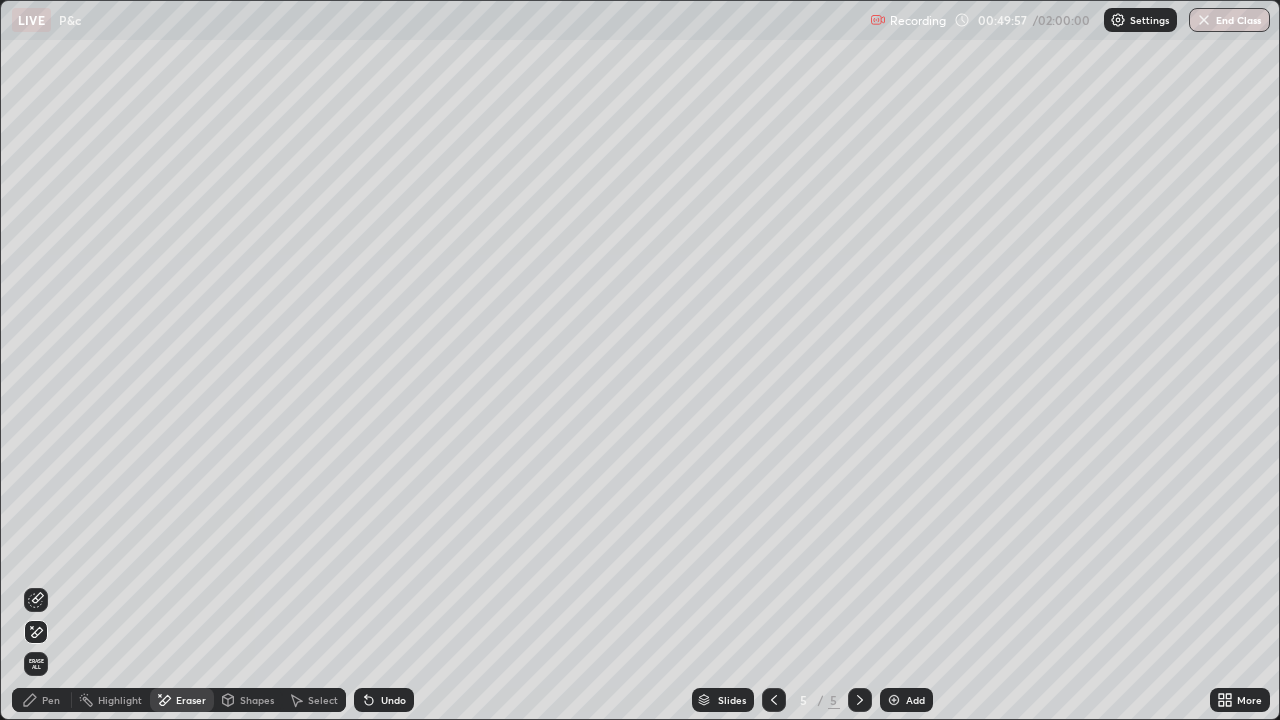 click on "Pen" at bounding box center (51, 700) 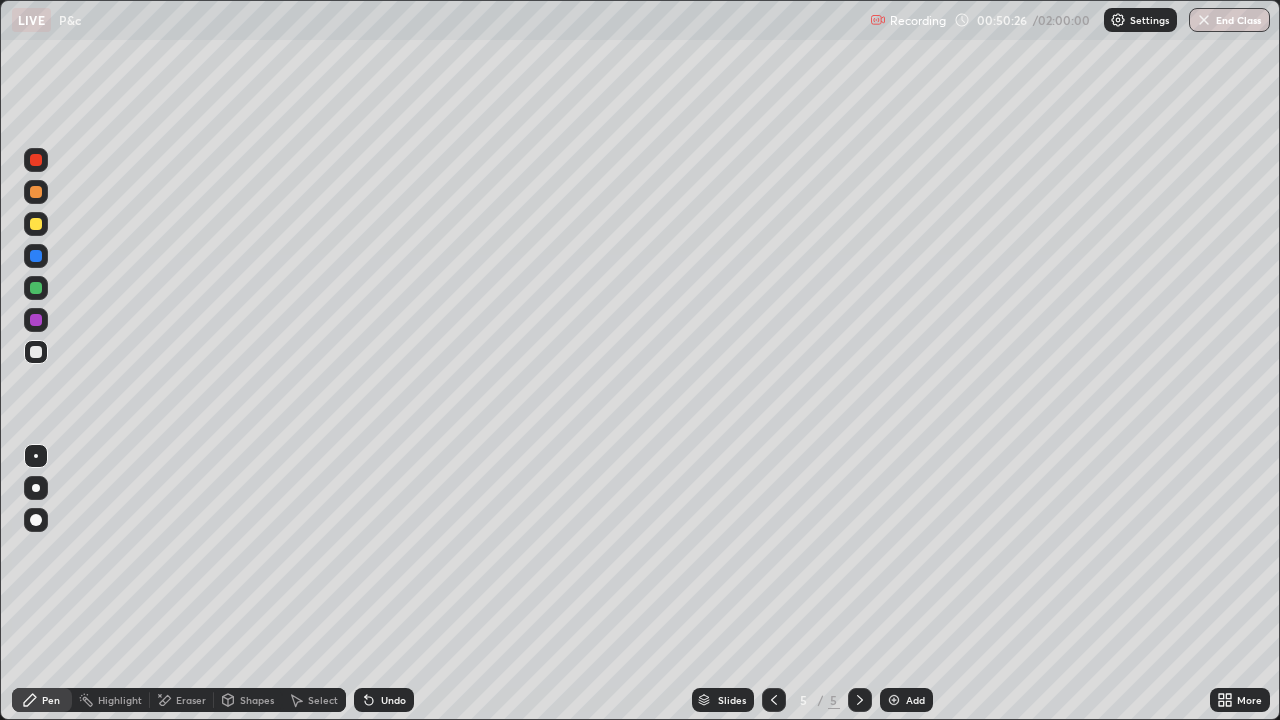 click on "Undo" at bounding box center [393, 700] 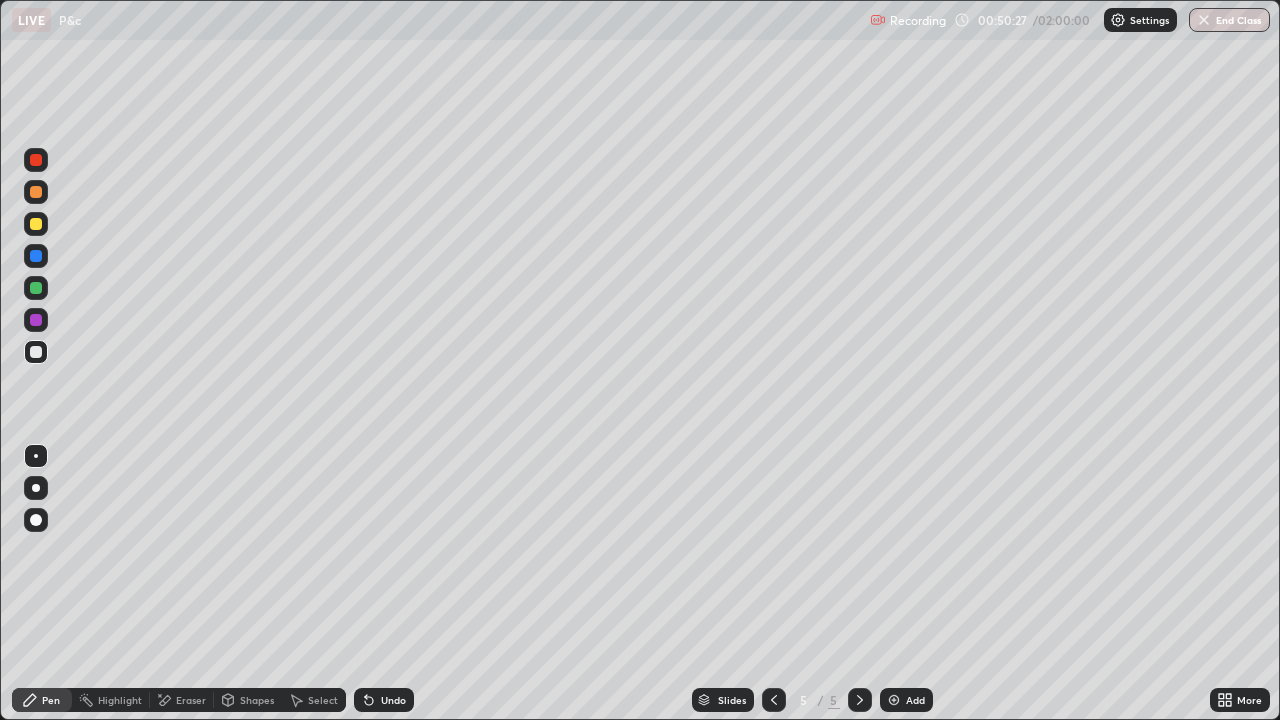 click on "Undo" at bounding box center (384, 700) 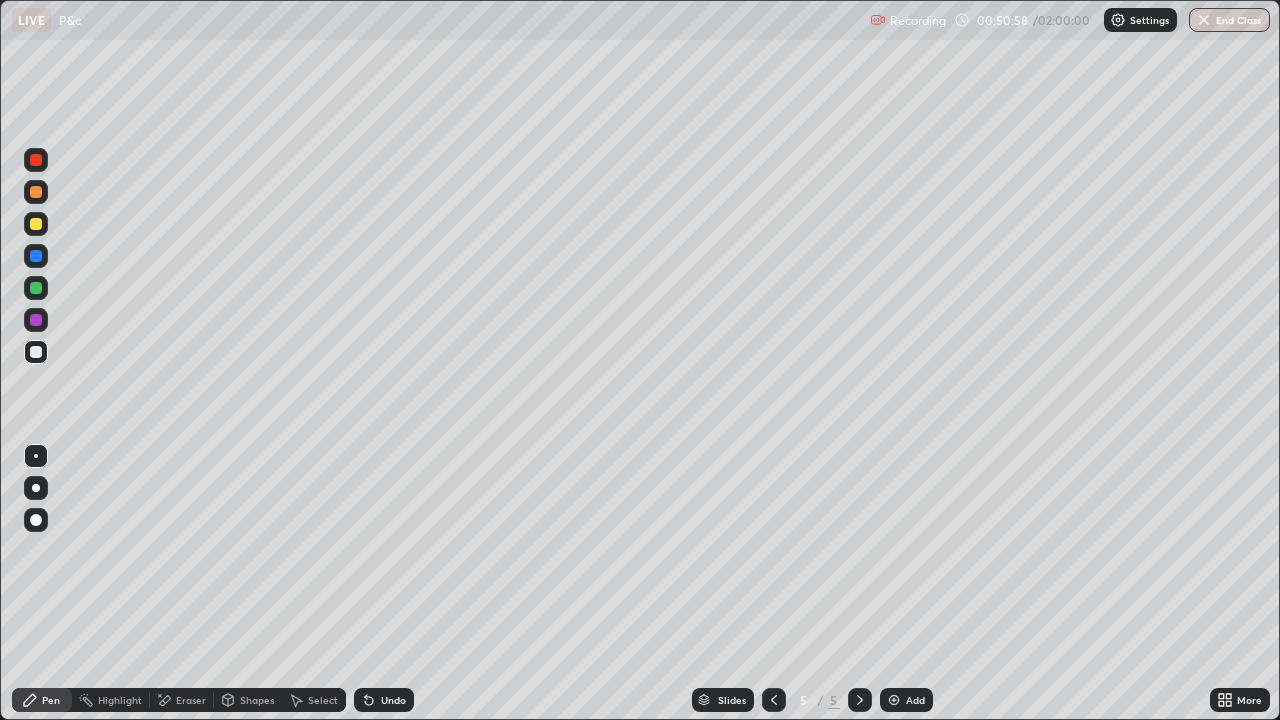 click on "Undo" at bounding box center (393, 700) 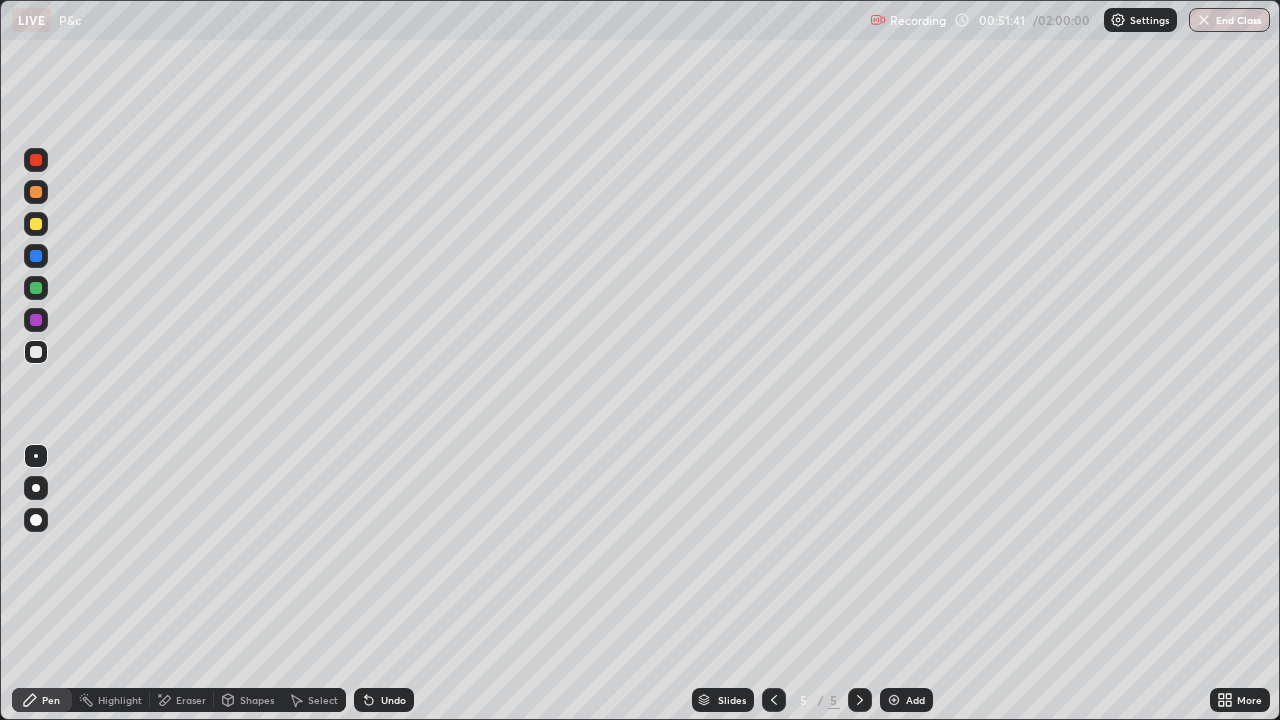 click at bounding box center [774, 700] 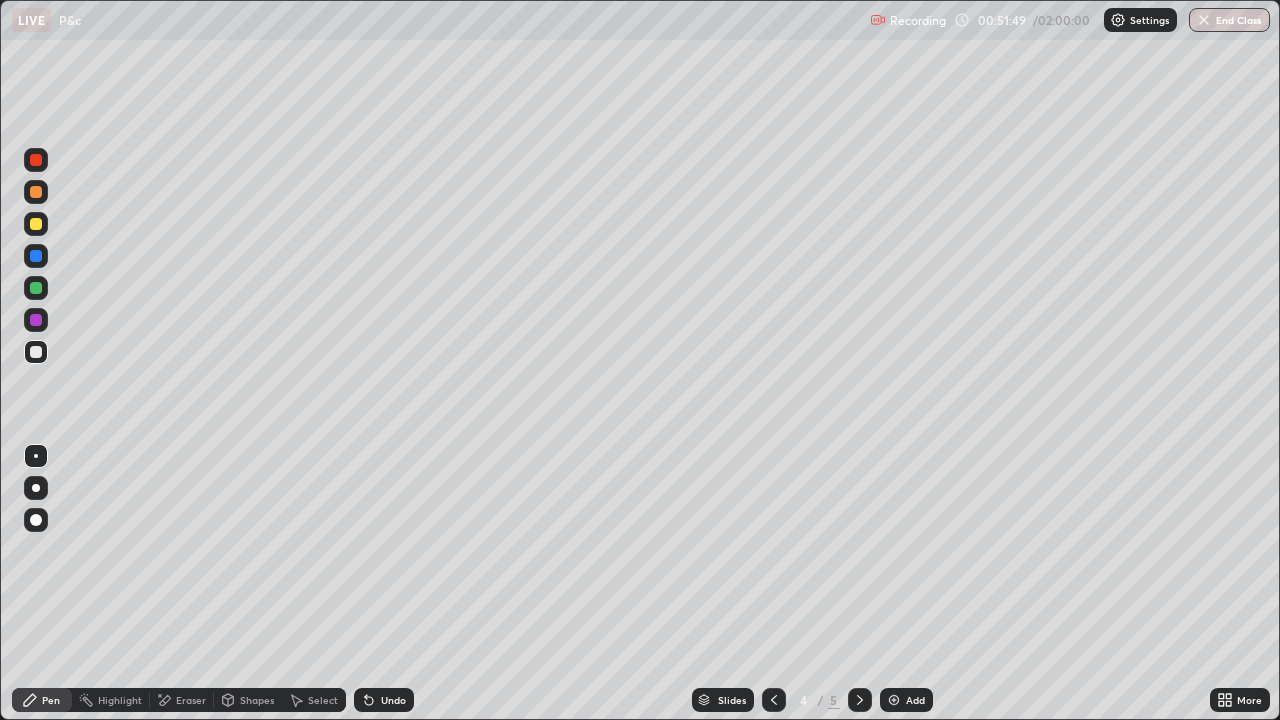 click at bounding box center (860, 700) 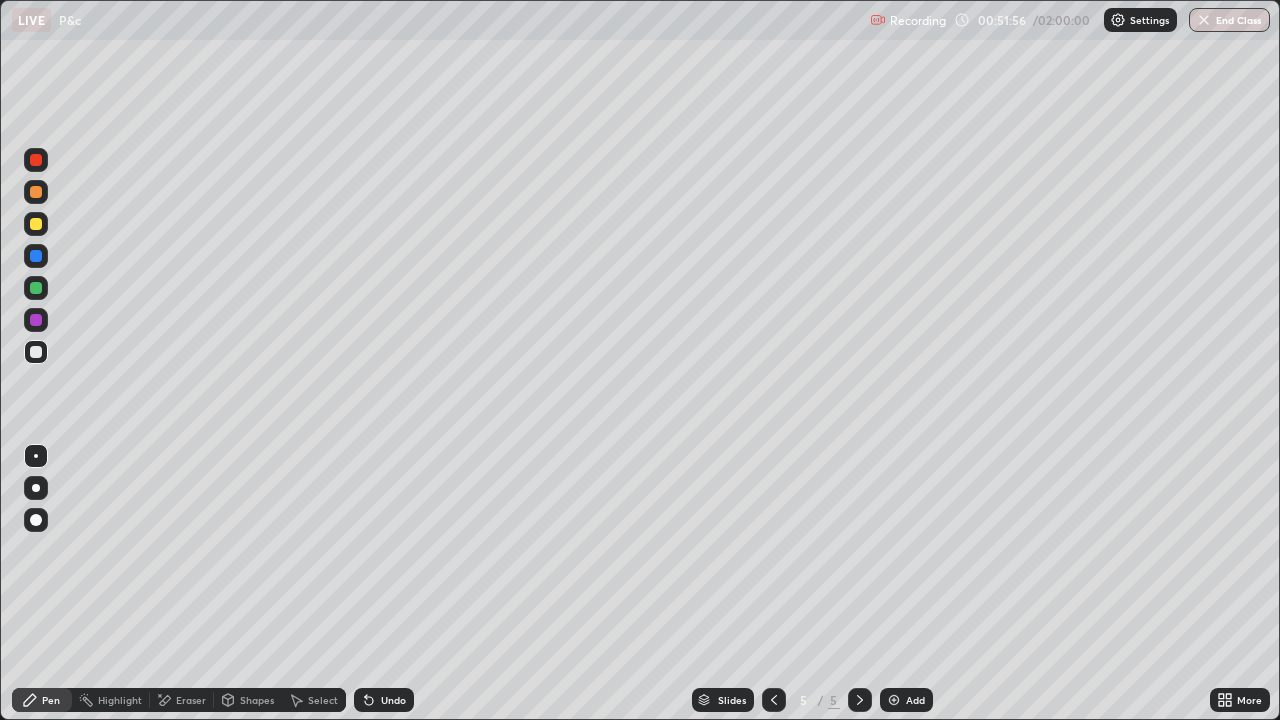 click at bounding box center [774, 700] 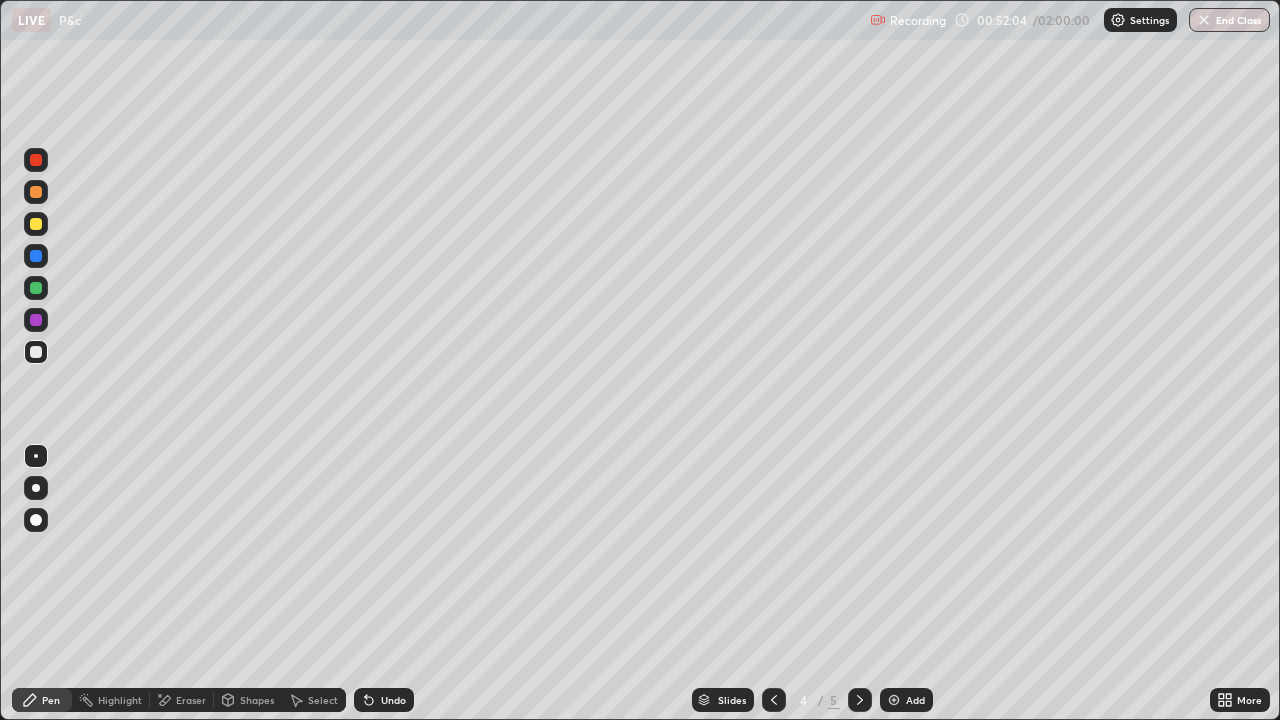 click 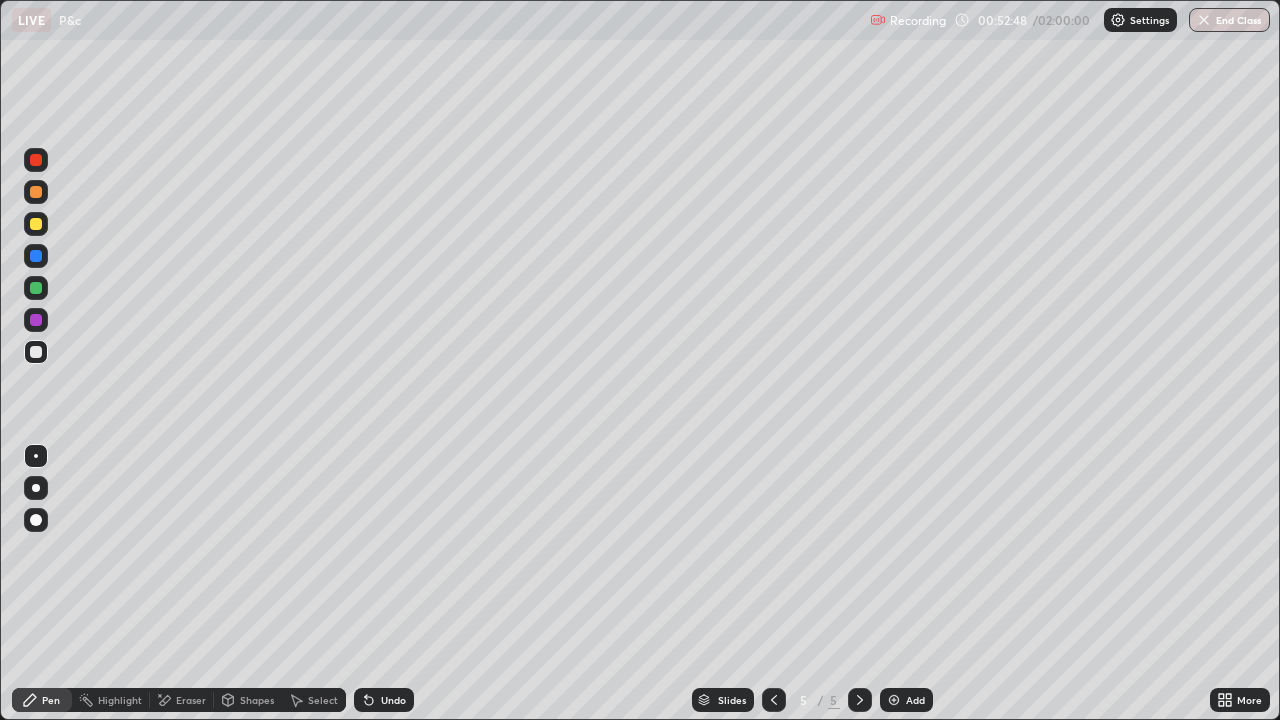 click on "Undo" at bounding box center [393, 700] 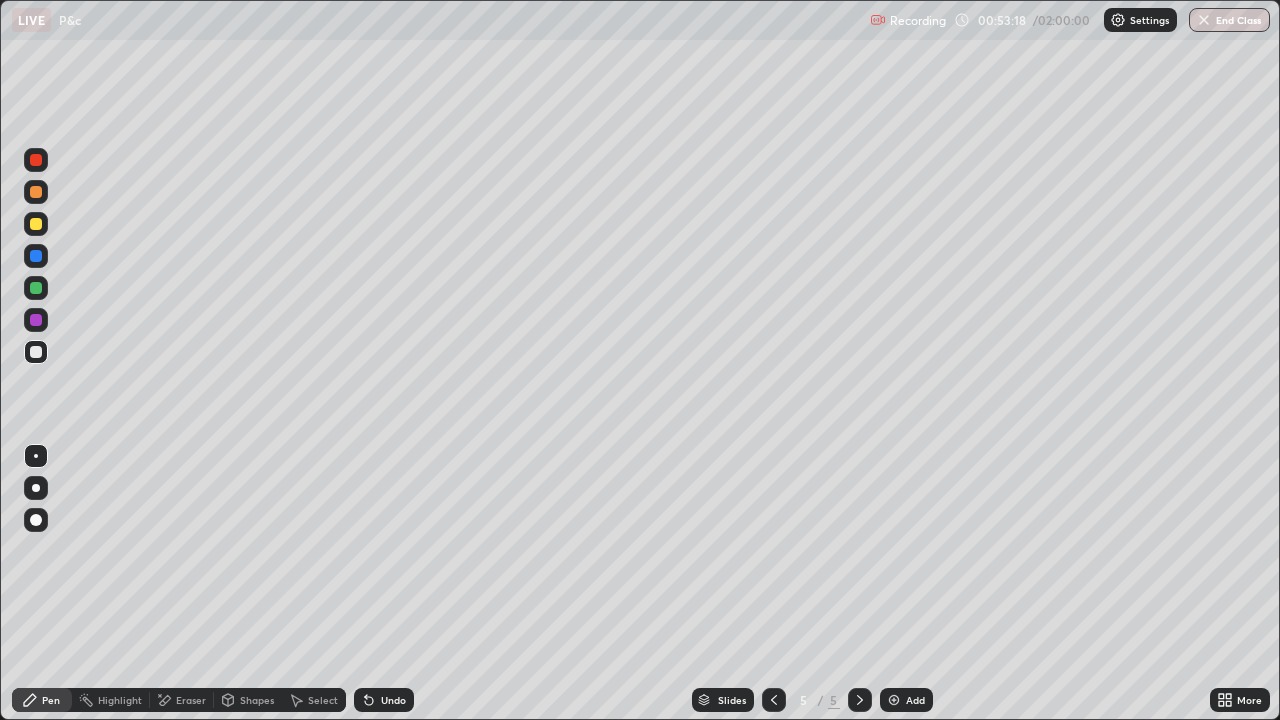 click 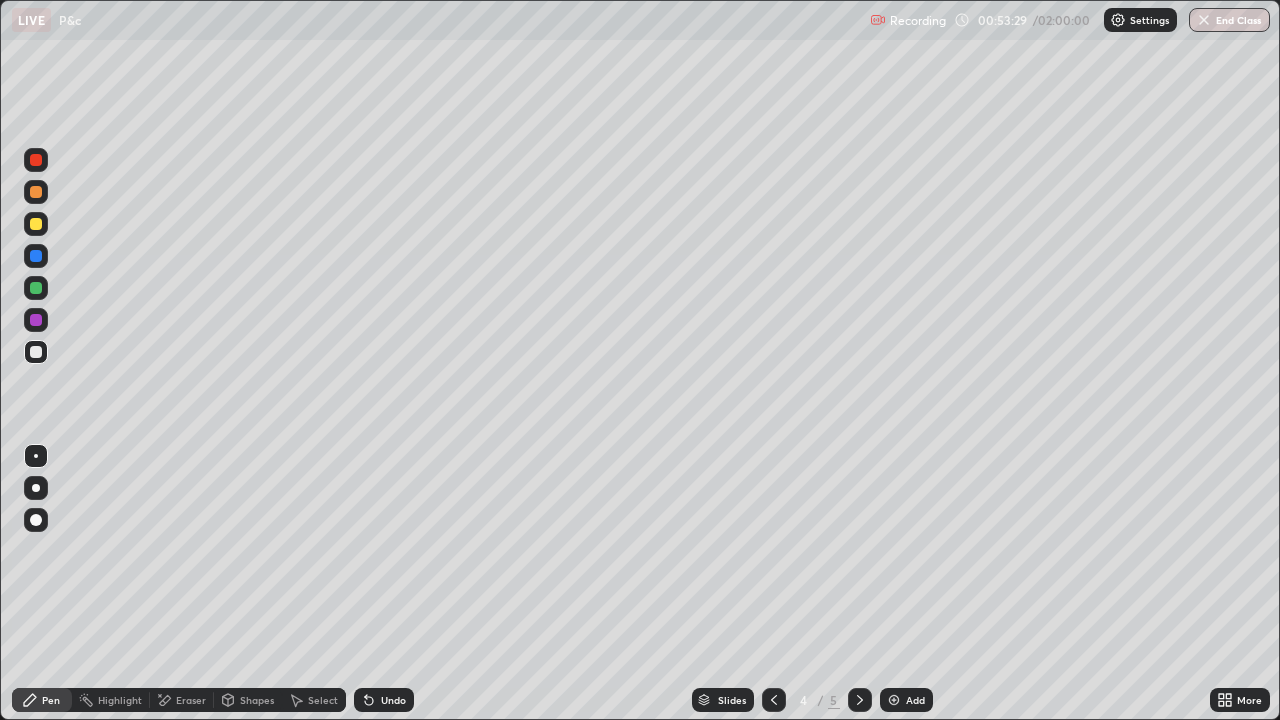 click 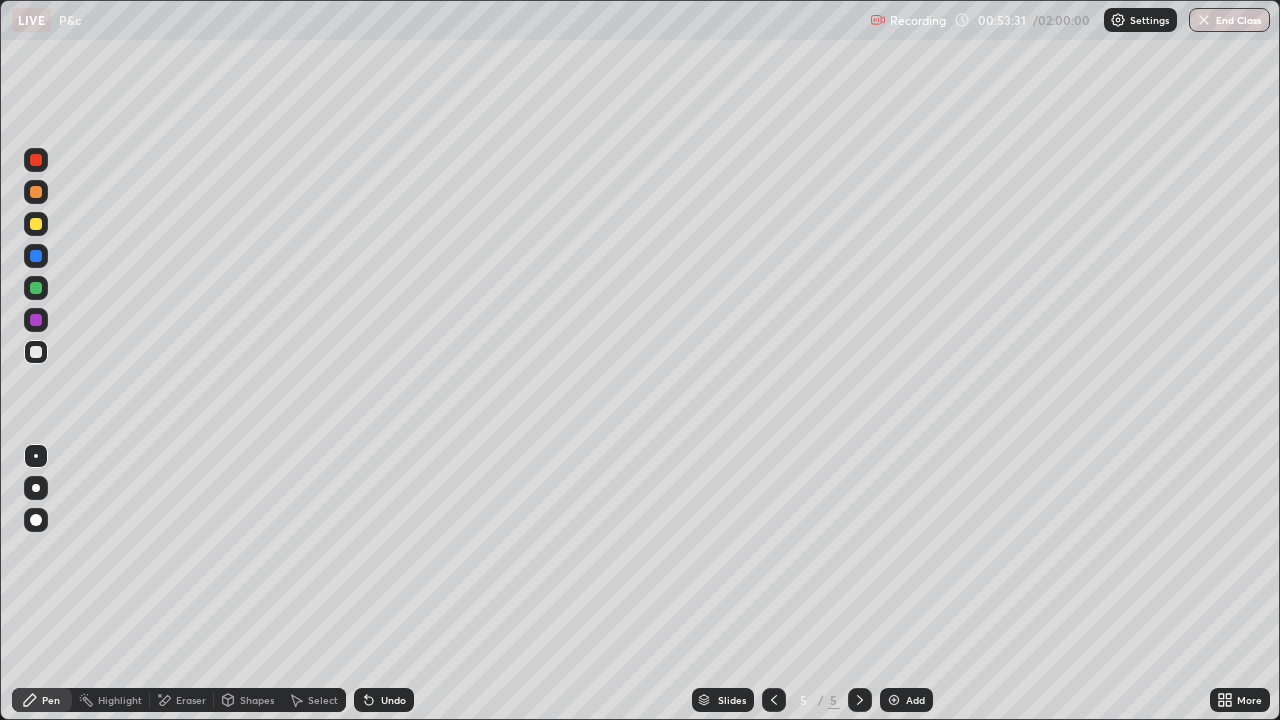 click 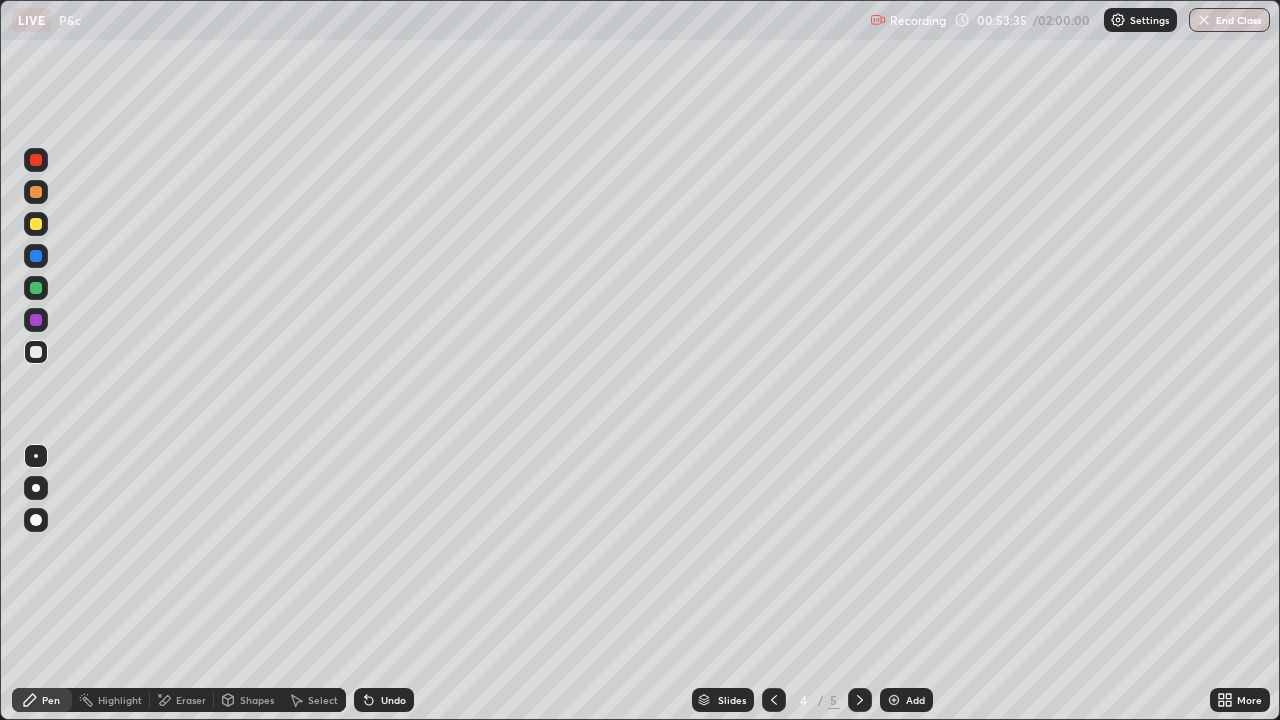 click 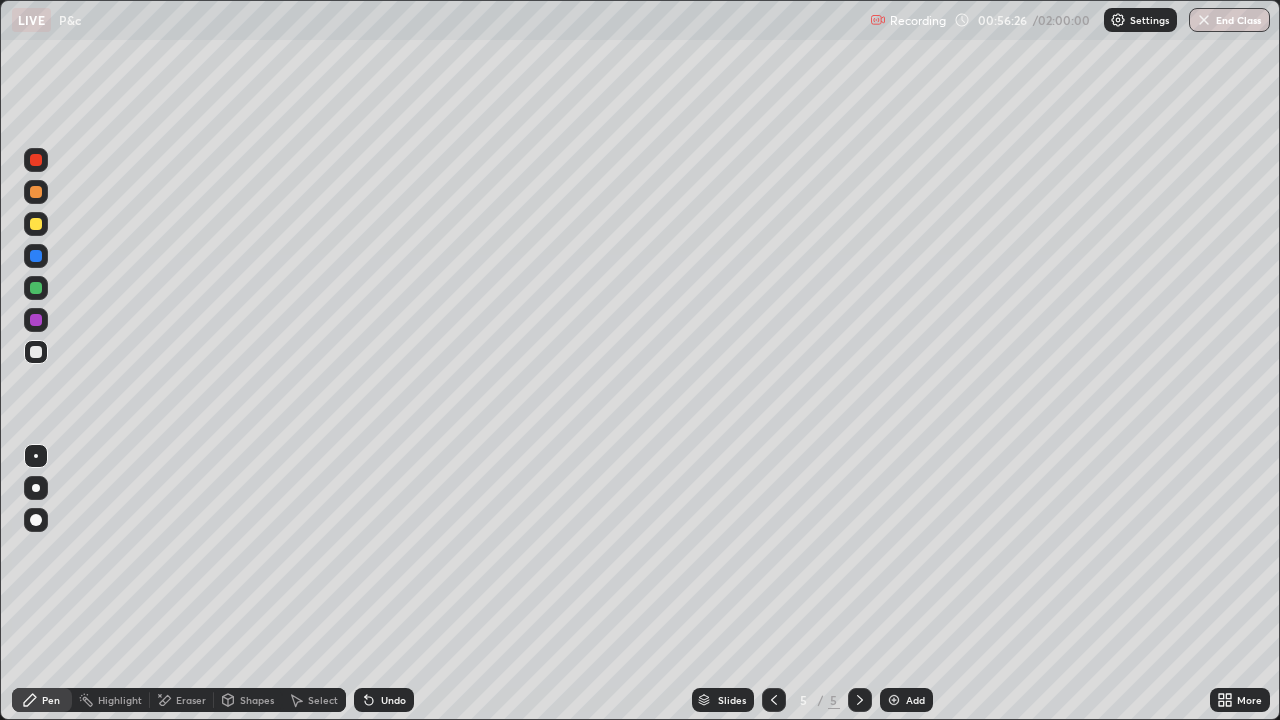 click at bounding box center (894, 700) 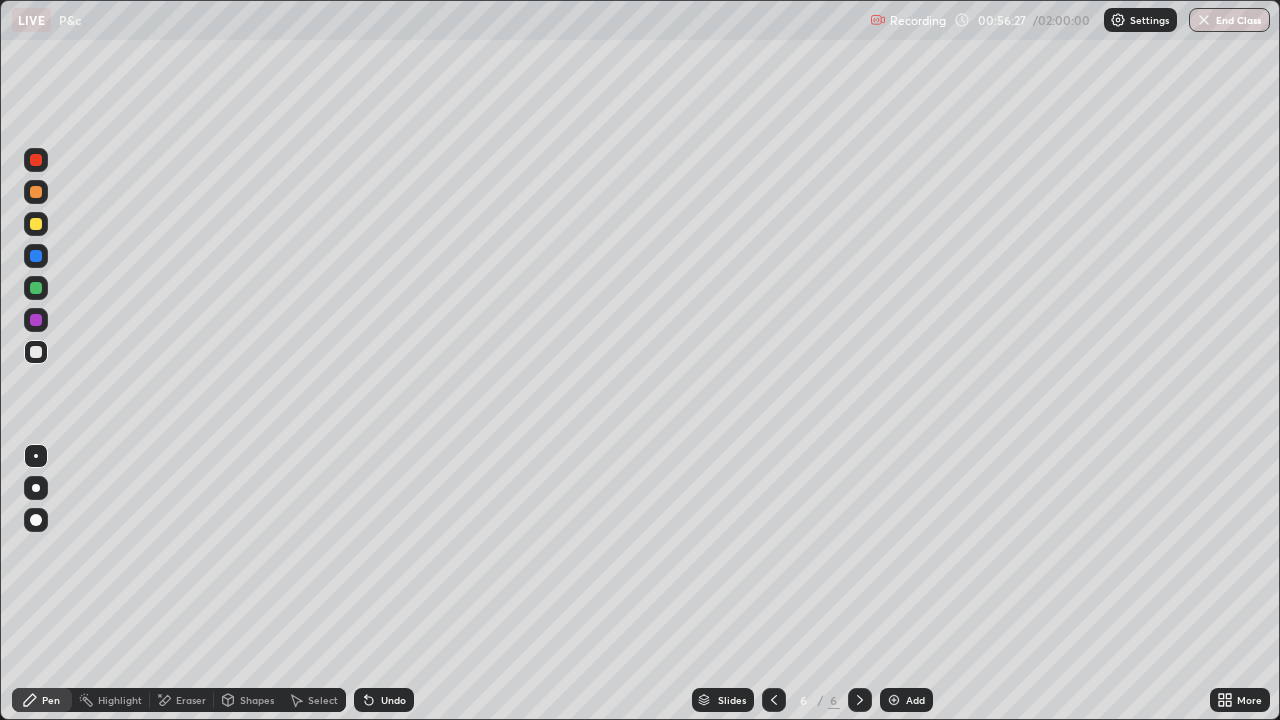 click at bounding box center (36, 352) 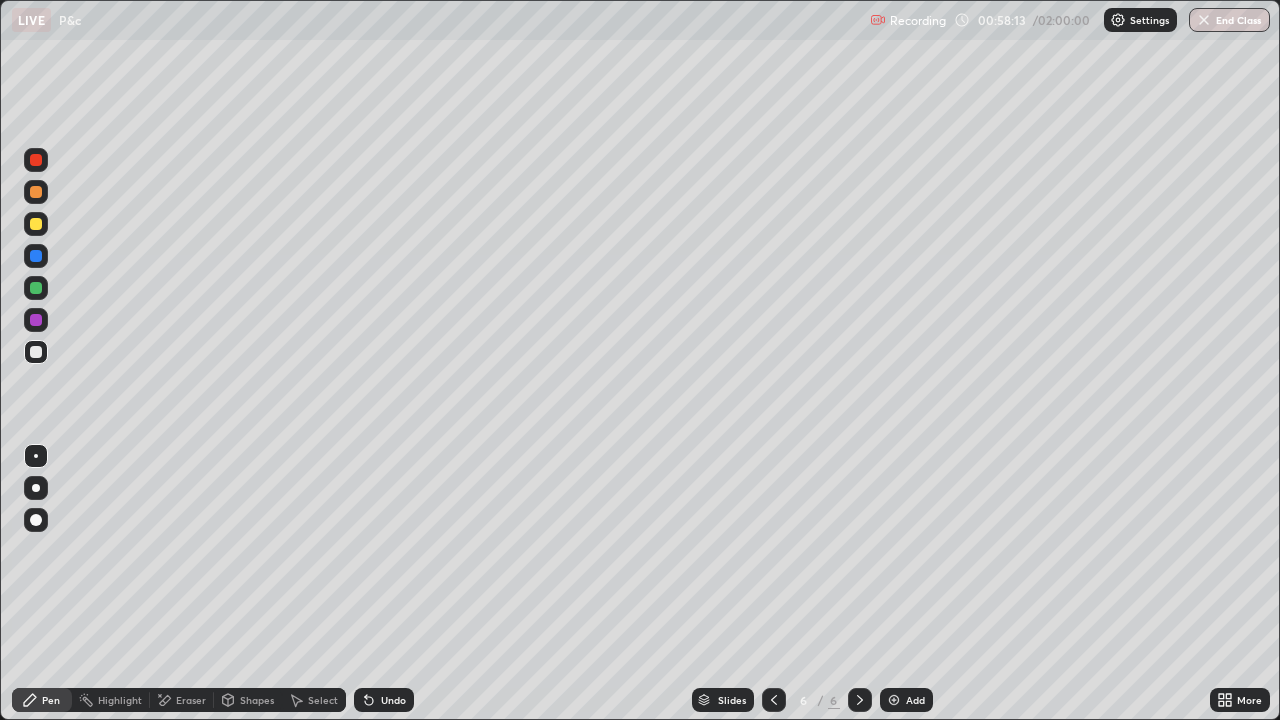 click on "Add" at bounding box center (906, 700) 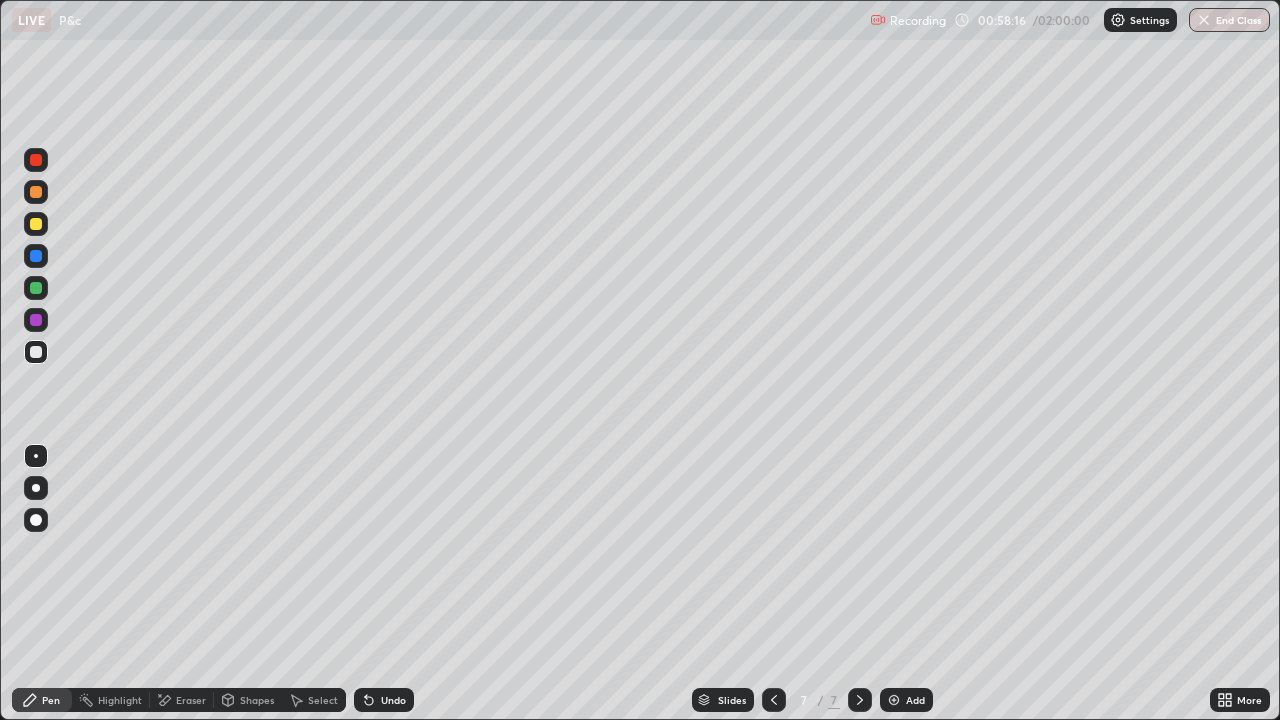click at bounding box center [36, 224] 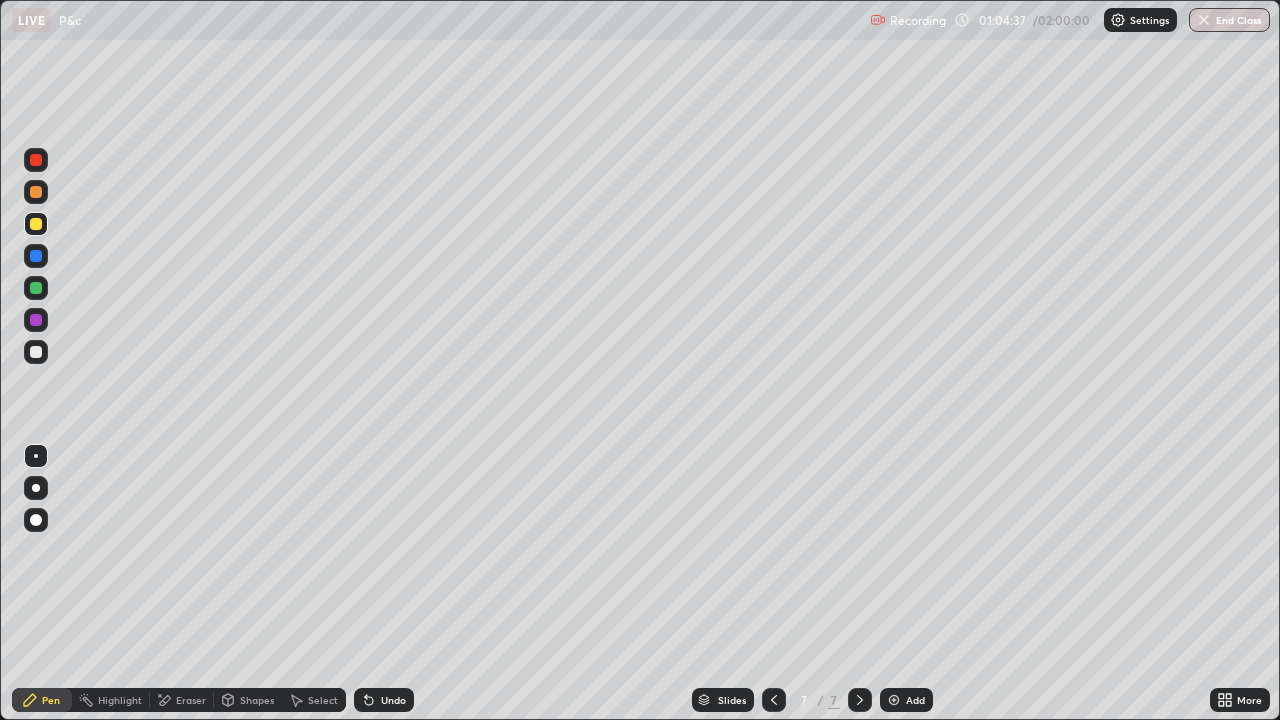 click at bounding box center [36, 352] 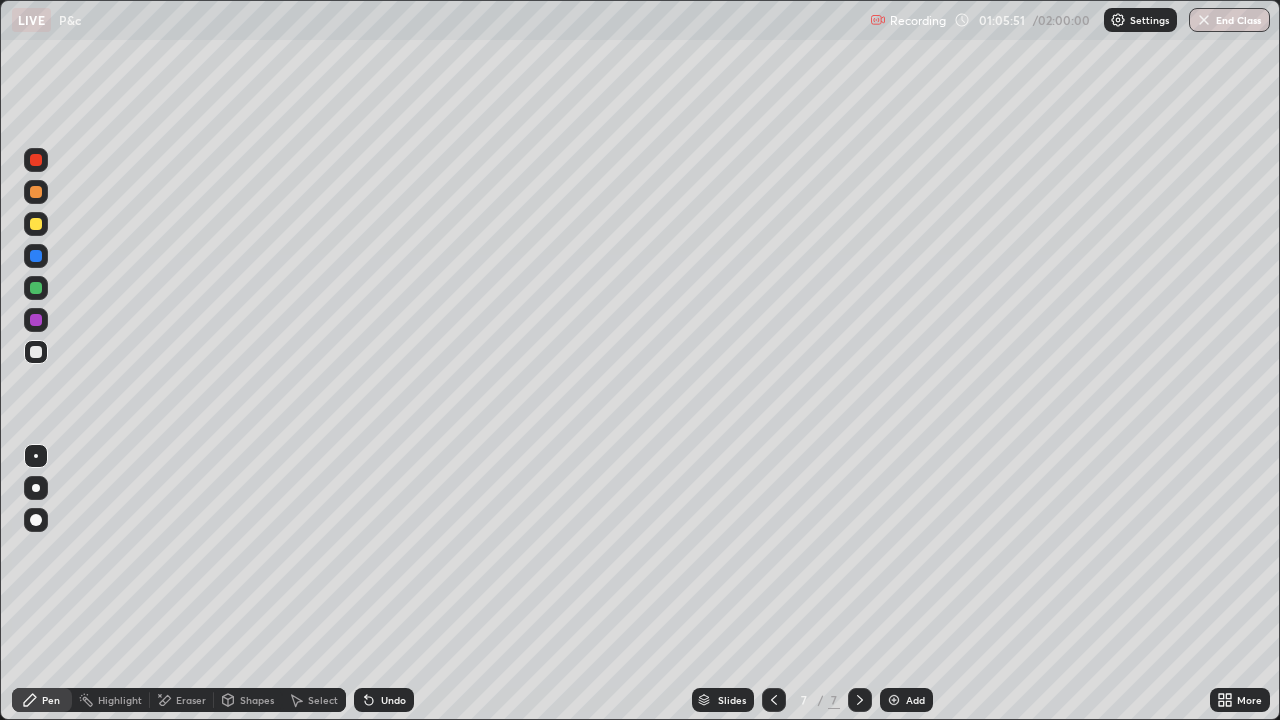 click at bounding box center [36, 224] 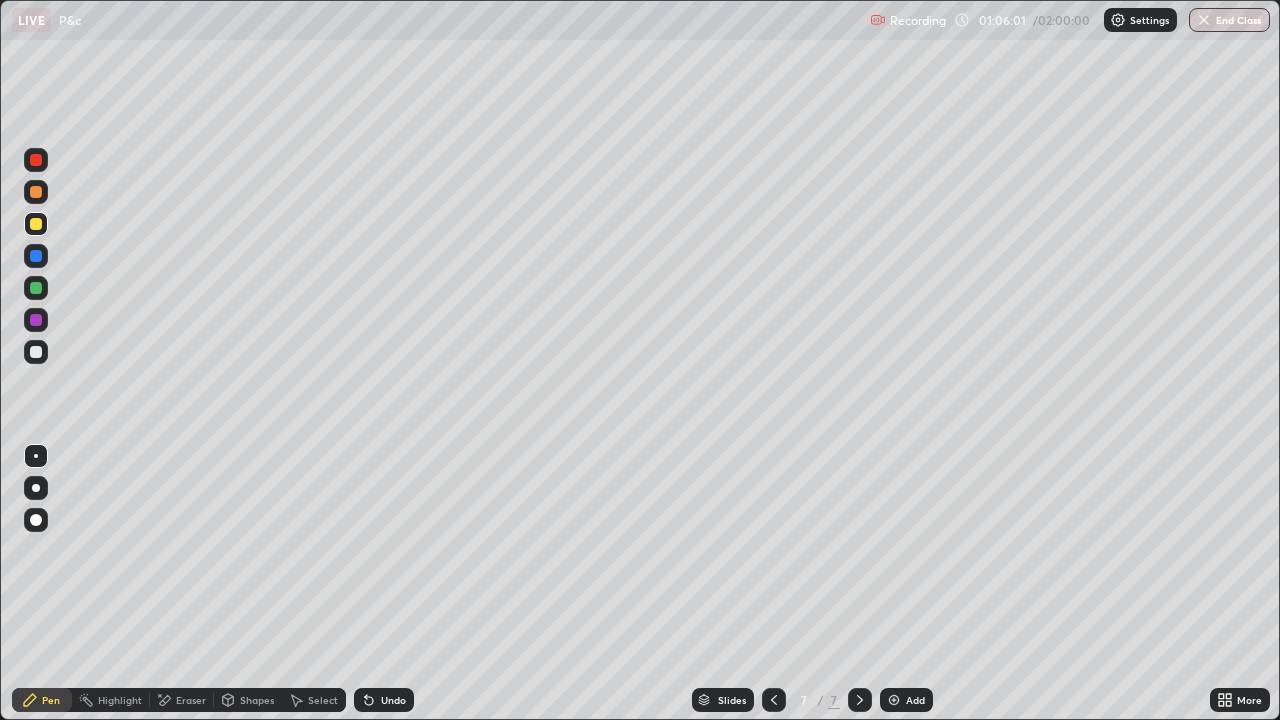 click on "Undo" at bounding box center [393, 700] 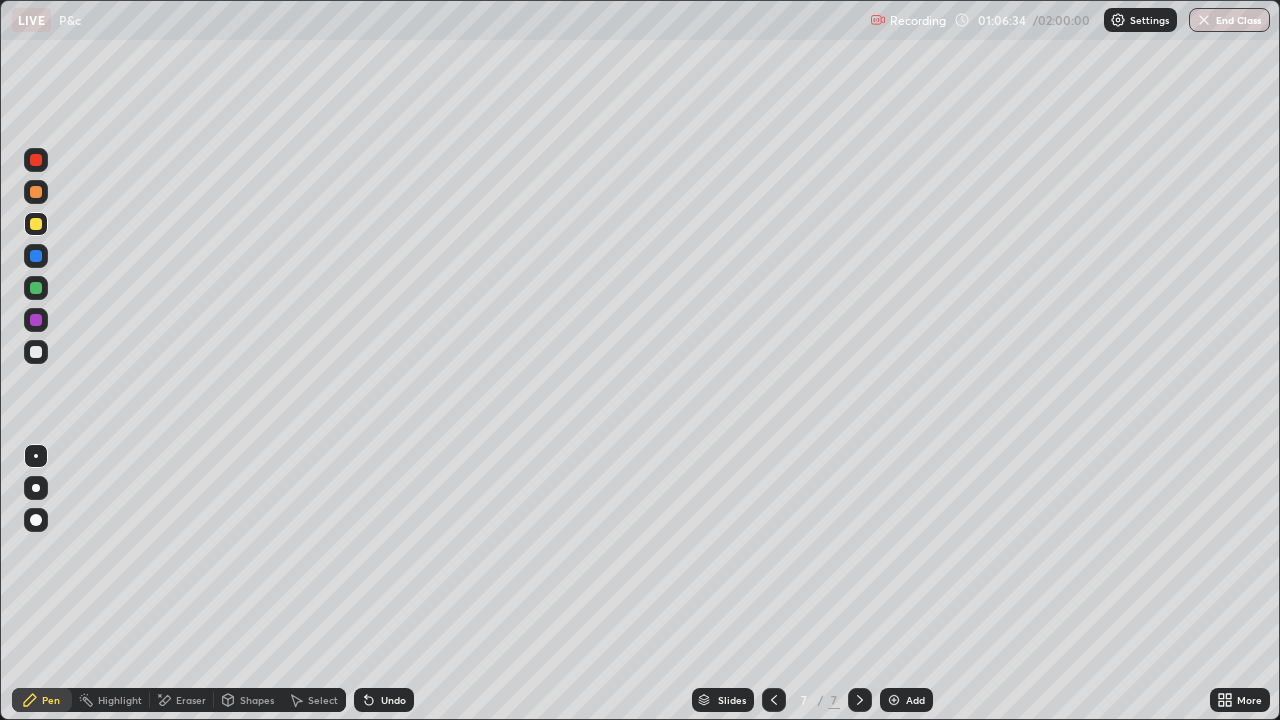 click on "Undo" at bounding box center [384, 700] 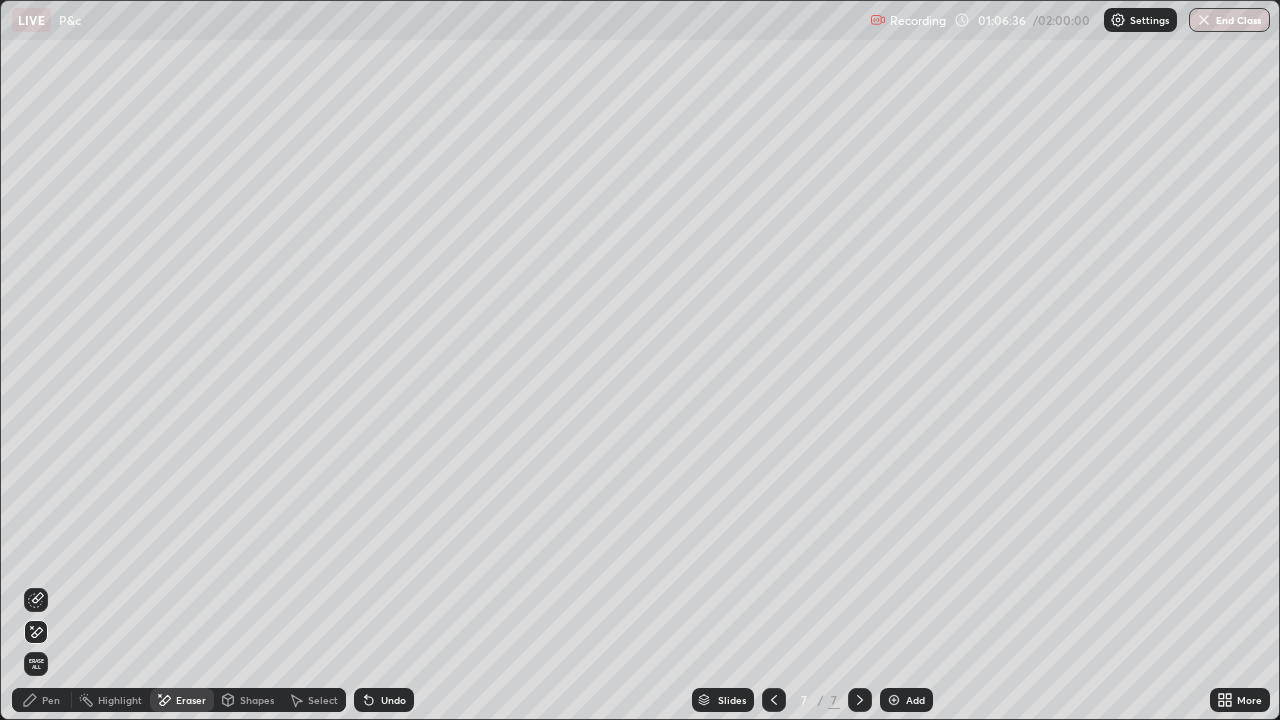 click on "Pen" at bounding box center [42, 700] 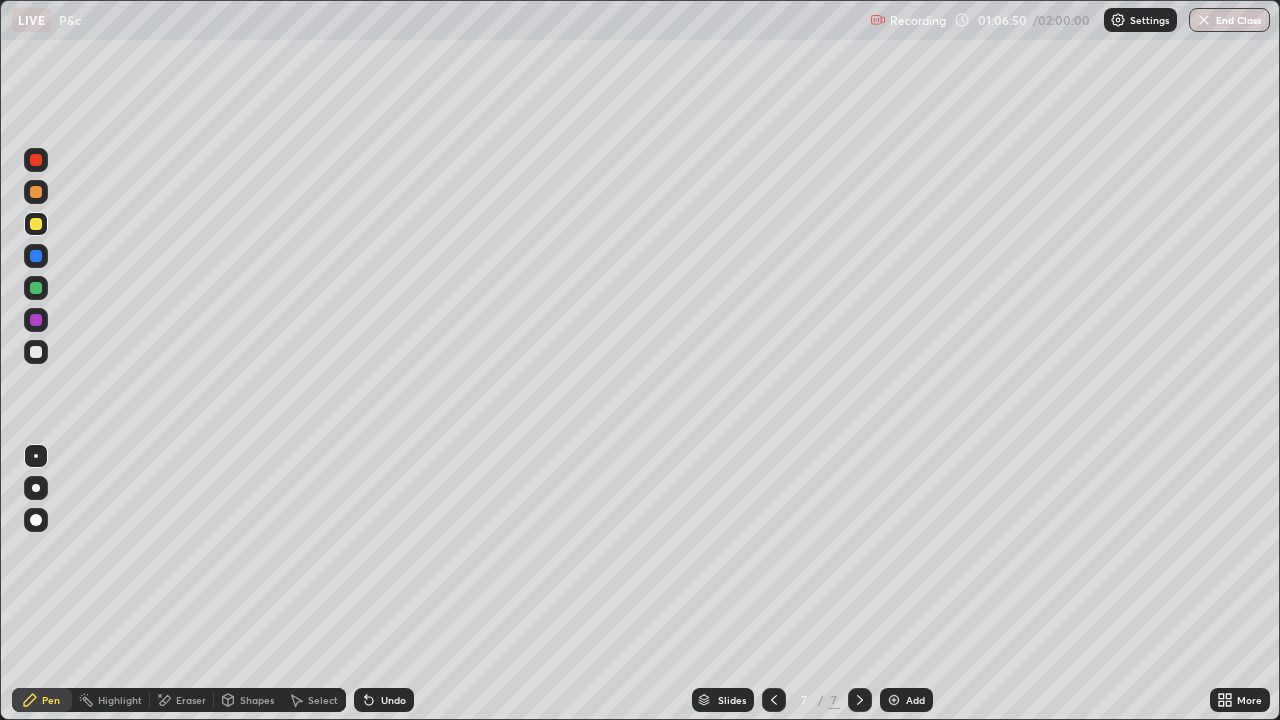 click at bounding box center (36, 224) 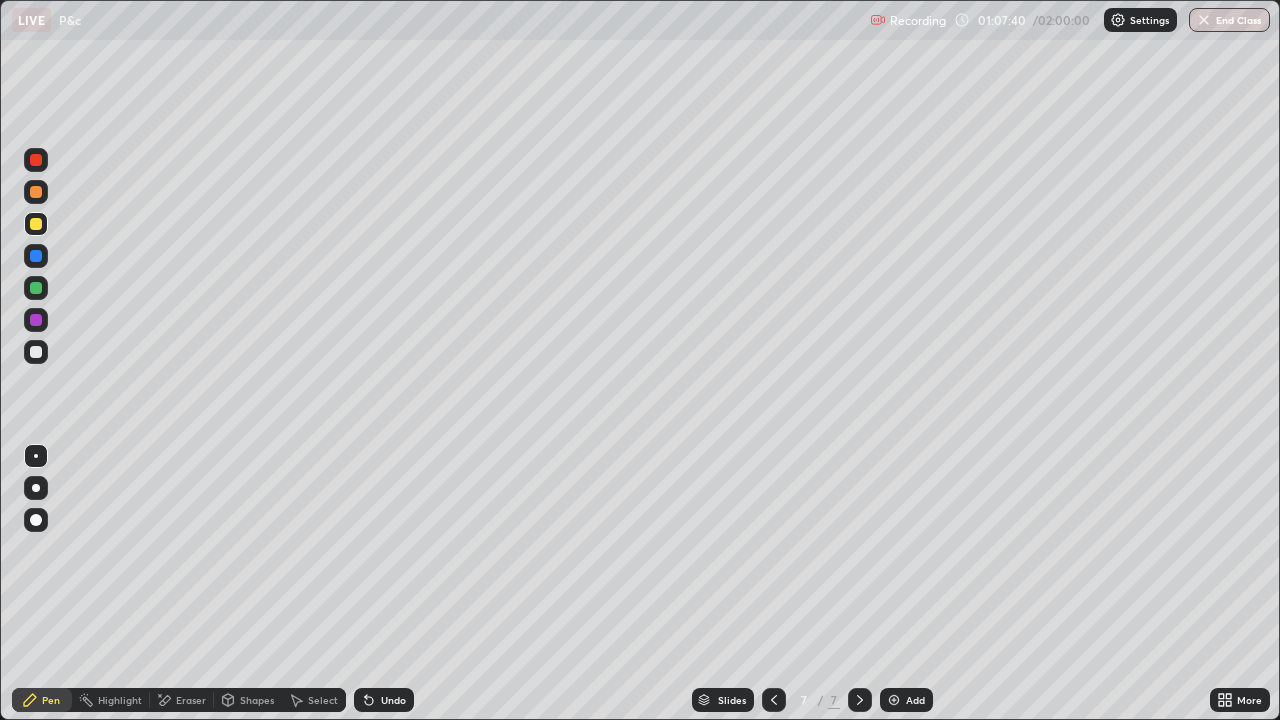 click on "Add" at bounding box center [906, 700] 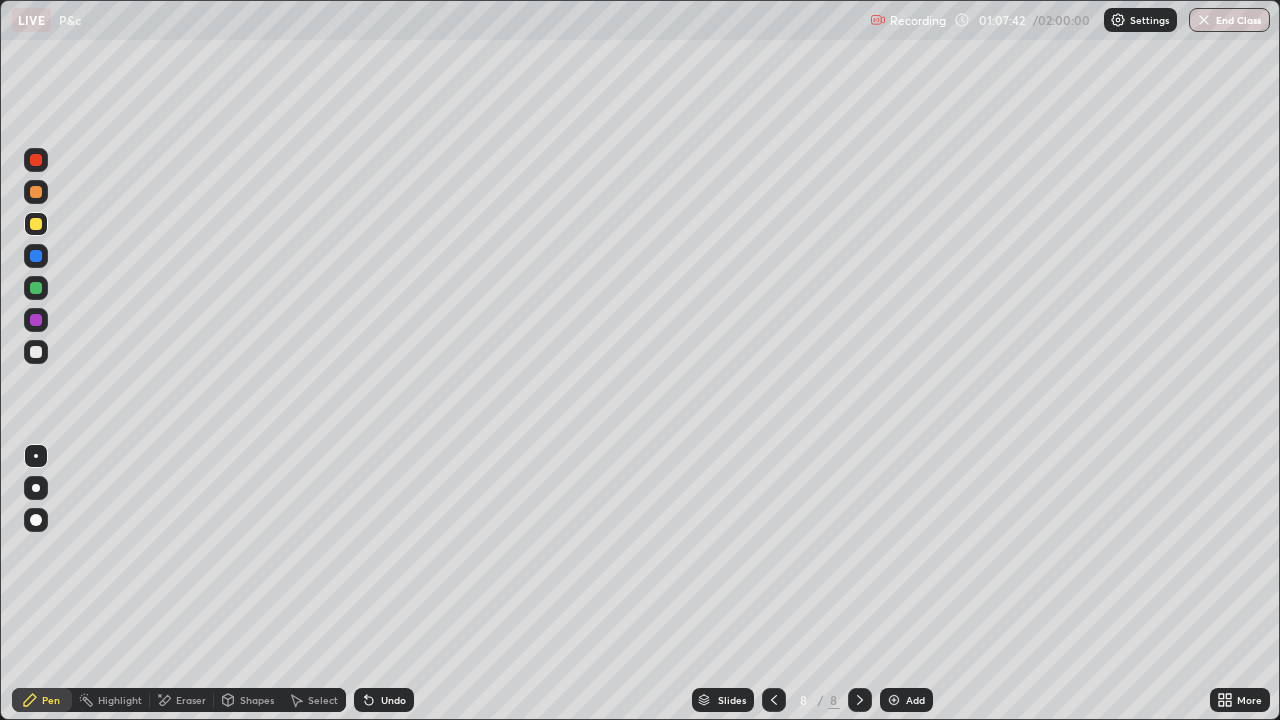 click at bounding box center [36, 352] 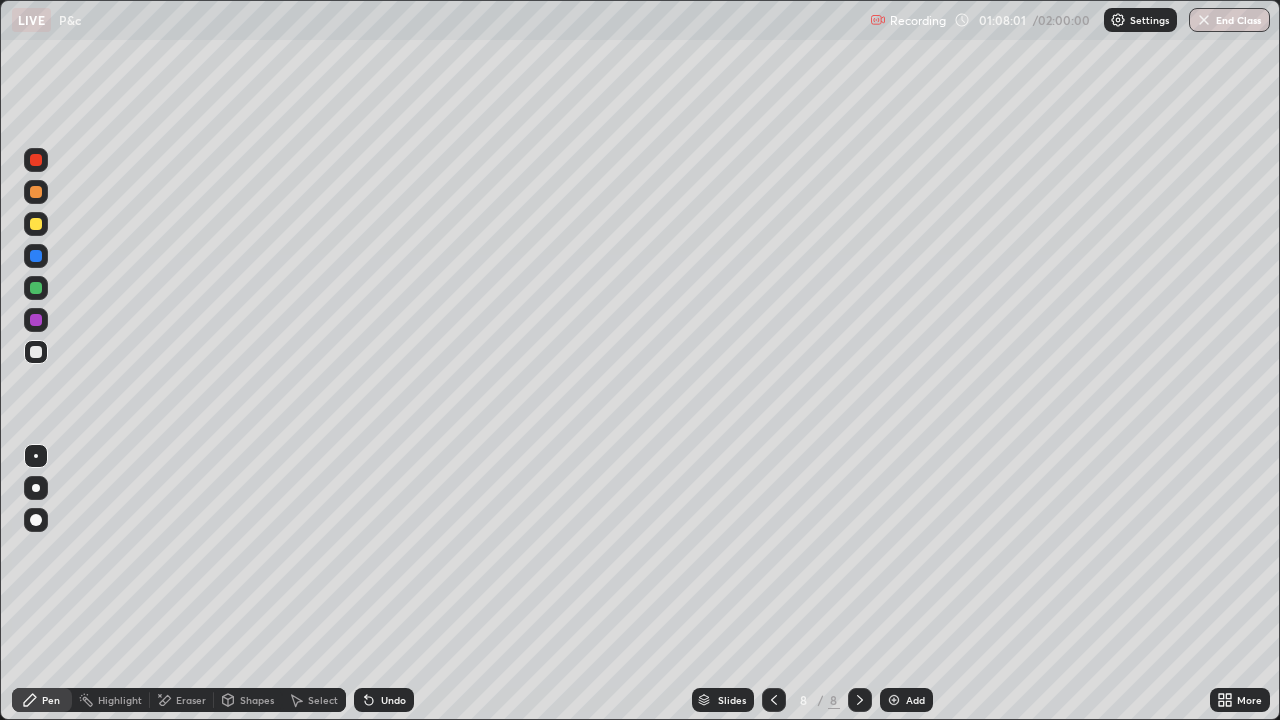 click on "Undo" at bounding box center (393, 700) 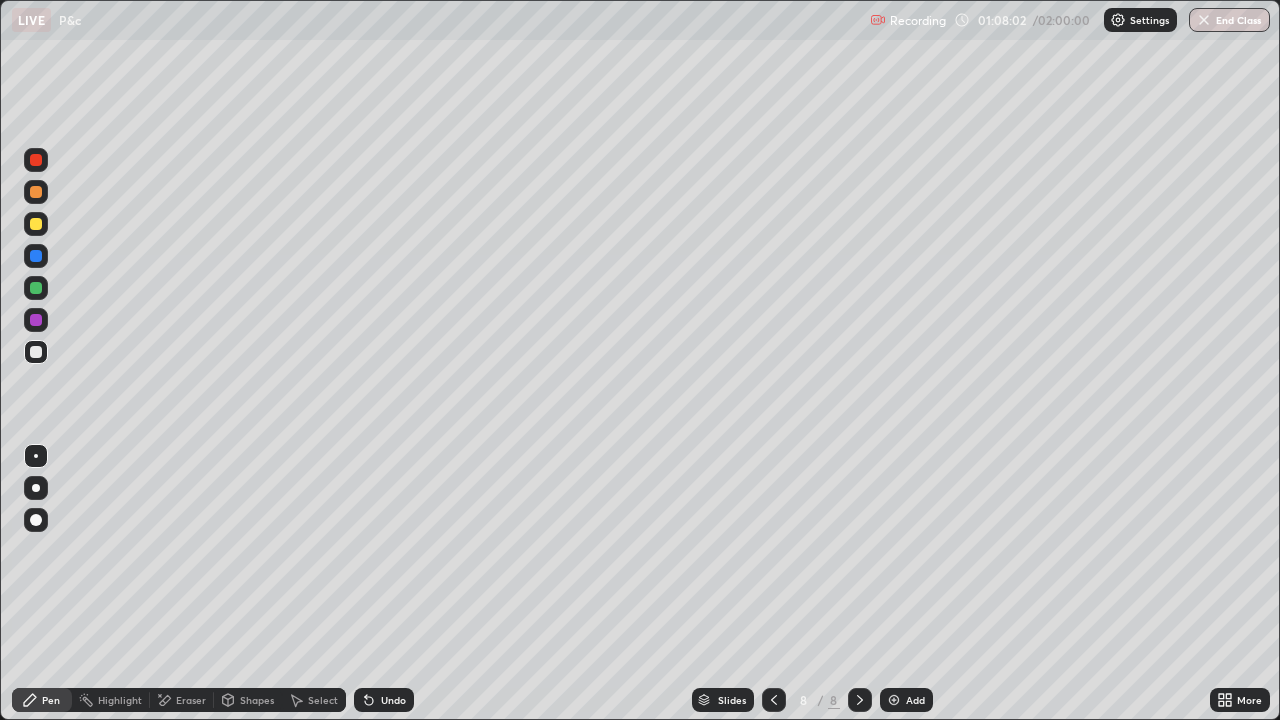 click on "Undo" at bounding box center [384, 700] 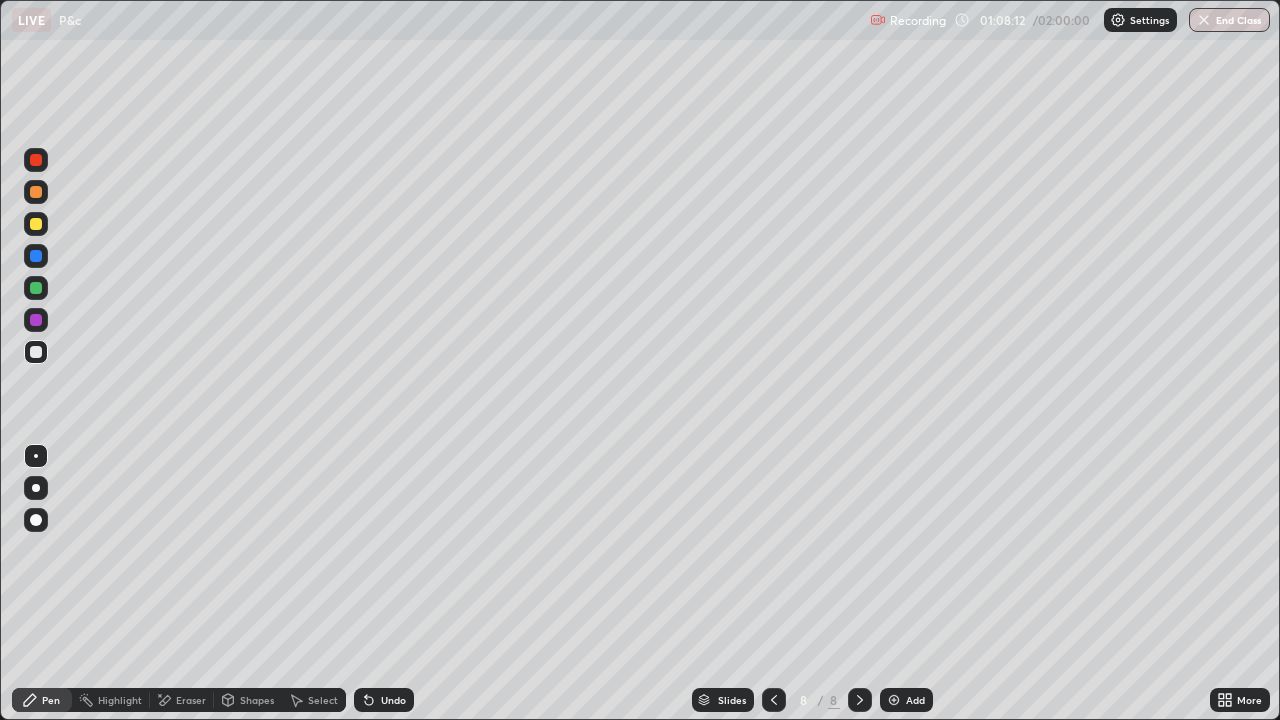click at bounding box center [36, 224] 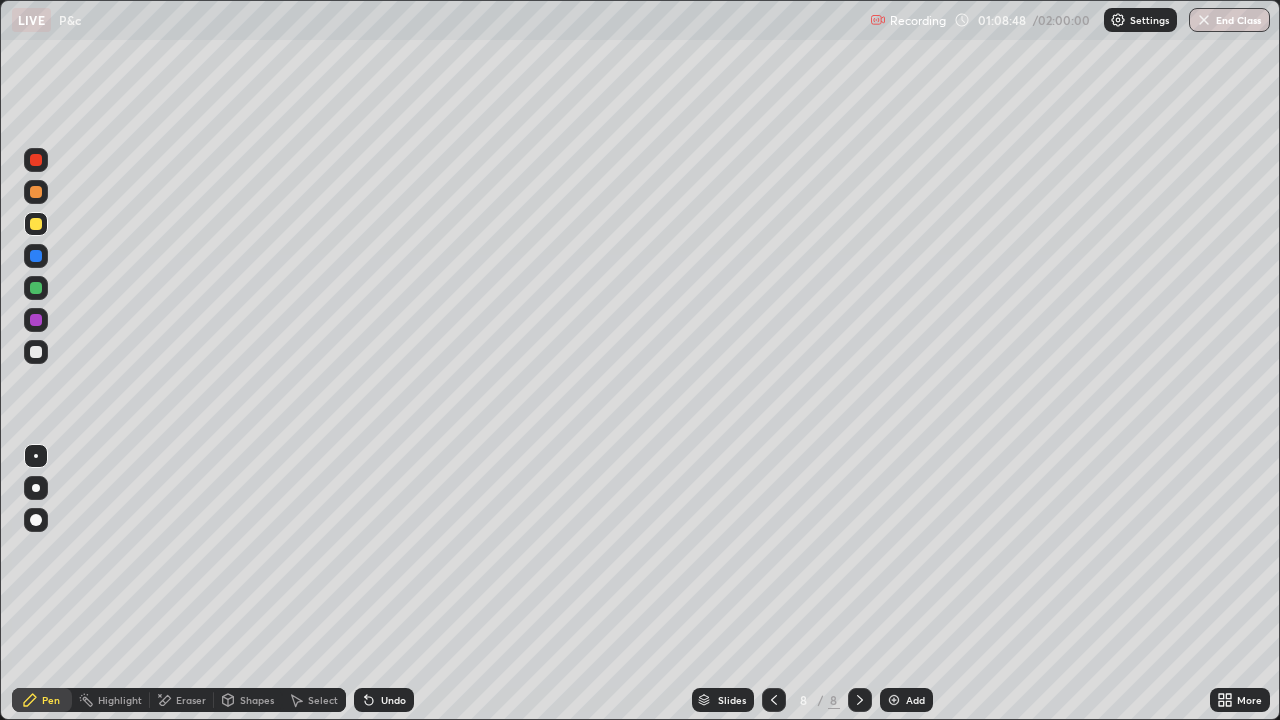 click at bounding box center [36, 352] 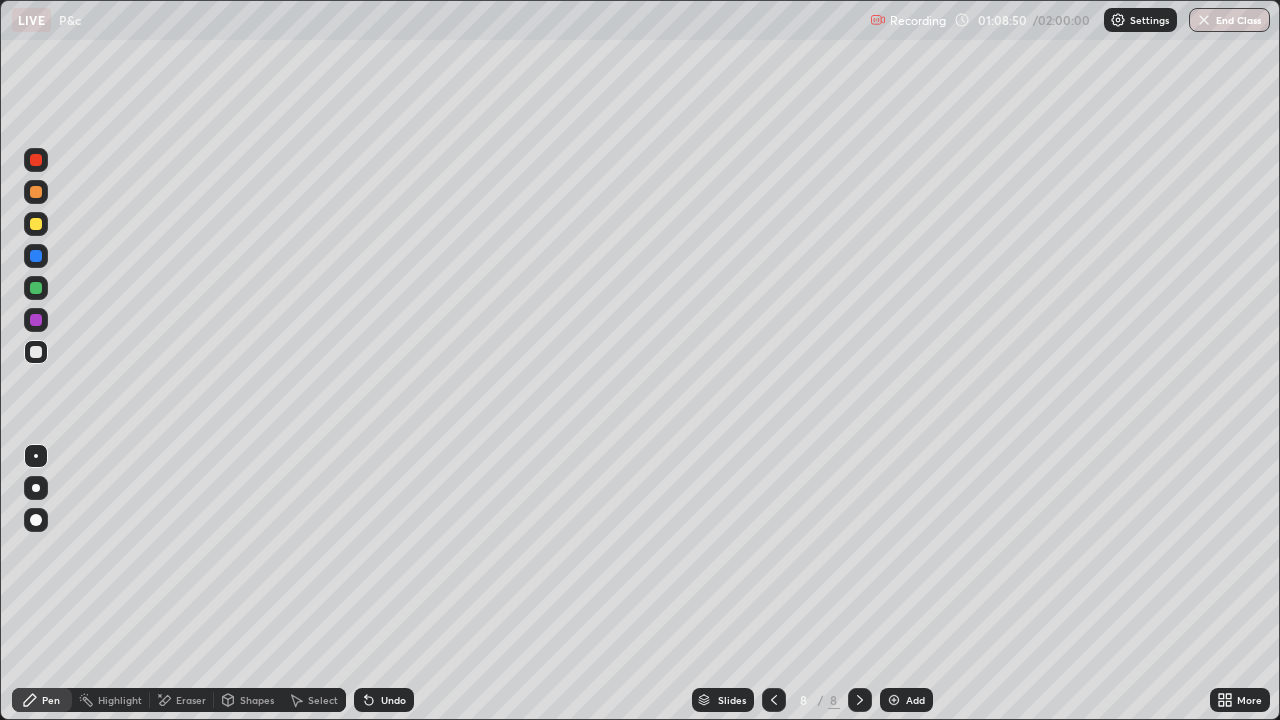 click on "Undo" at bounding box center (393, 700) 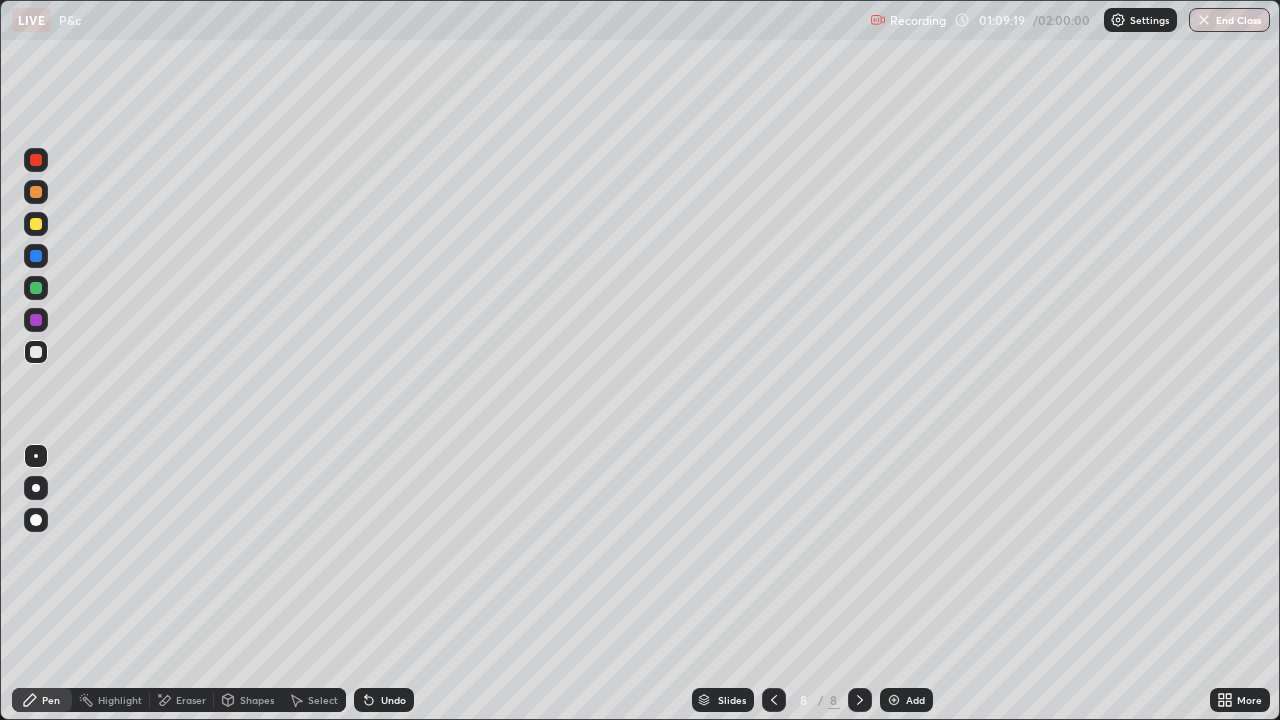 click 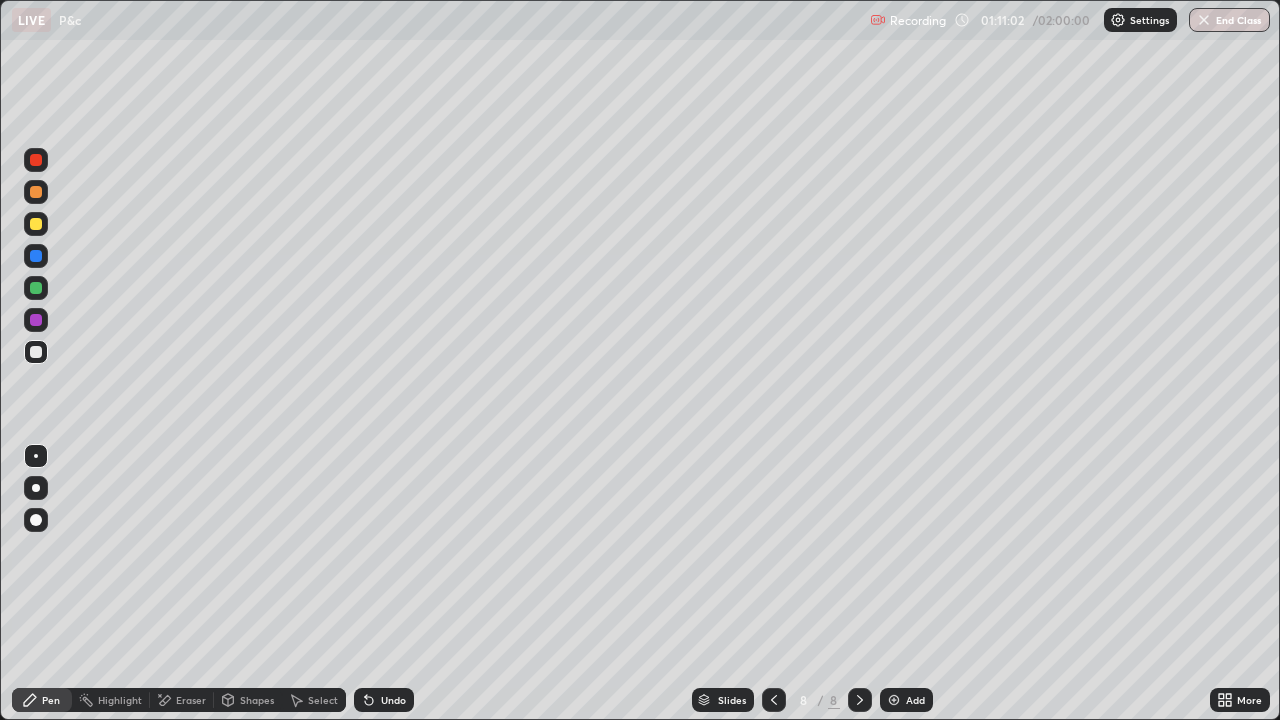 click on "Add" at bounding box center (915, 700) 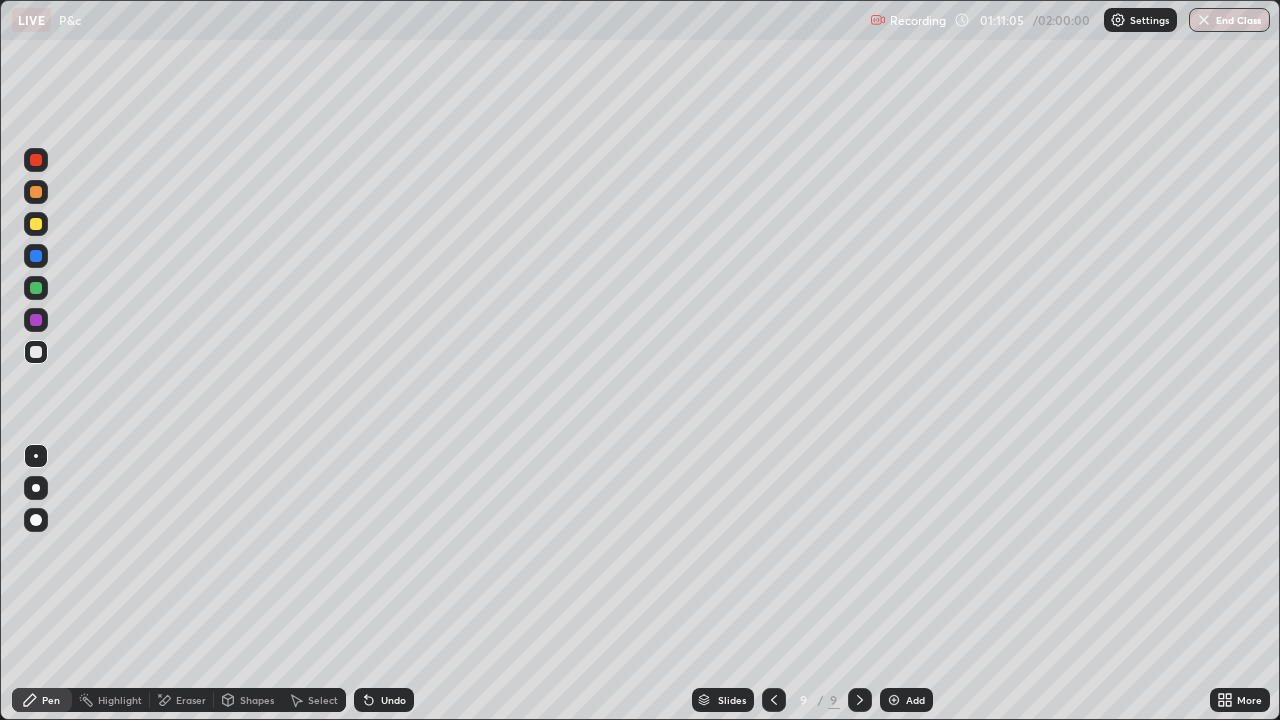 click at bounding box center [36, 224] 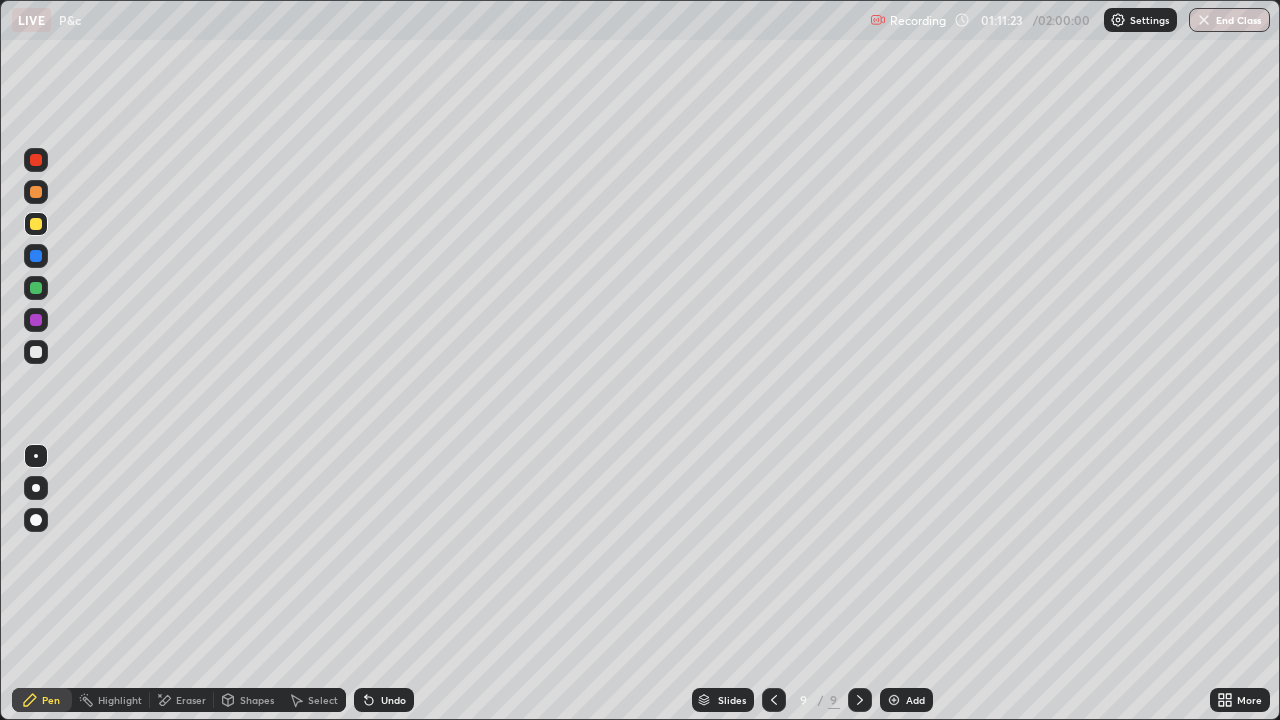 click at bounding box center [36, 352] 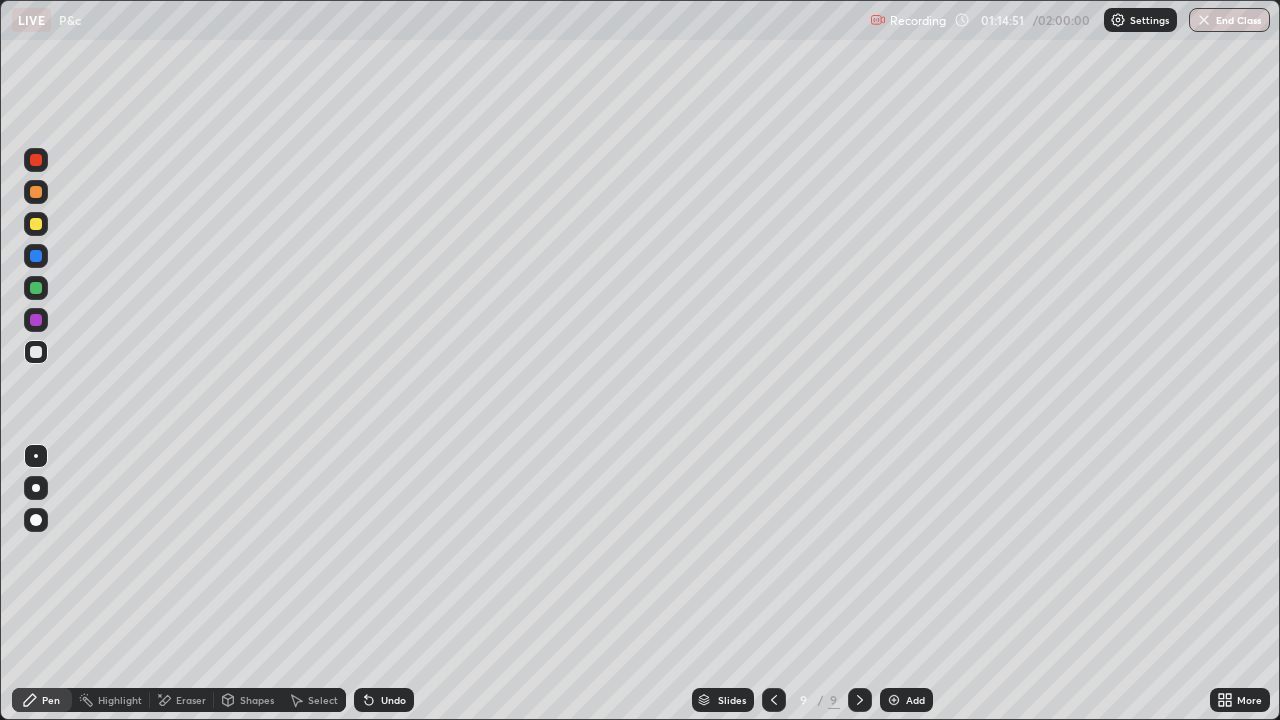 click on "Add" at bounding box center (915, 700) 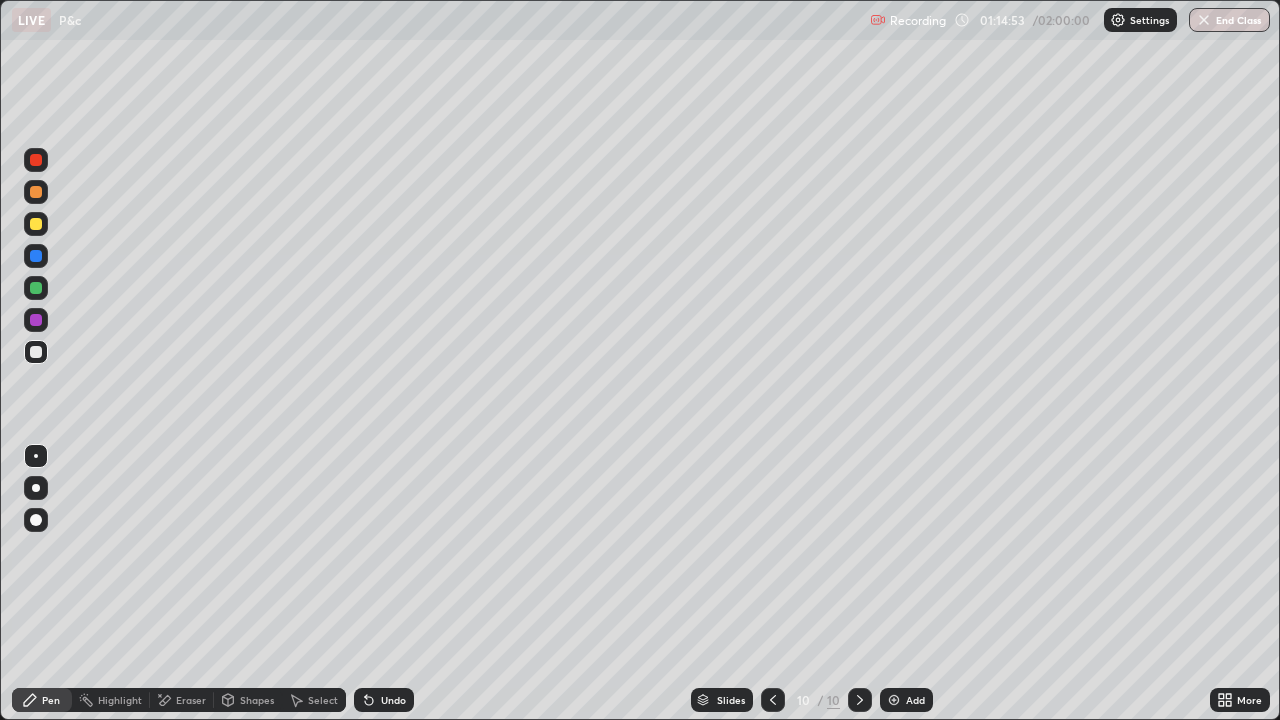 click at bounding box center (36, 224) 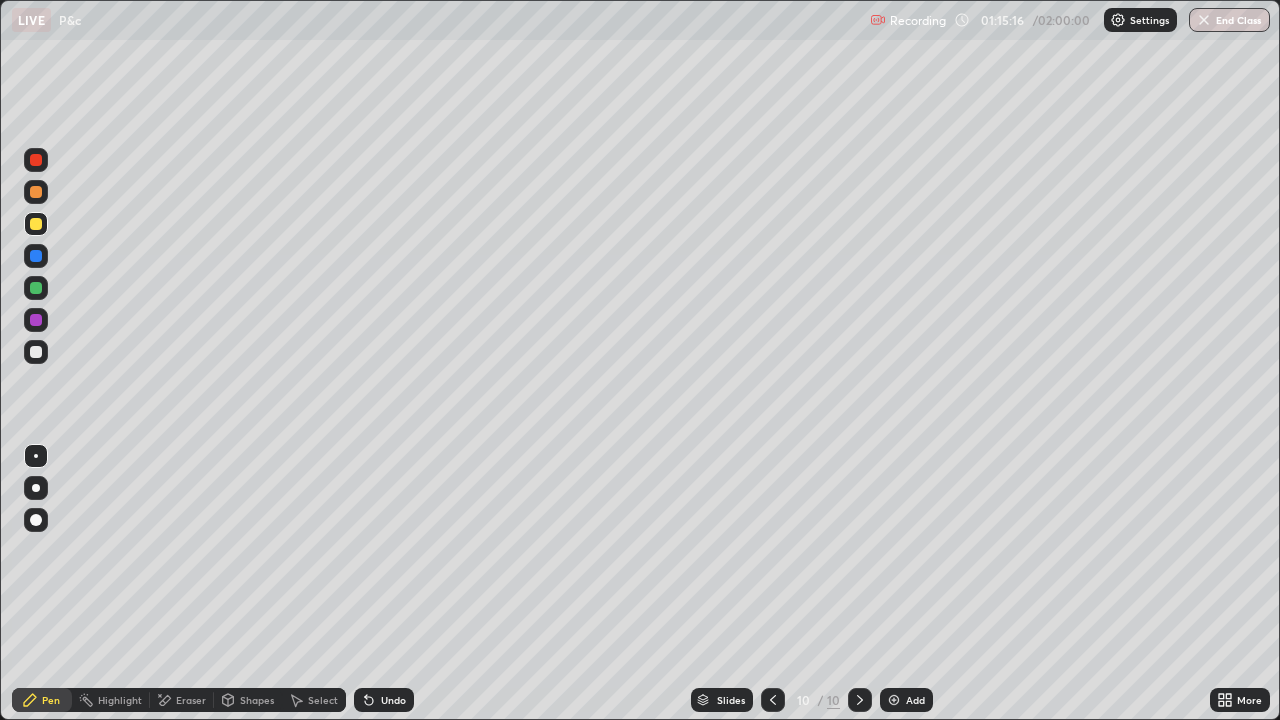 click on "Undo" at bounding box center (393, 700) 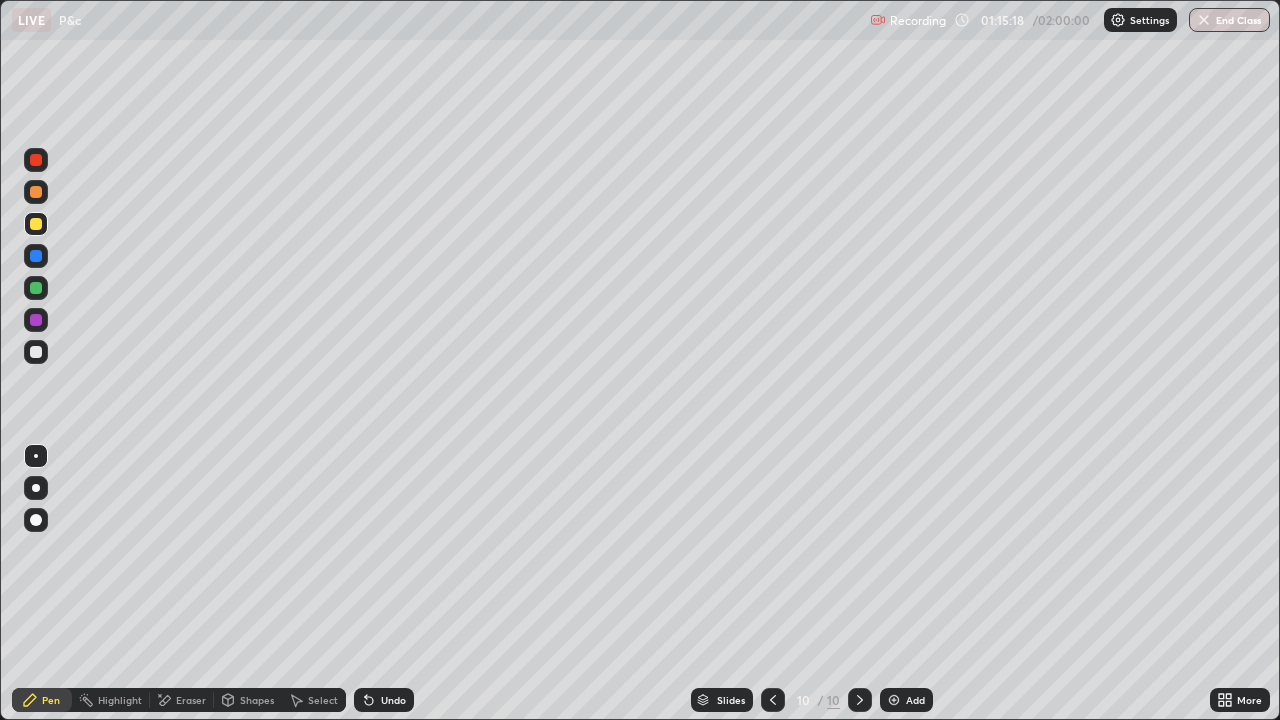 click at bounding box center [36, 352] 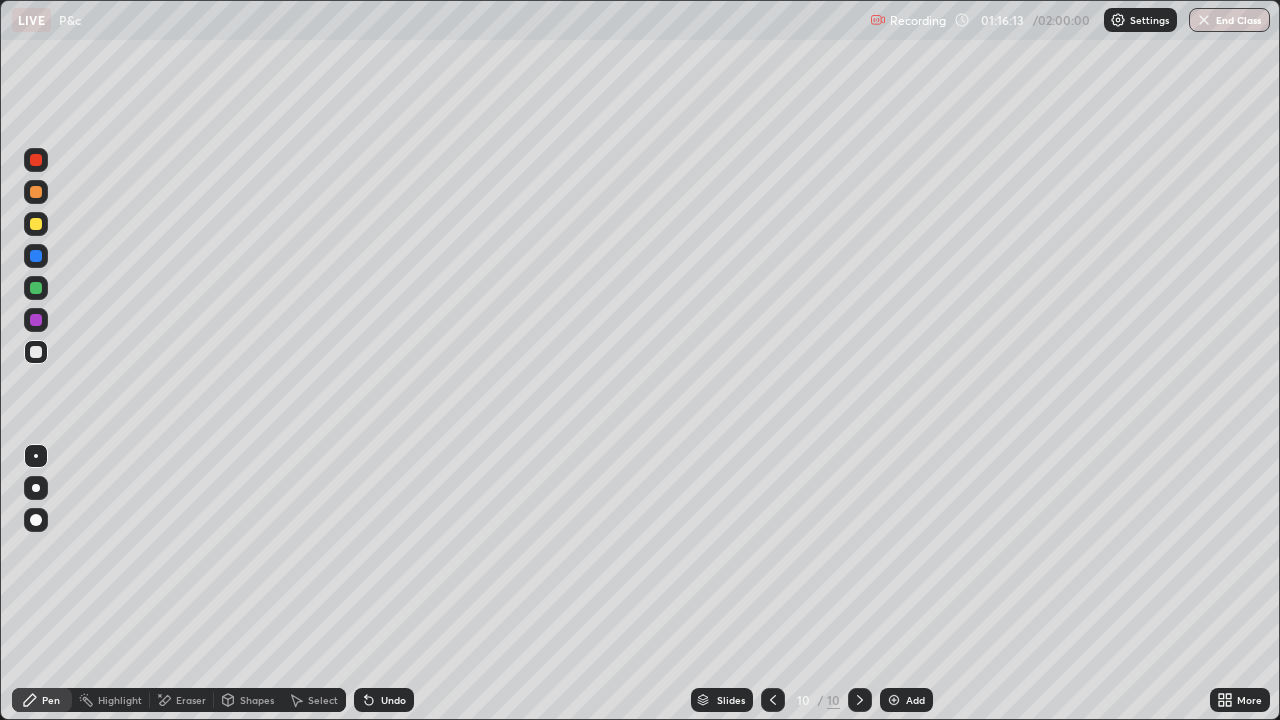 click on "Undo" at bounding box center [384, 700] 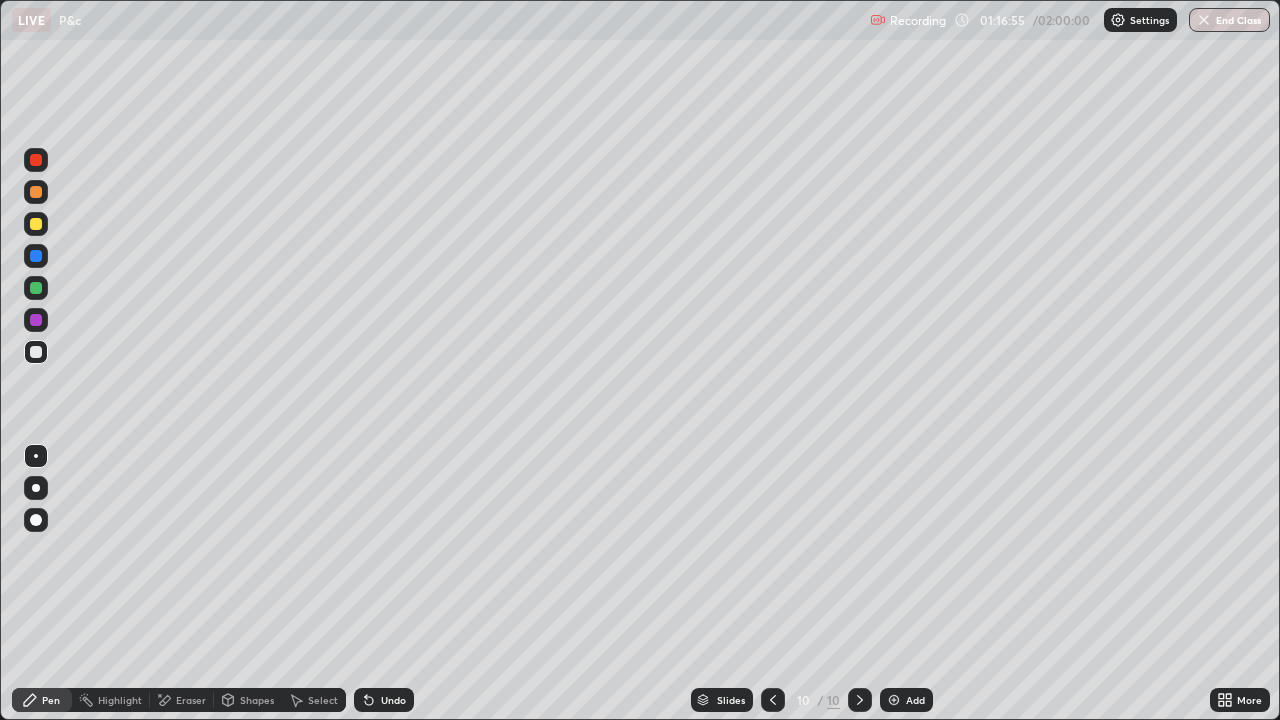 click 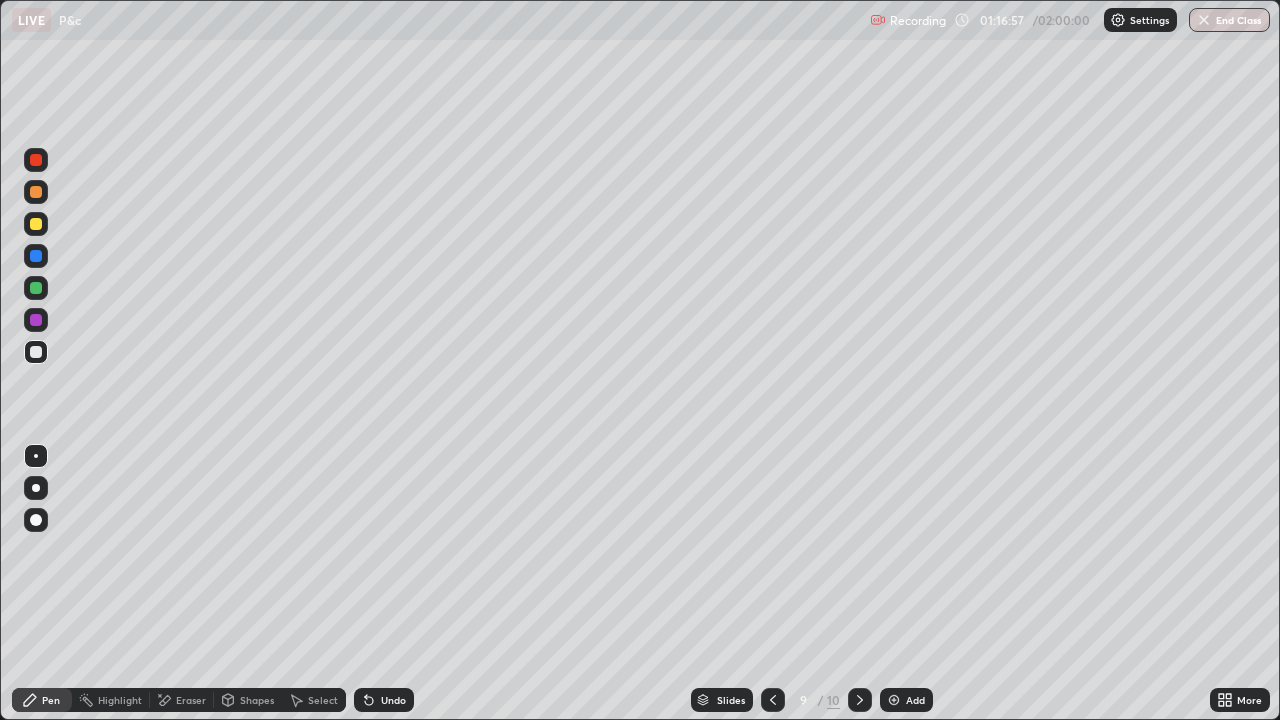 click at bounding box center (860, 700) 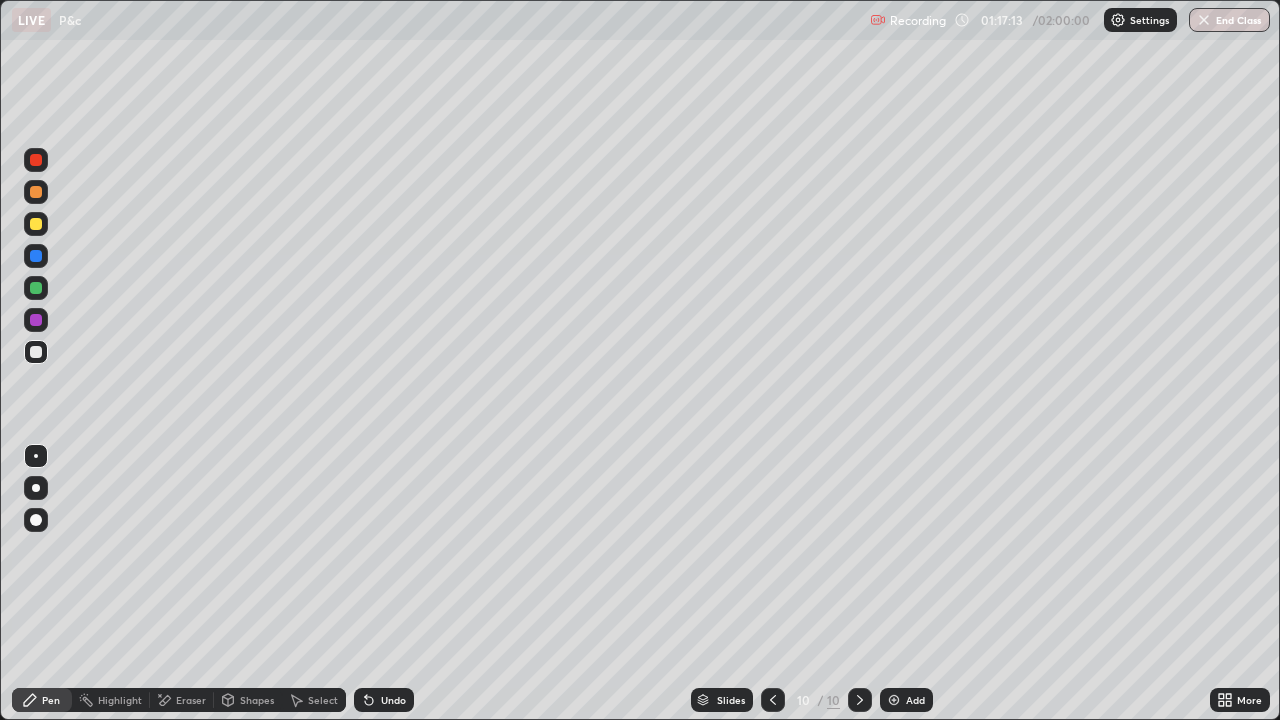 click 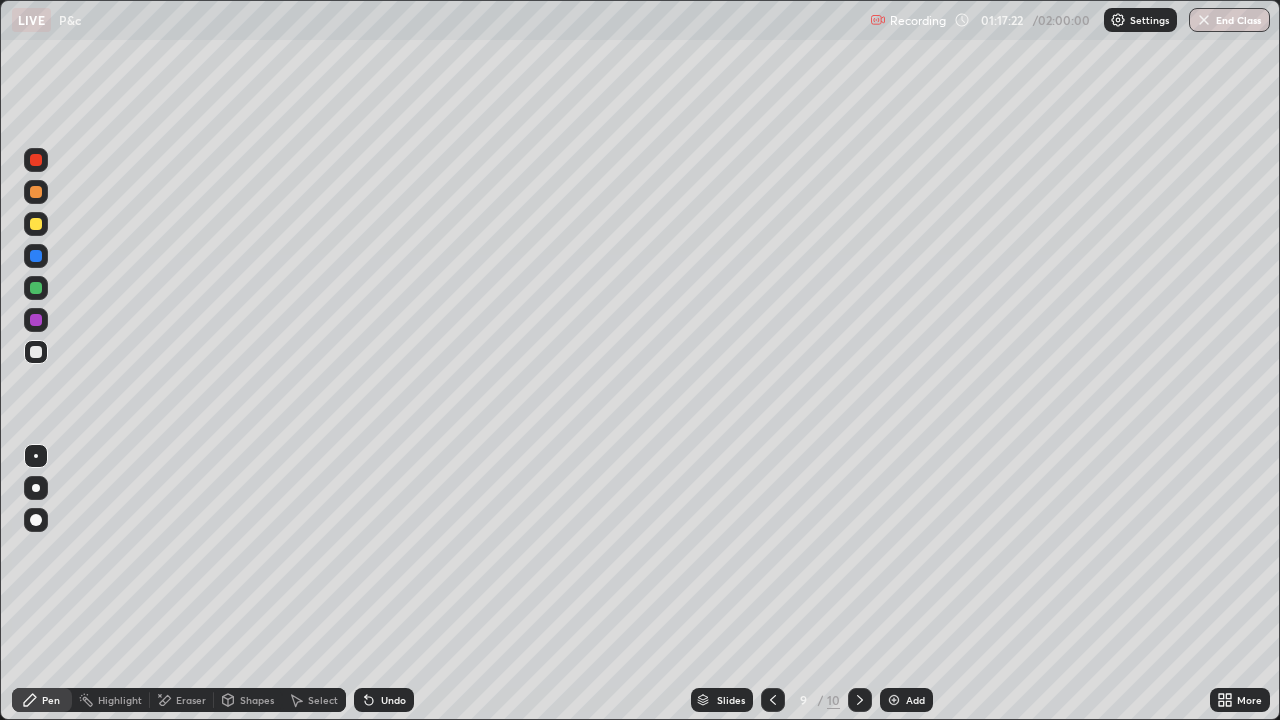 click 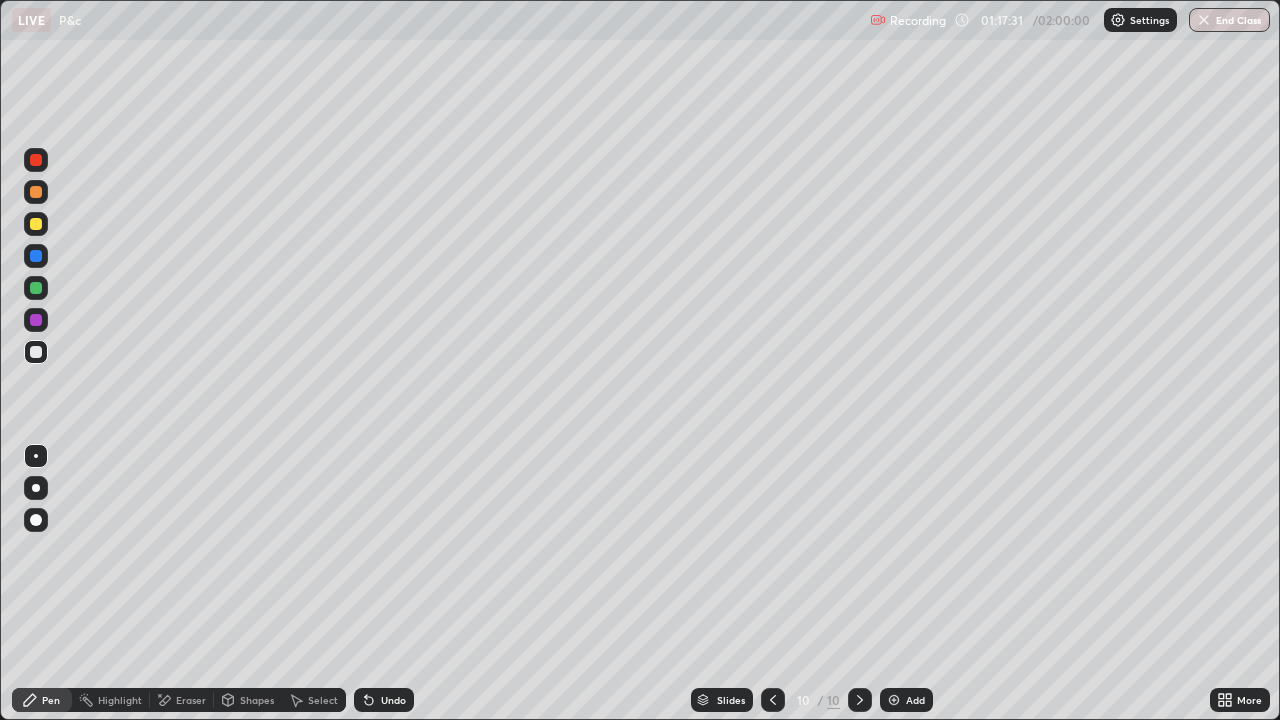 click on "Undo" at bounding box center [384, 700] 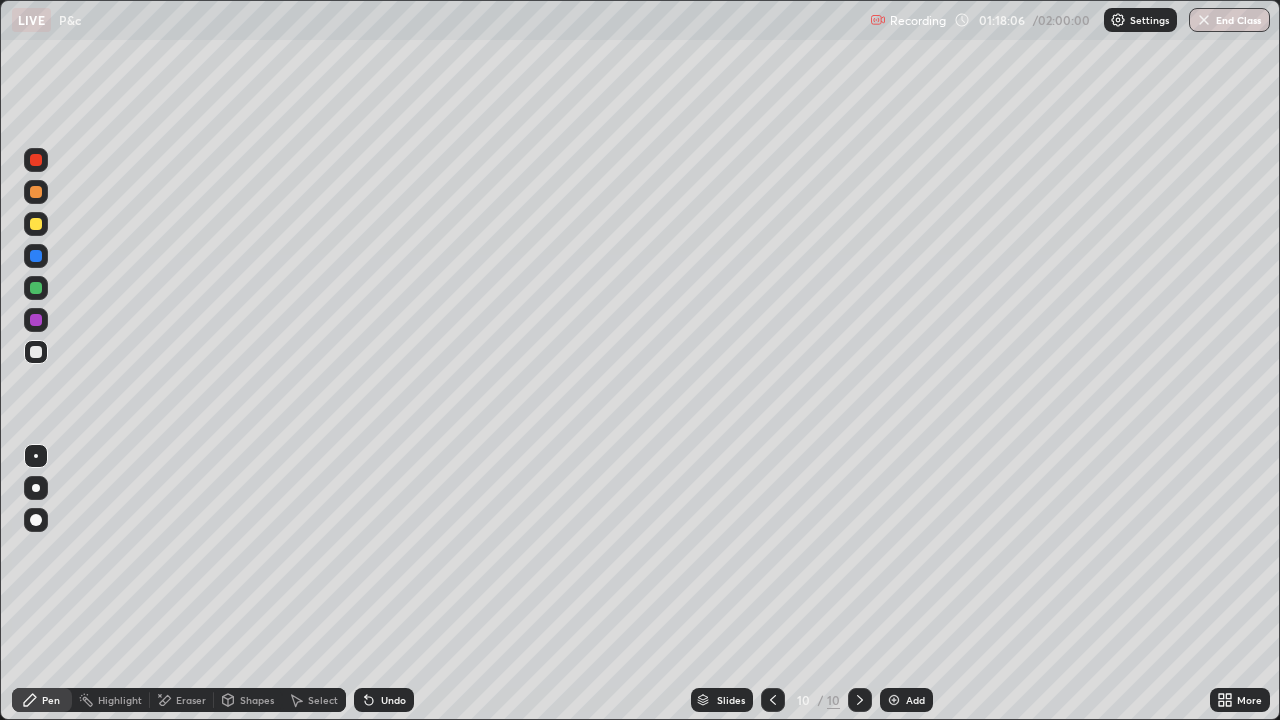 click at bounding box center [773, 700] 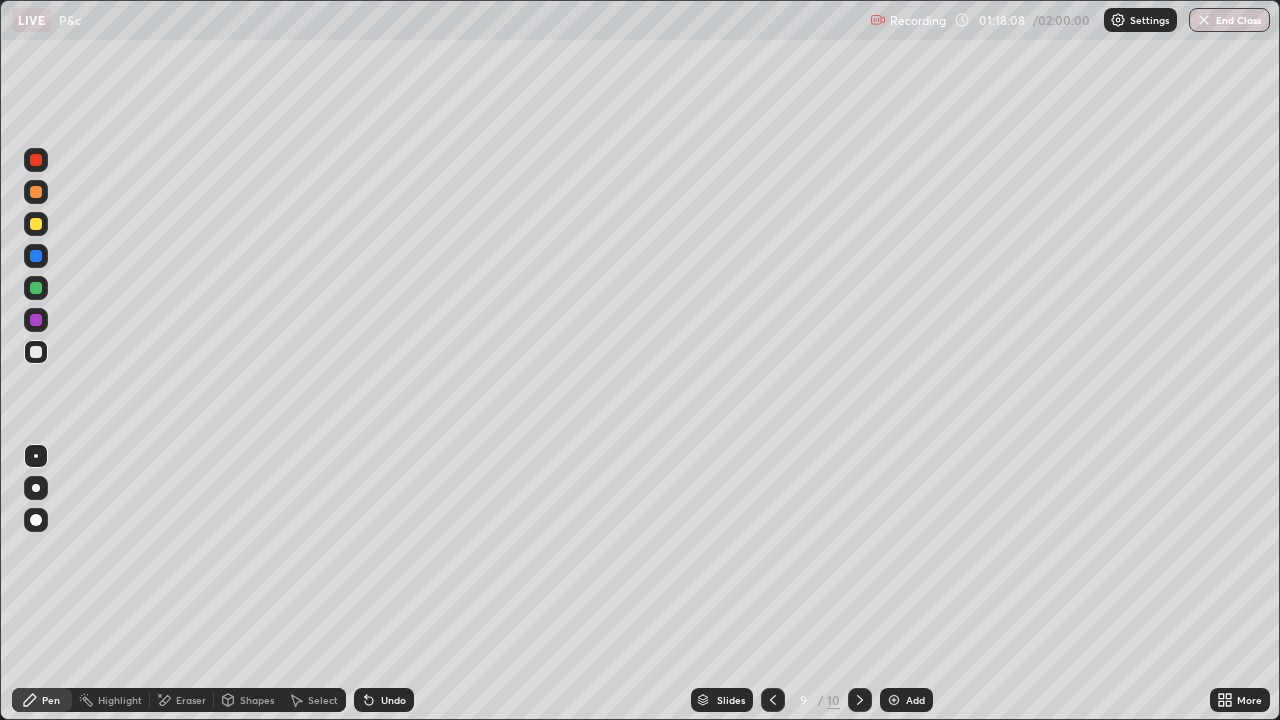 click 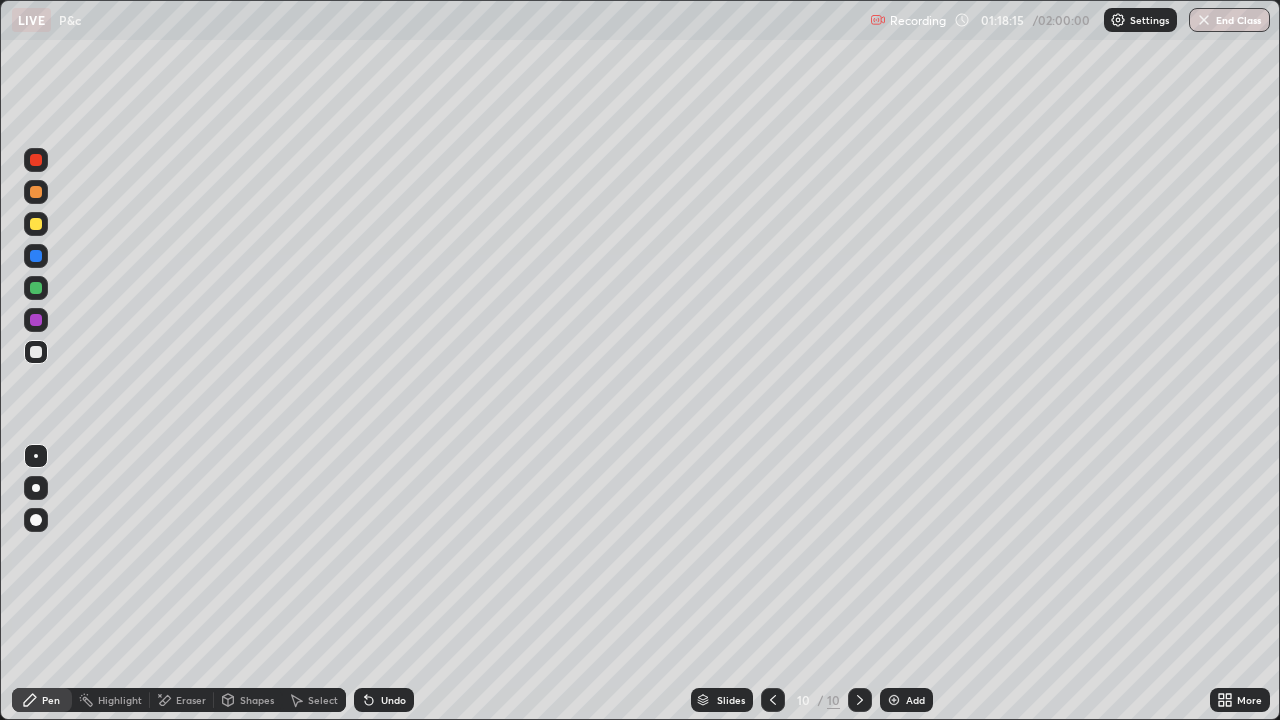 click on "Undo" at bounding box center (393, 700) 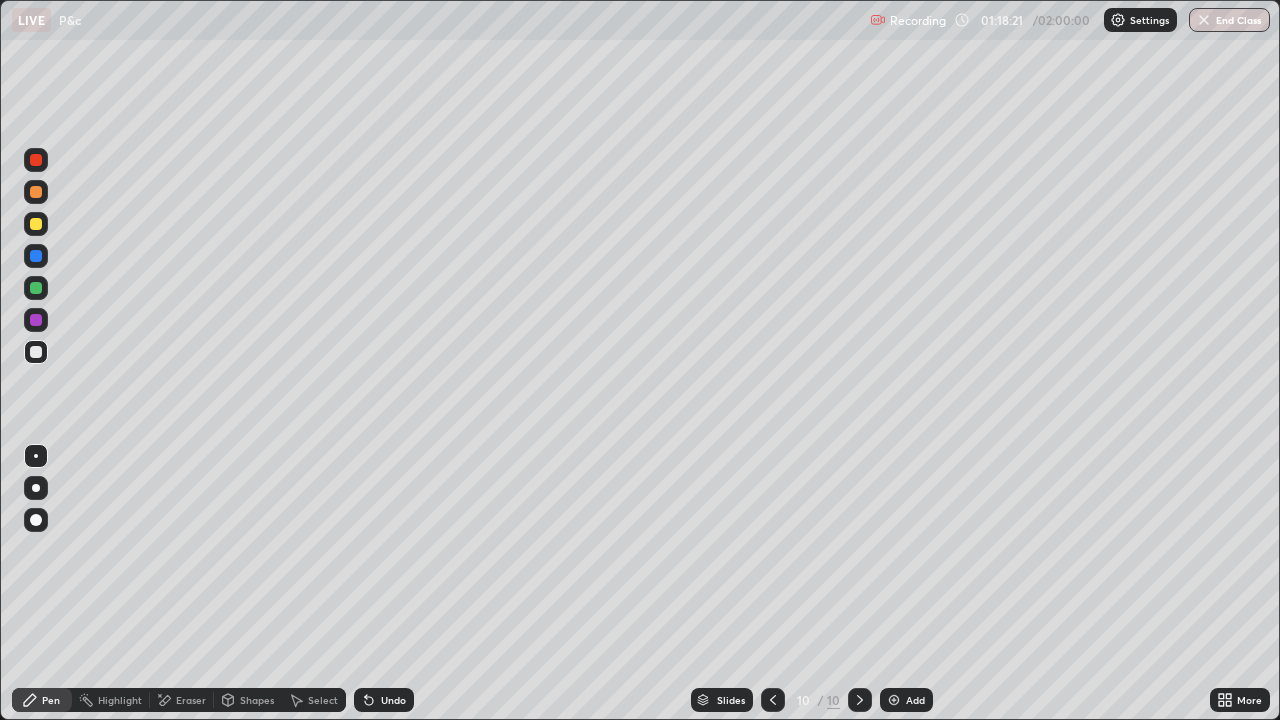 click on "Undo" at bounding box center (384, 700) 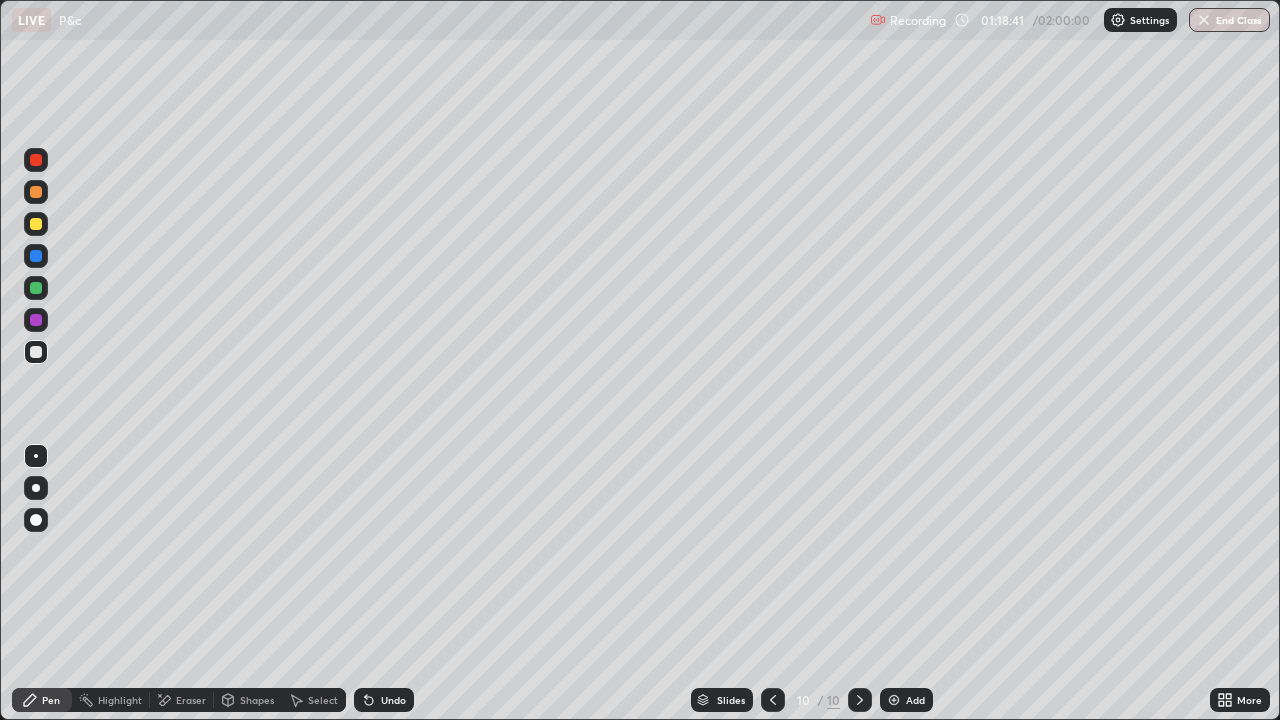 click 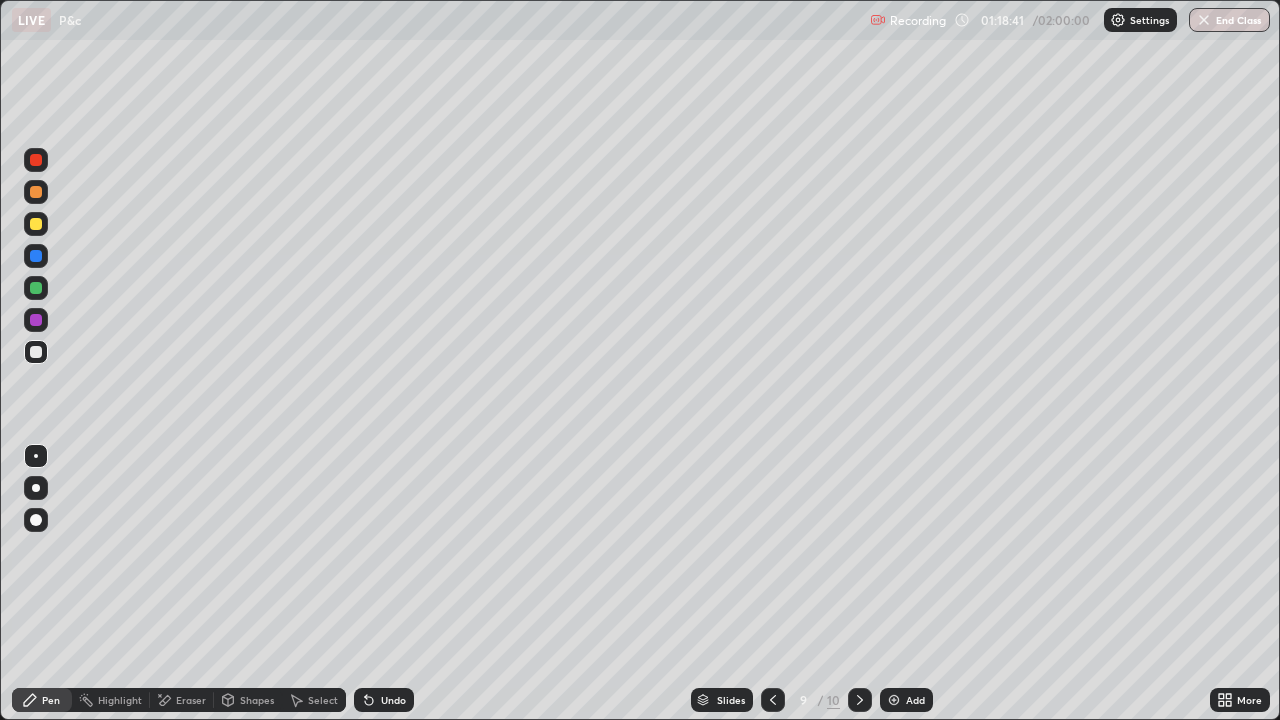 click 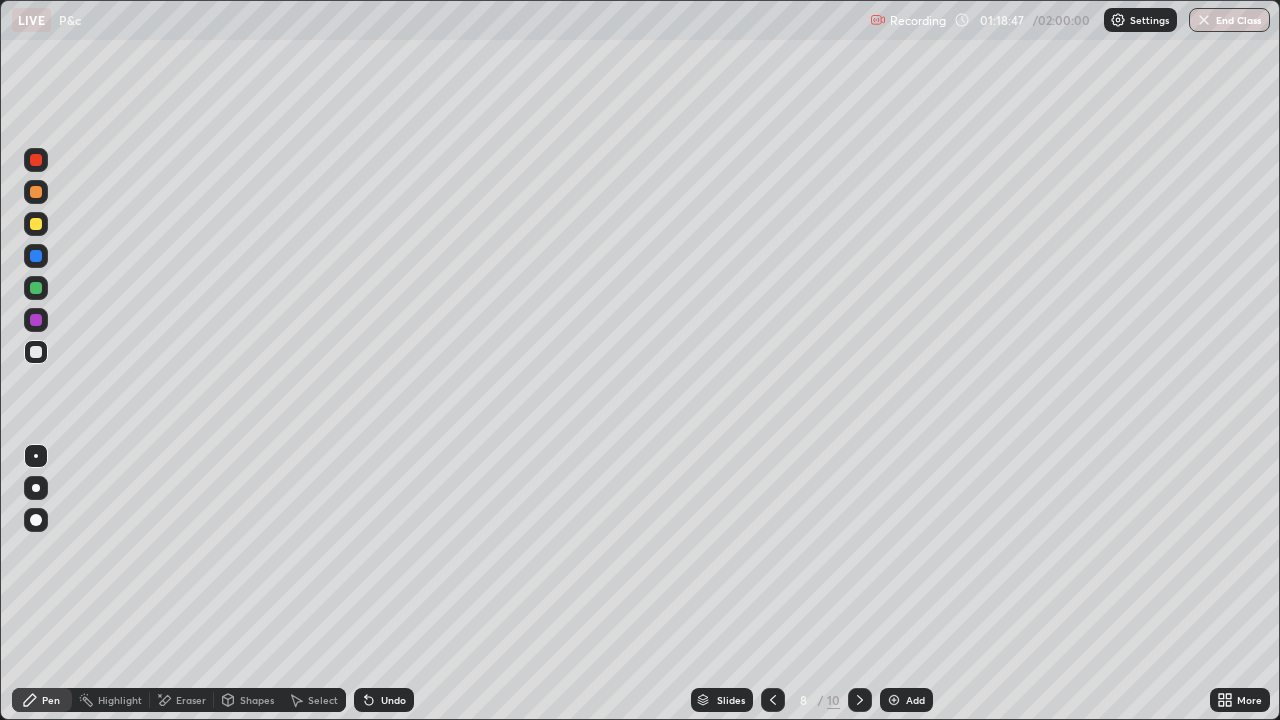 click 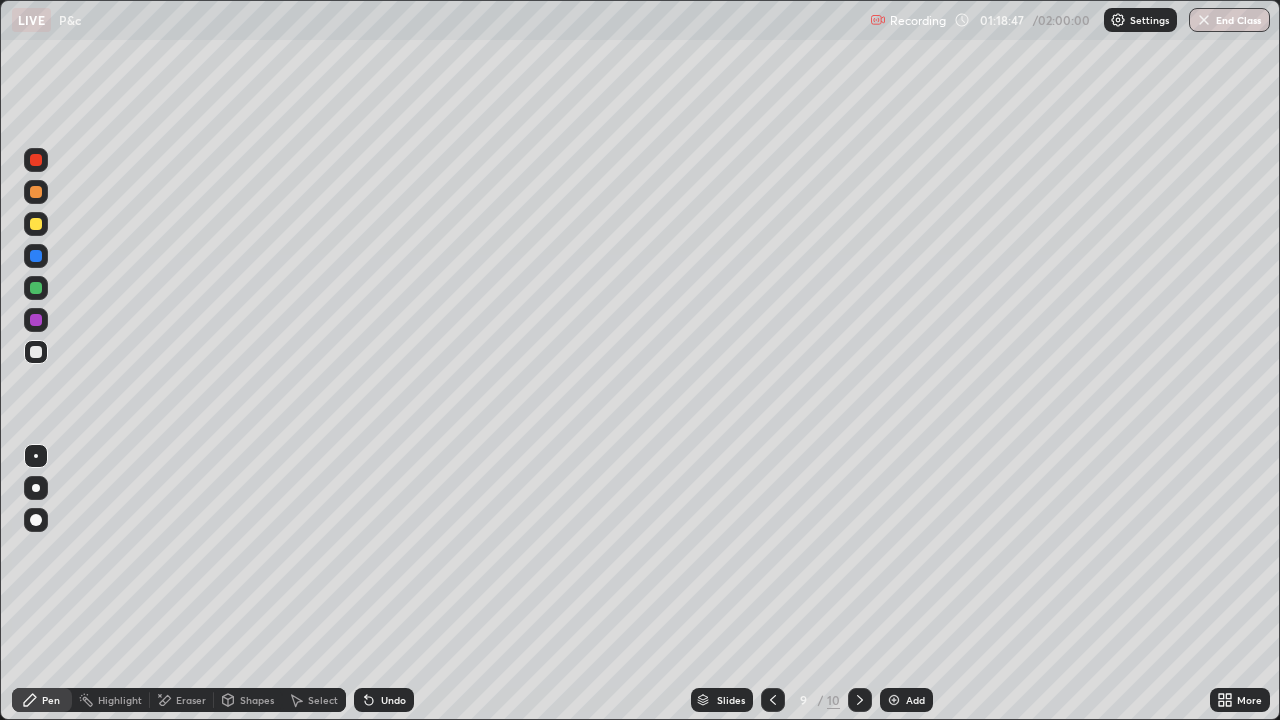 click at bounding box center [860, 700] 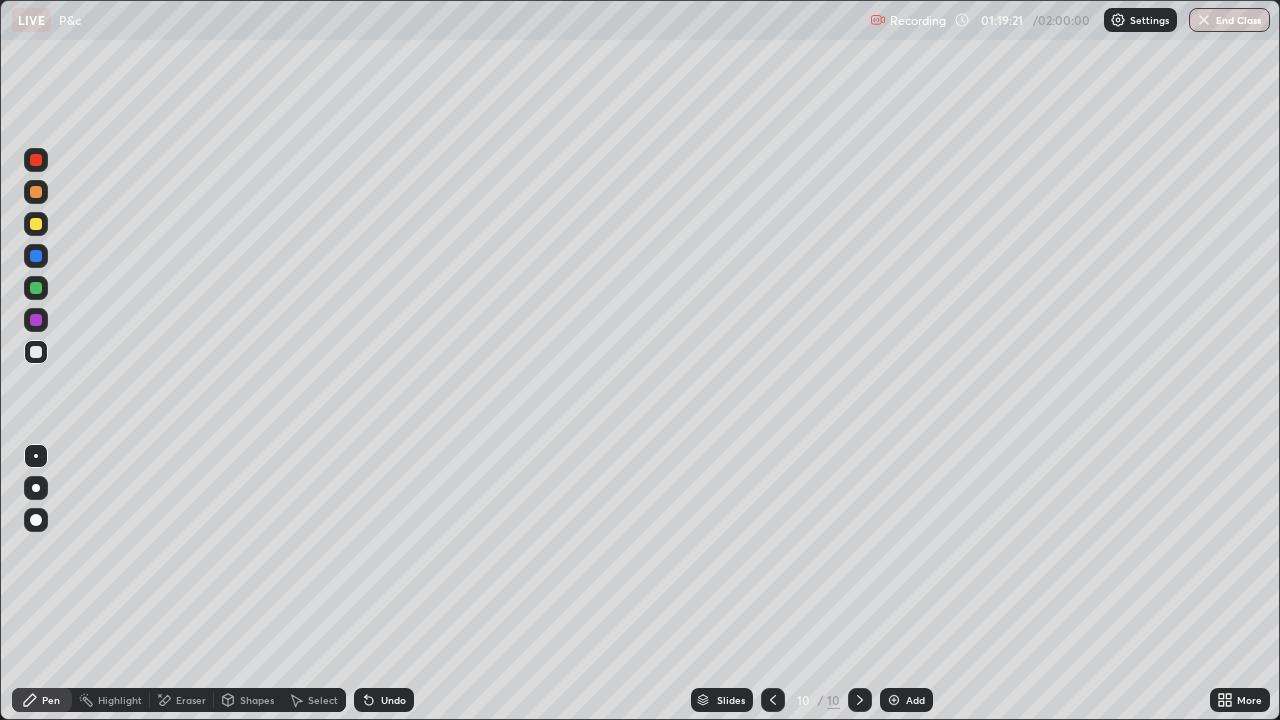 click on "Add" at bounding box center [906, 700] 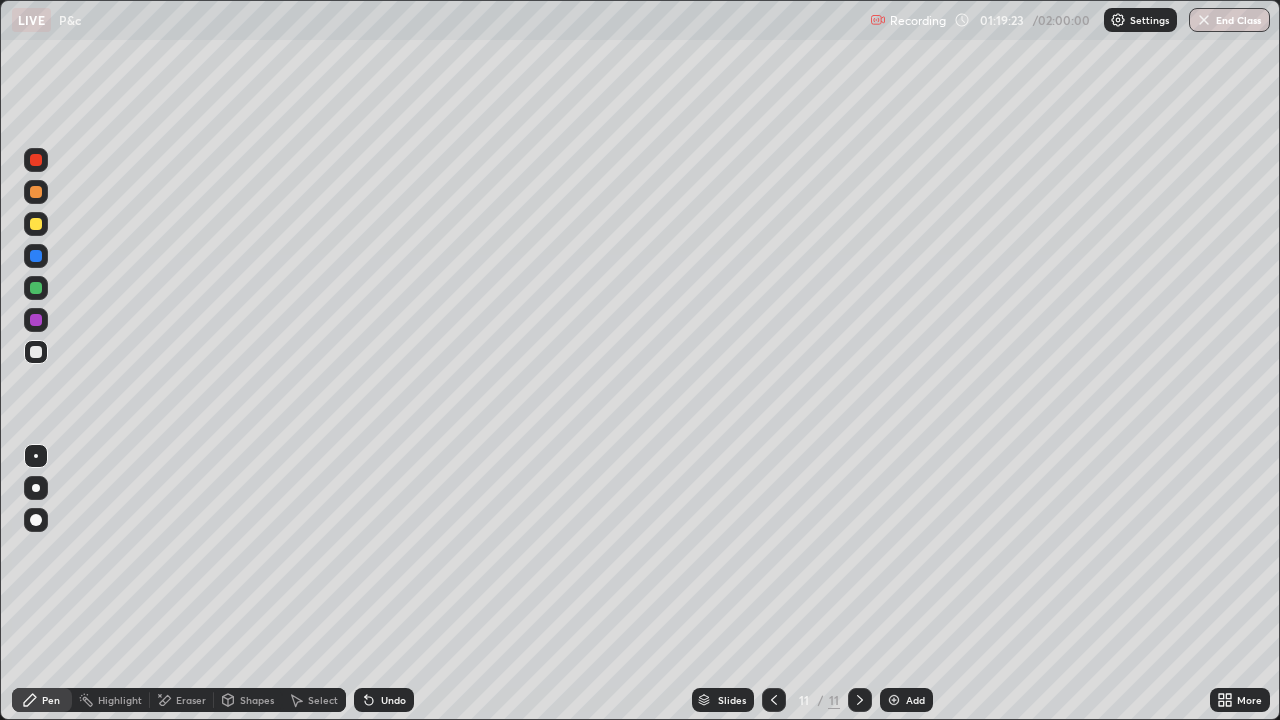 click at bounding box center [36, 224] 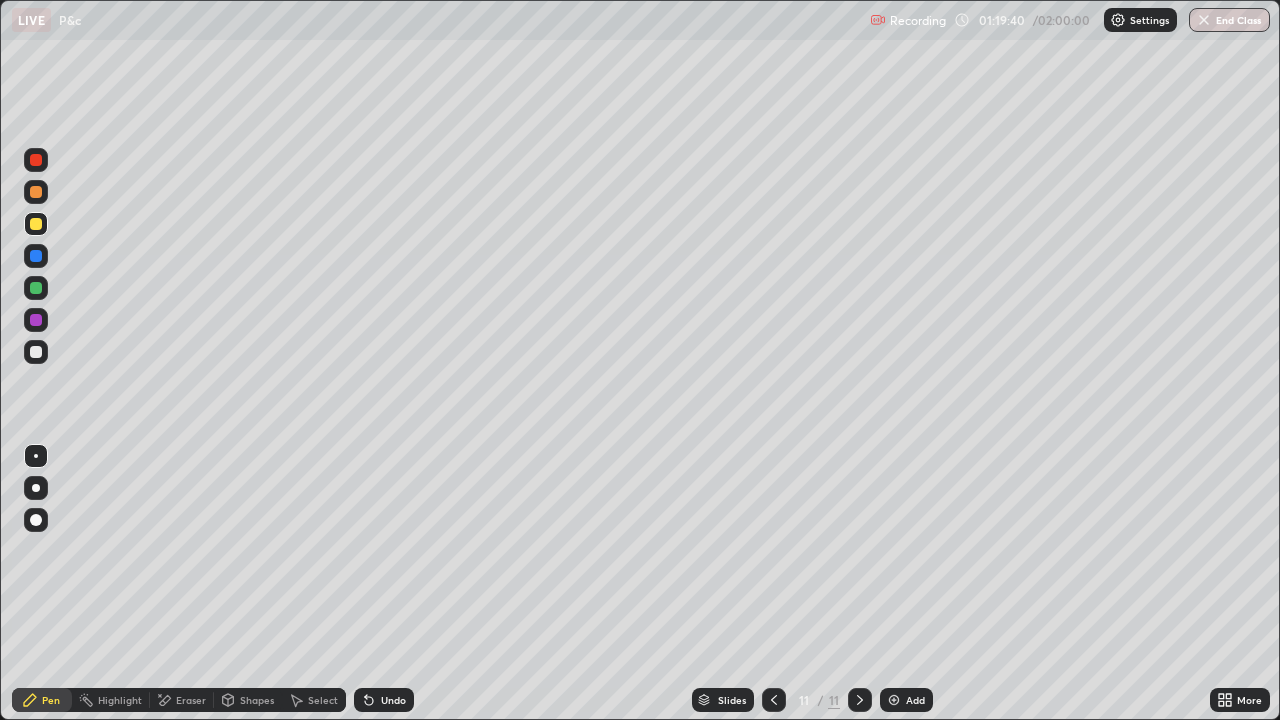 click on "Eraser" at bounding box center [191, 700] 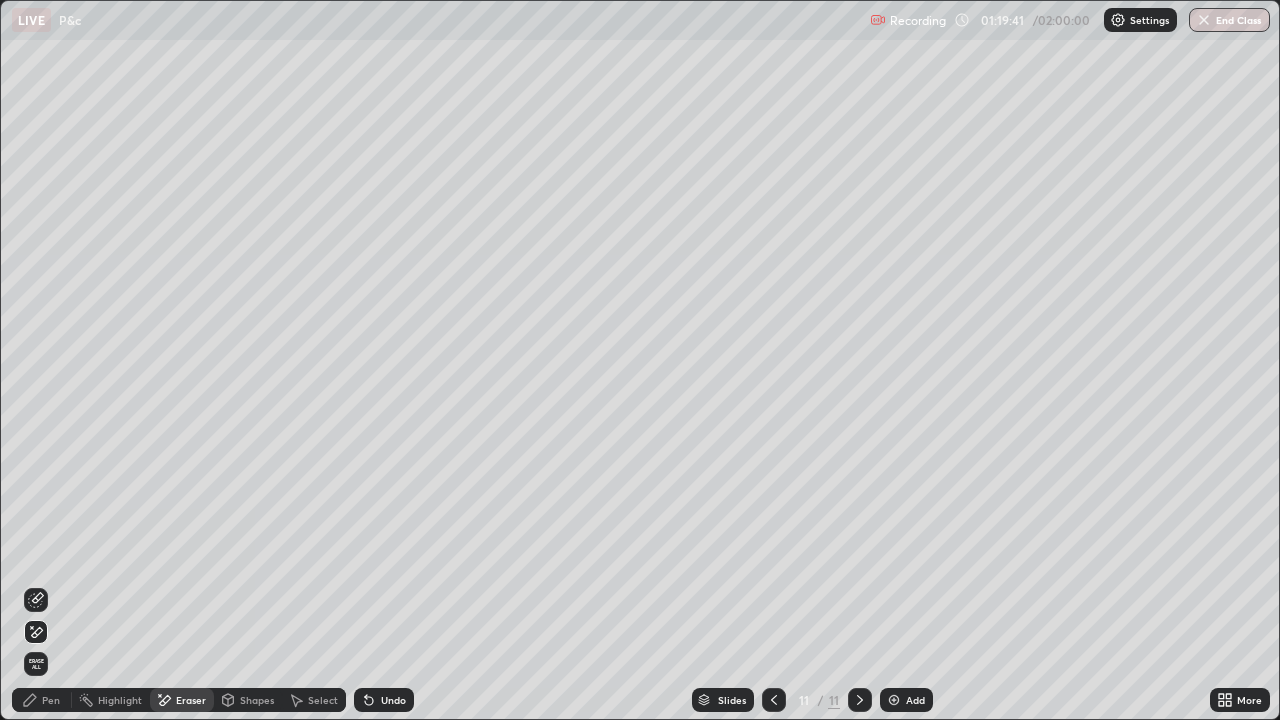 click on "Pen" at bounding box center (42, 700) 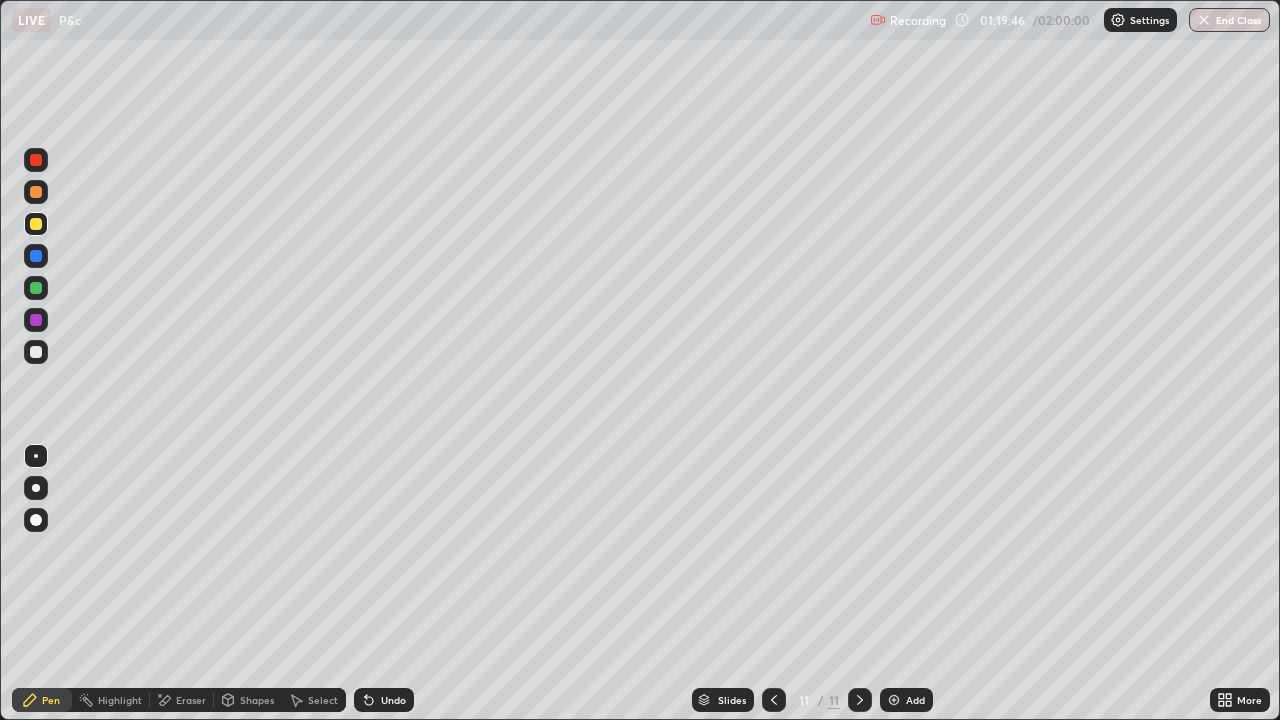 click at bounding box center (36, 352) 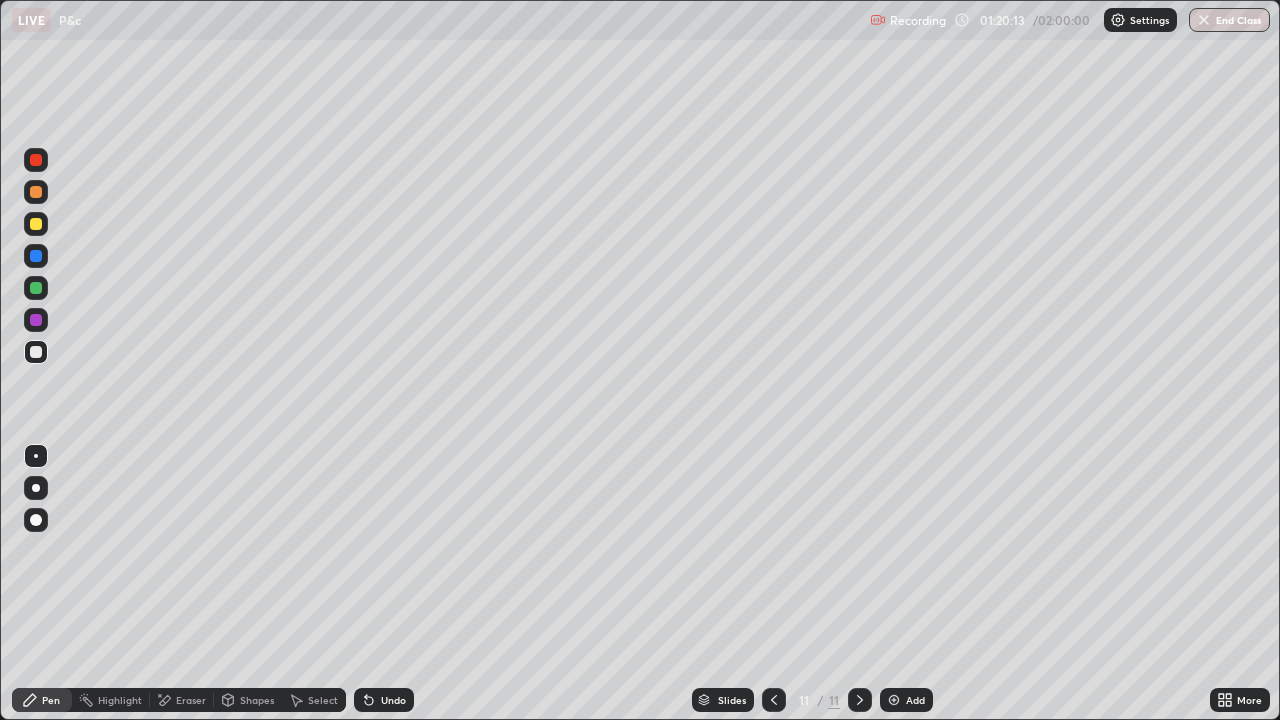 click at bounding box center [36, 224] 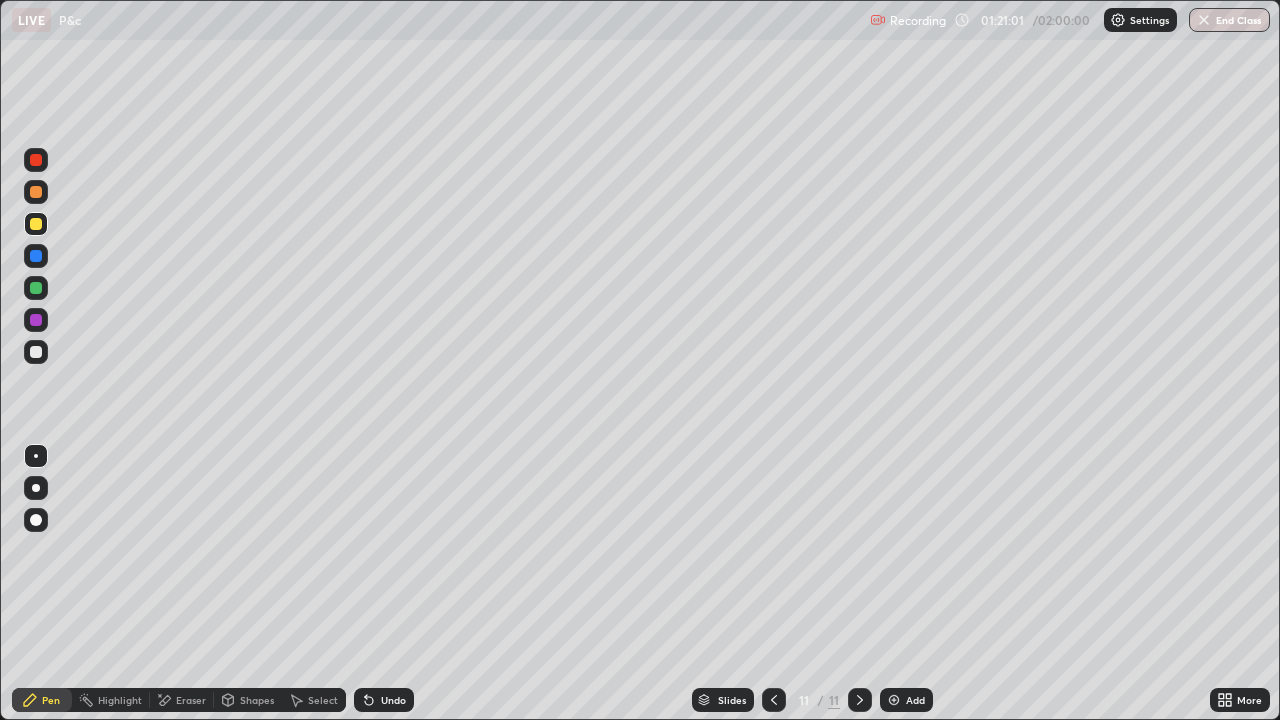click at bounding box center (36, 352) 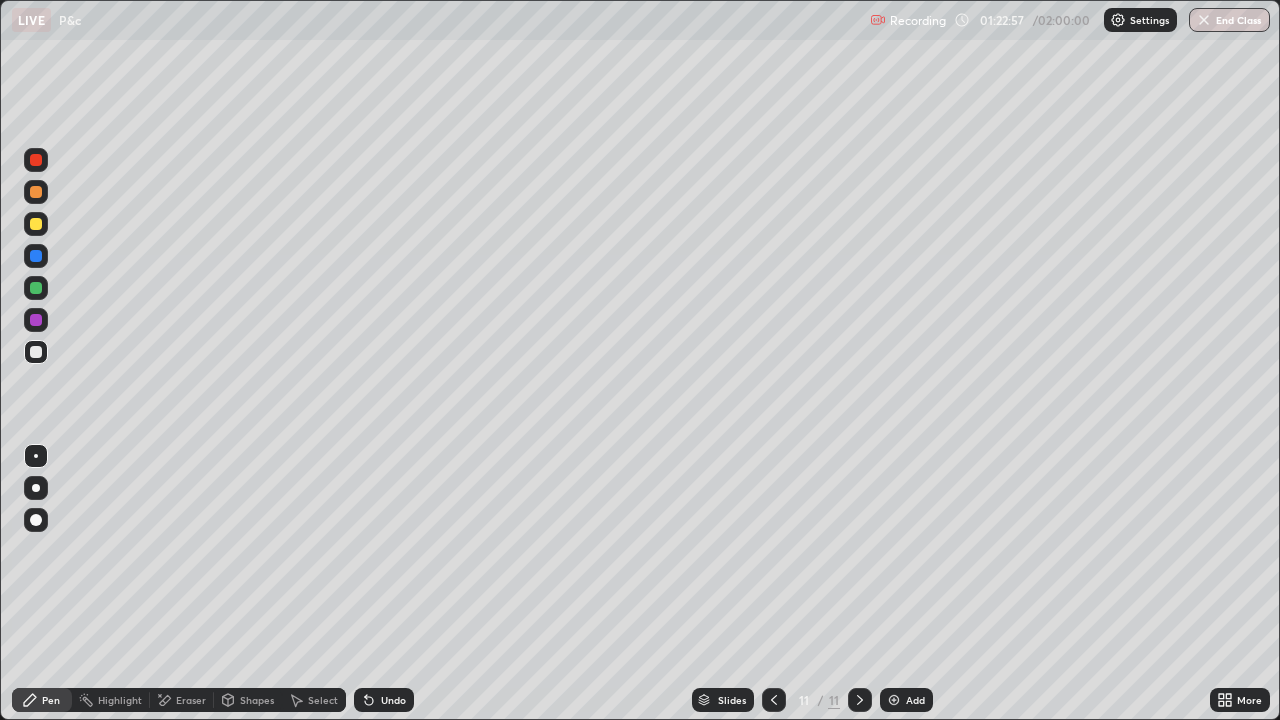 click on "Add" at bounding box center [915, 700] 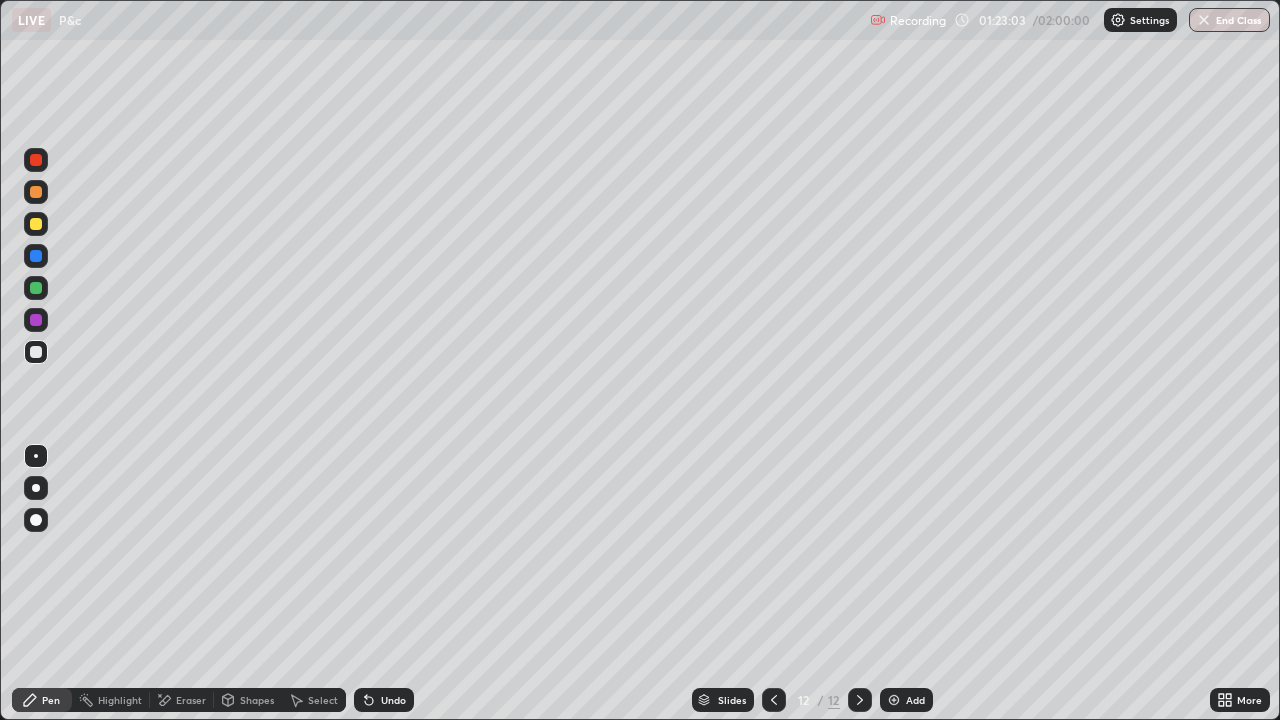 click at bounding box center [36, 224] 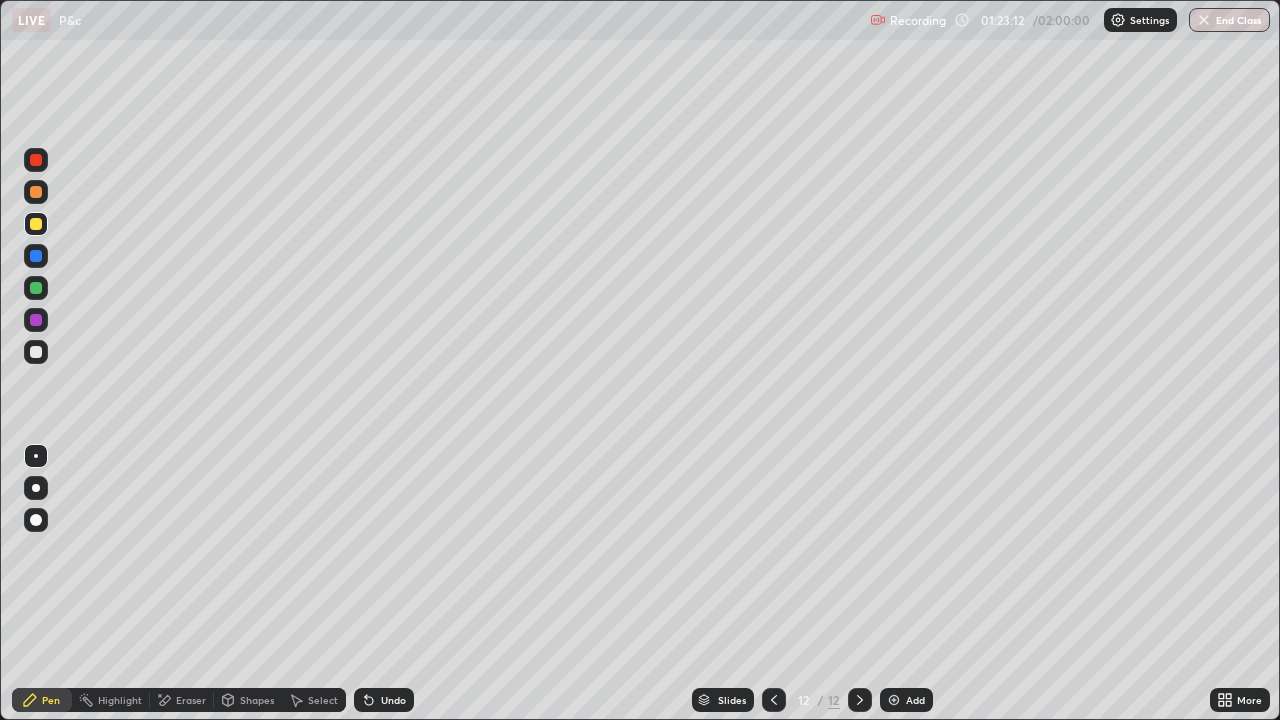 click at bounding box center (36, 352) 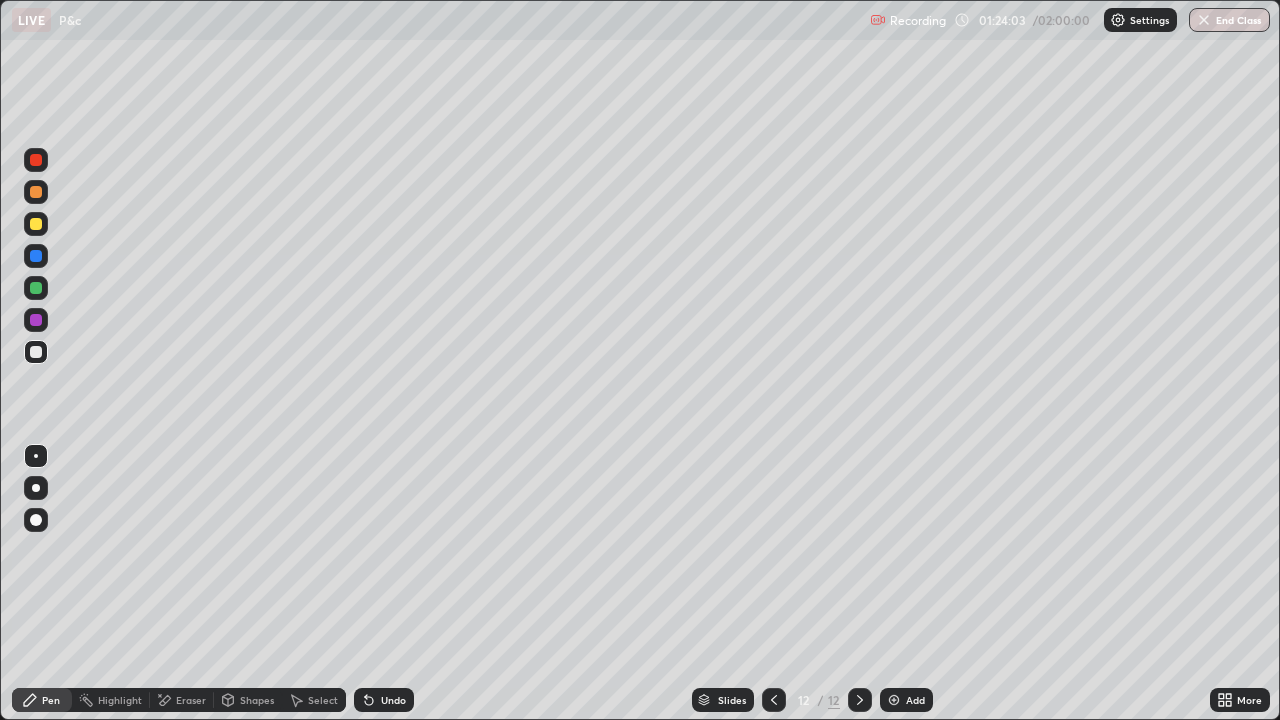 click at bounding box center [36, 224] 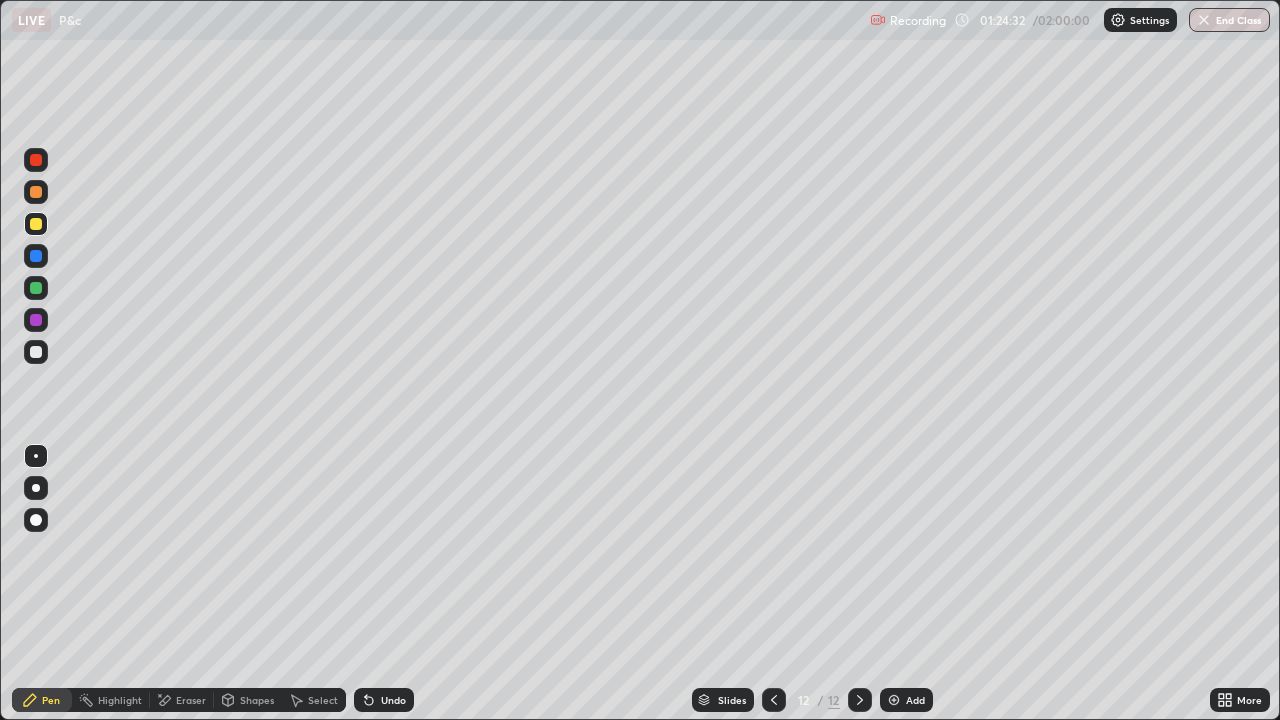 click on "Undo" at bounding box center [393, 700] 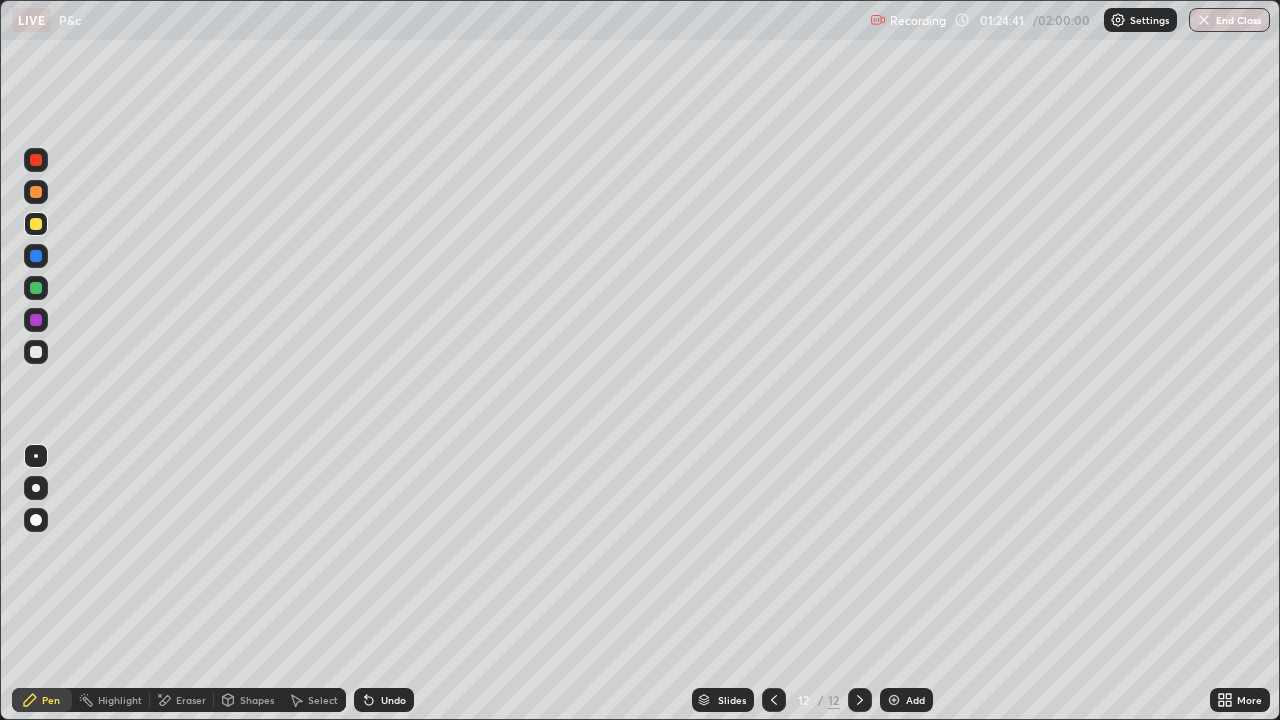 click on "Eraser" at bounding box center [182, 700] 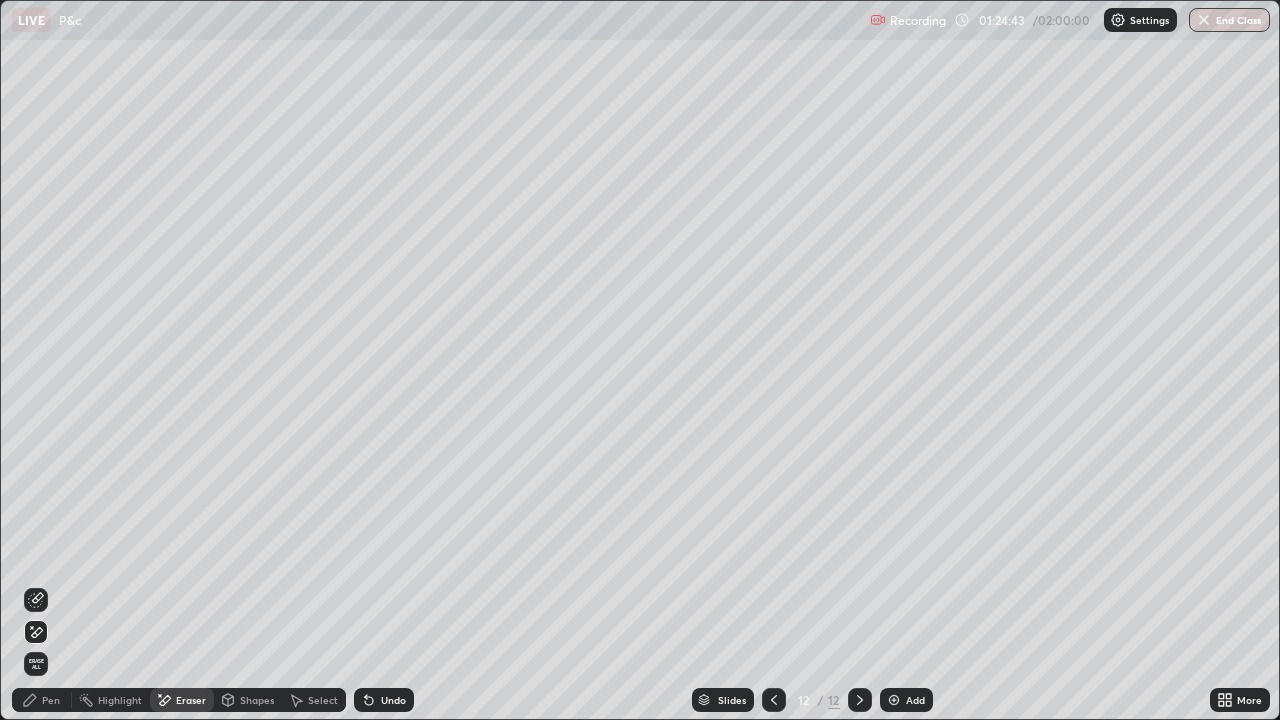 click on "Pen" at bounding box center (51, 700) 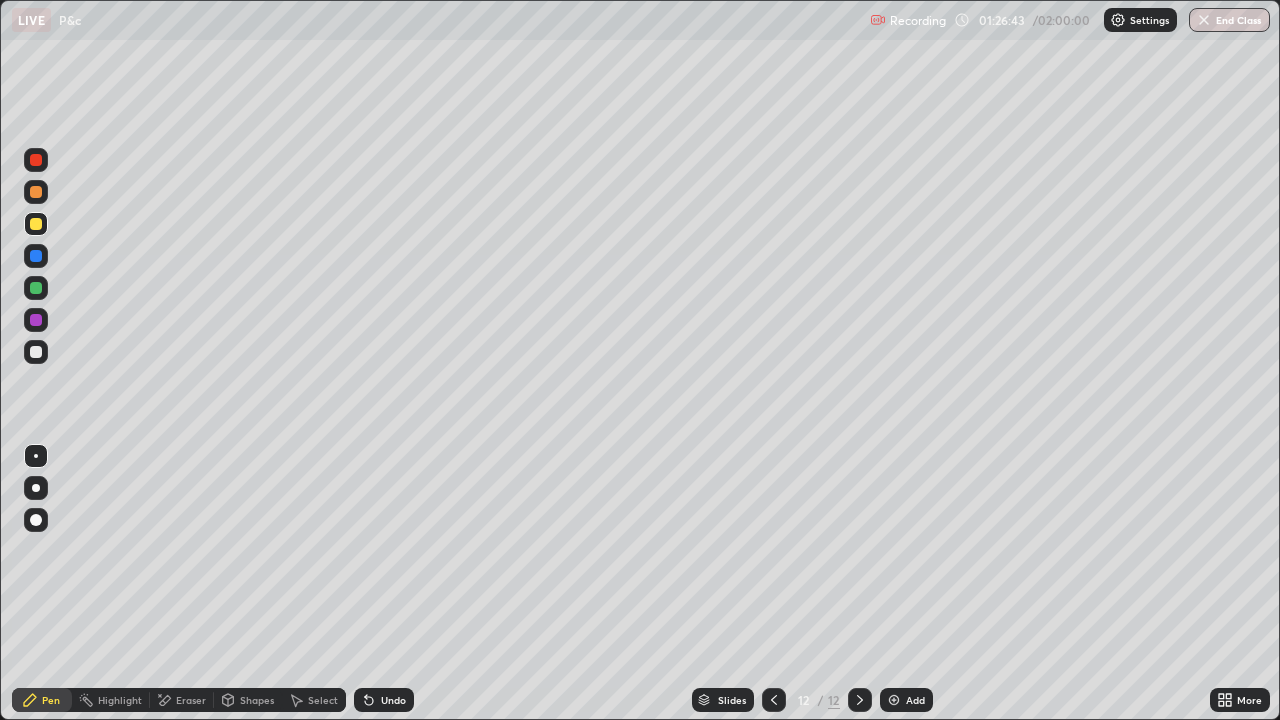 click 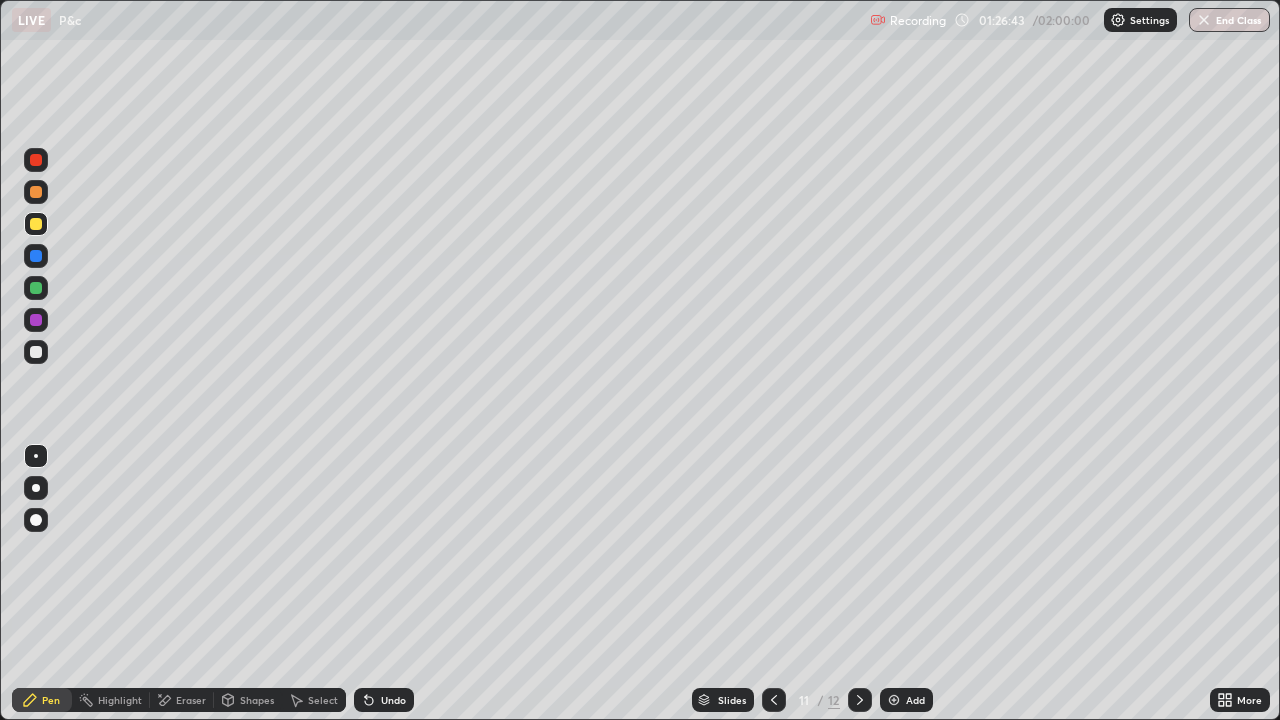click 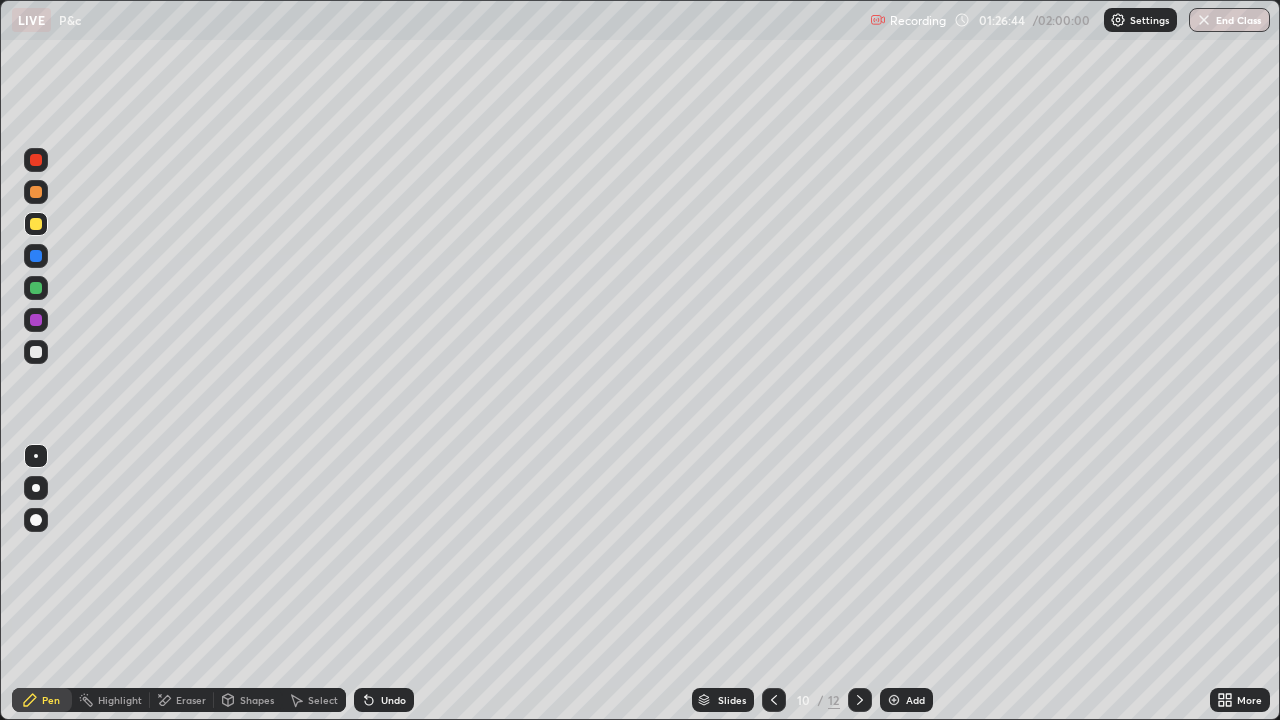 click at bounding box center (774, 700) 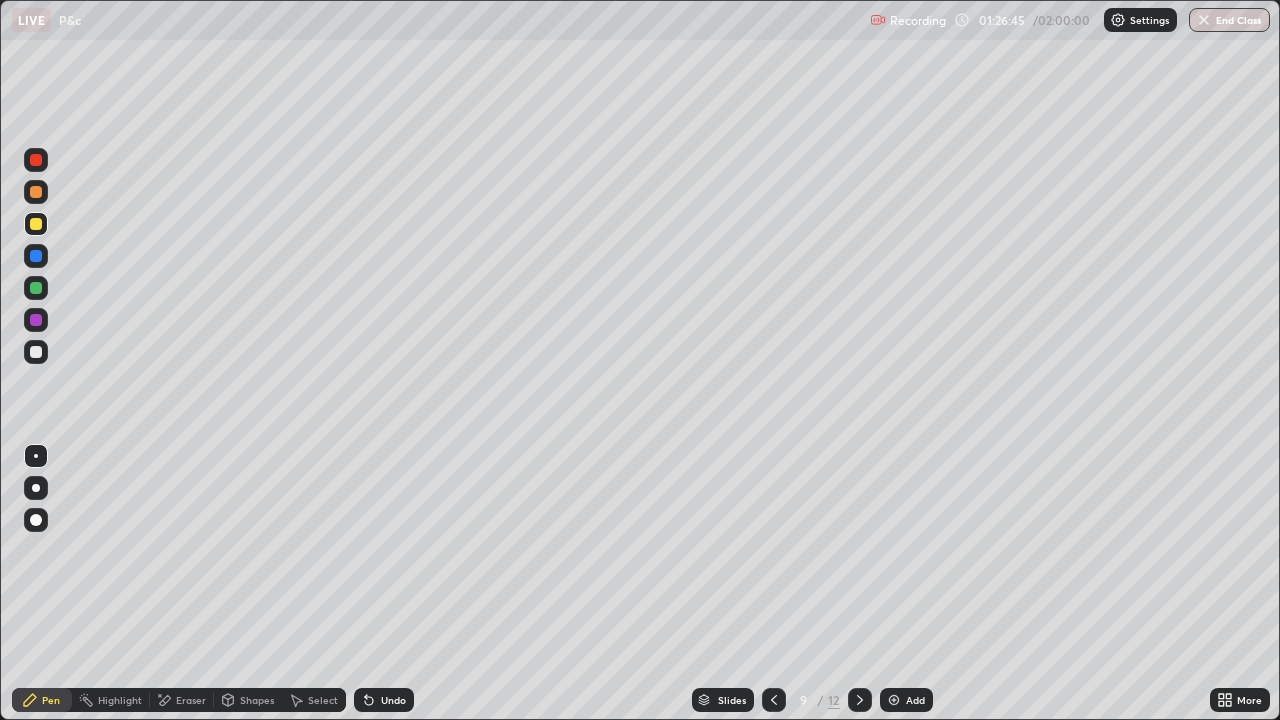 click 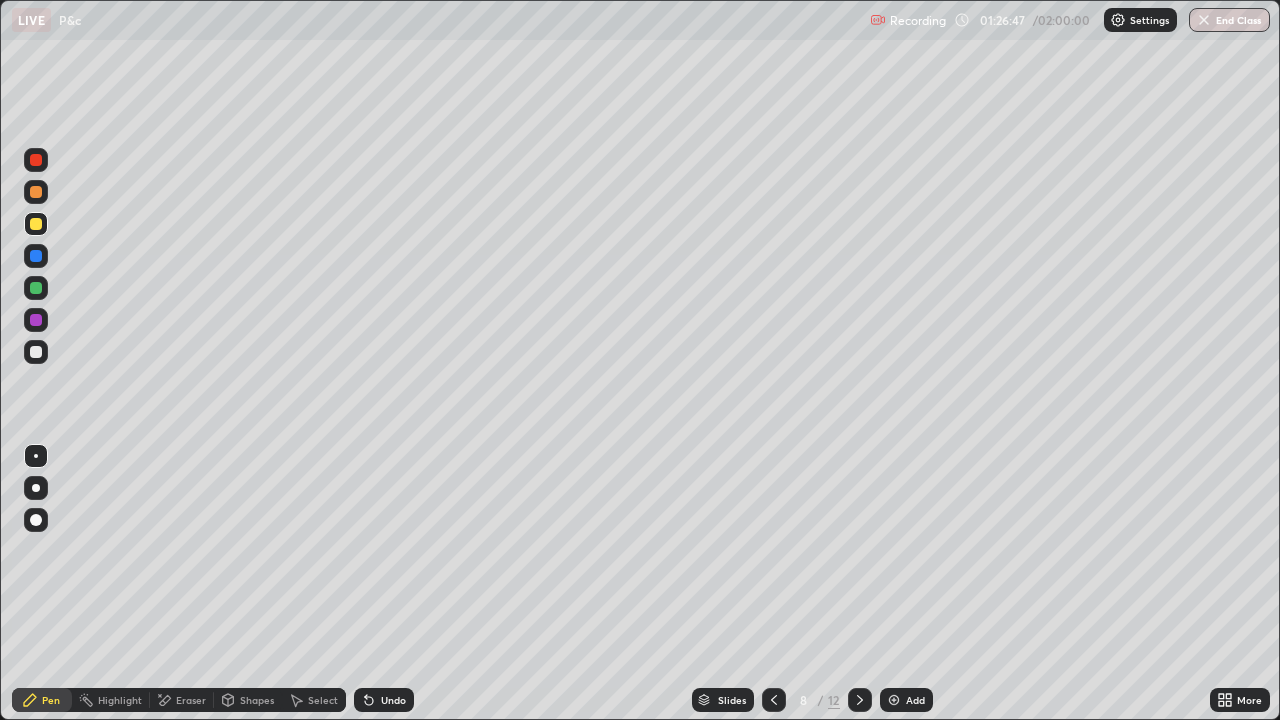 click at bounding box center [860, 700] 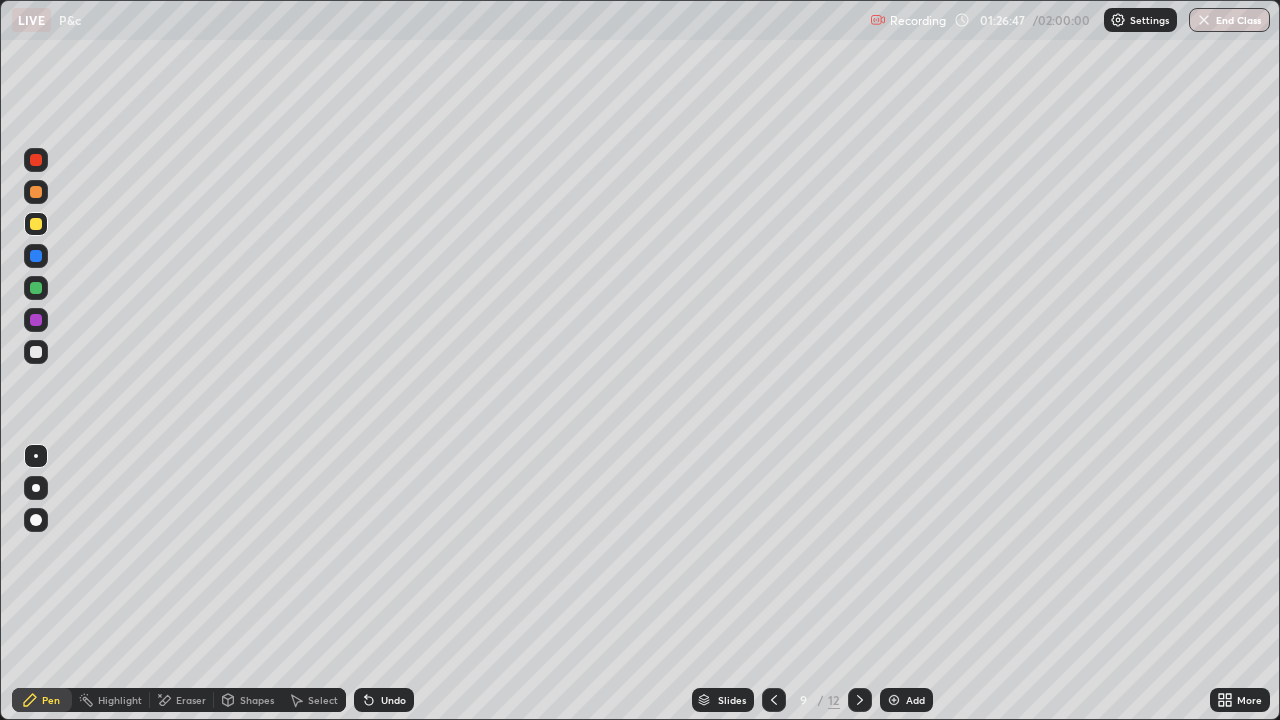 click 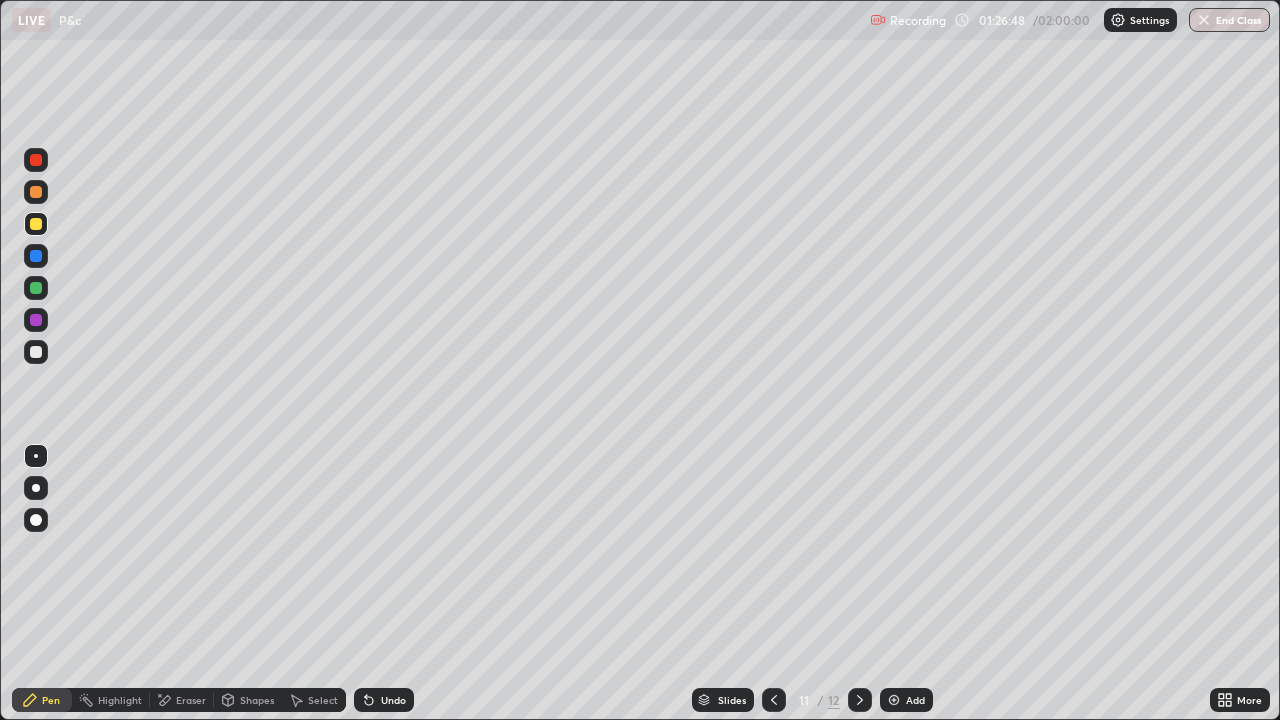click 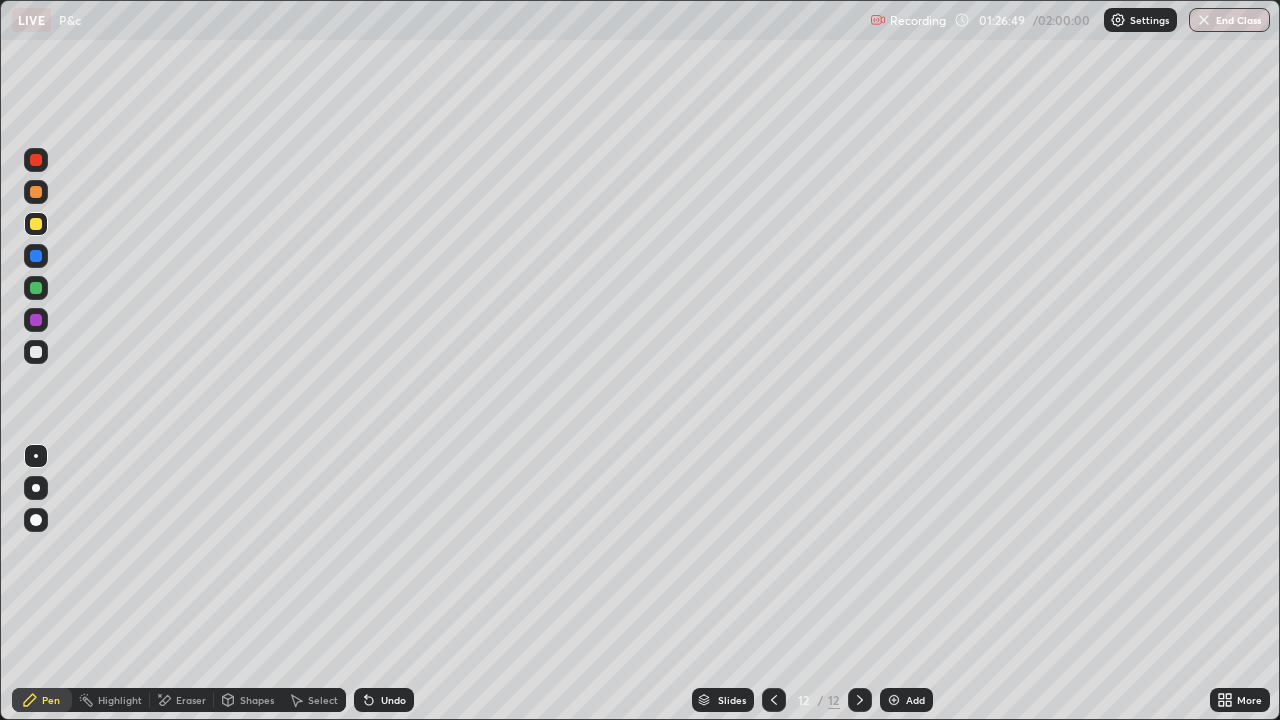 click on "Add" at bounding box center (915, 700) 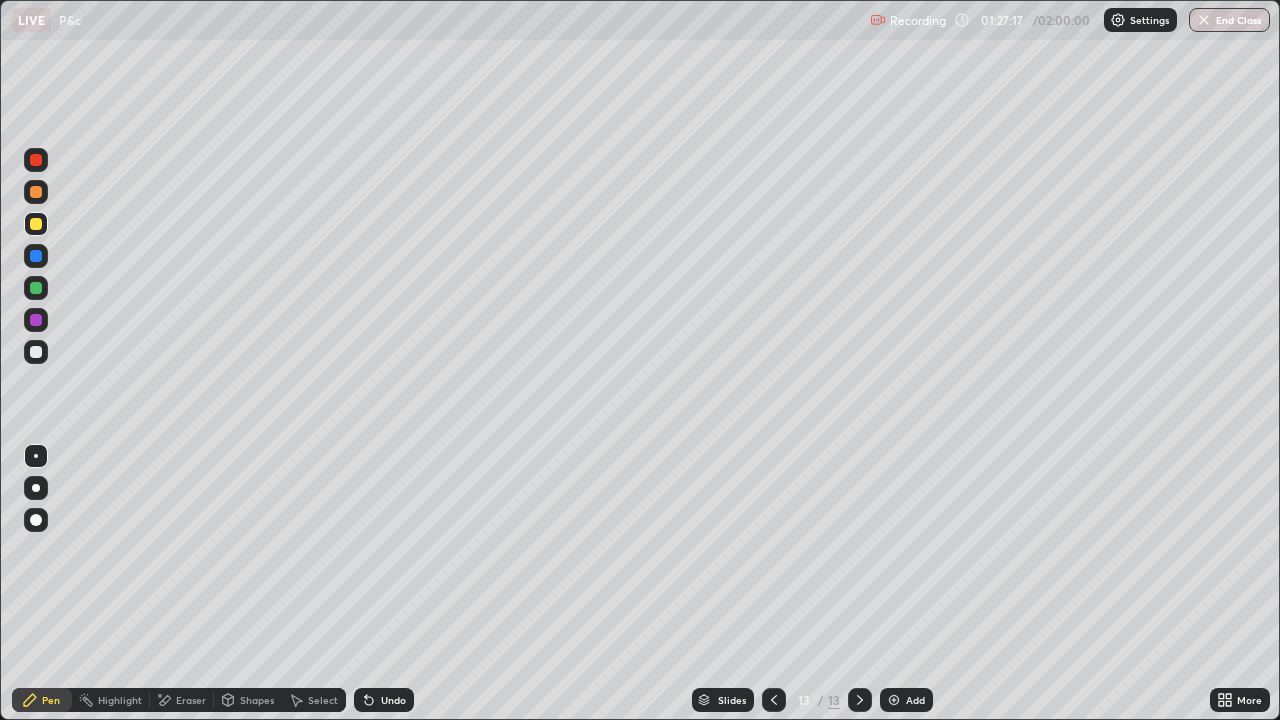 click on "Eraser" at bounding box center [182, 700] 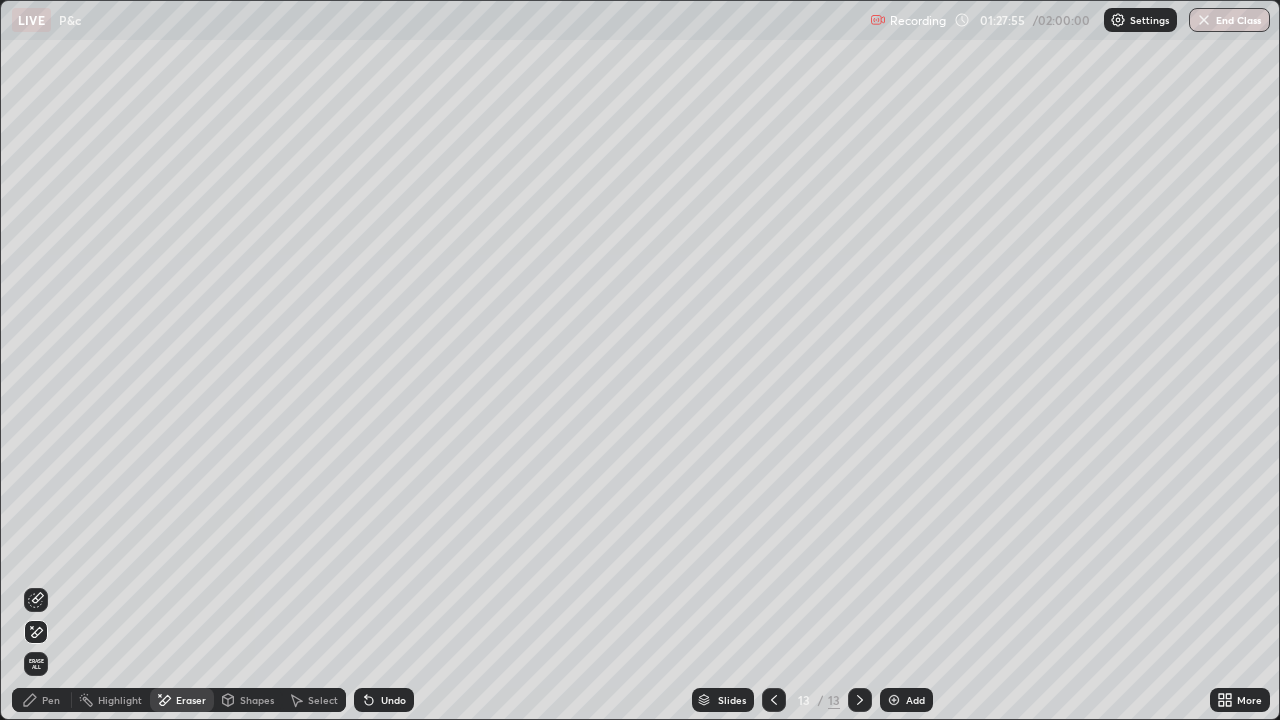 click on "Pen" at bounding box center (51, 700) 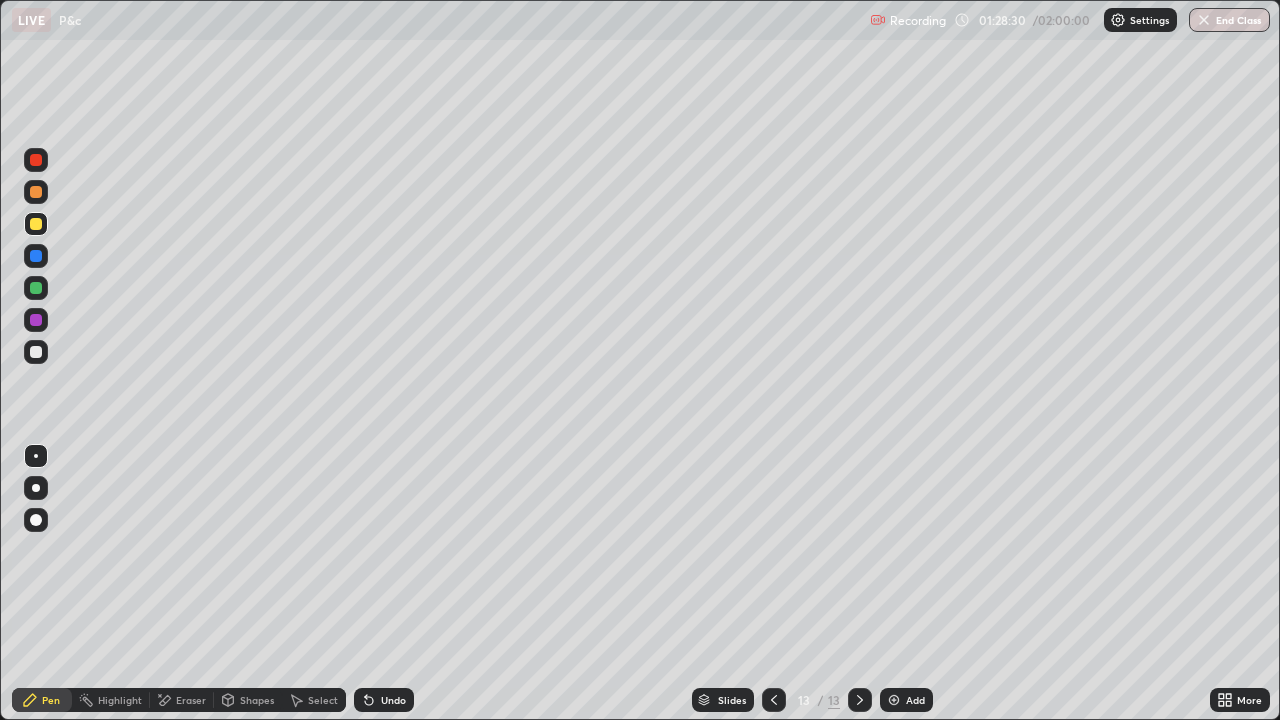 click on "Undo" at bounding box center [393, 700] 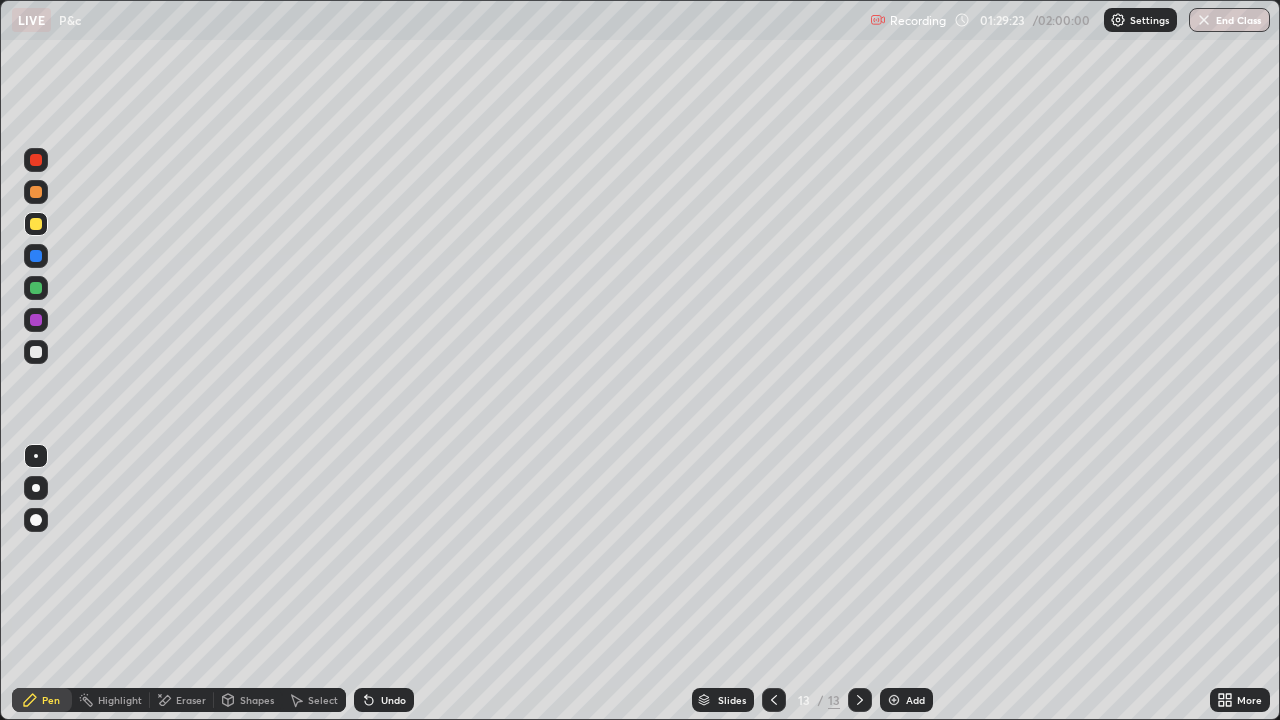 click on "Eraser" at bounding box center (191, 700) 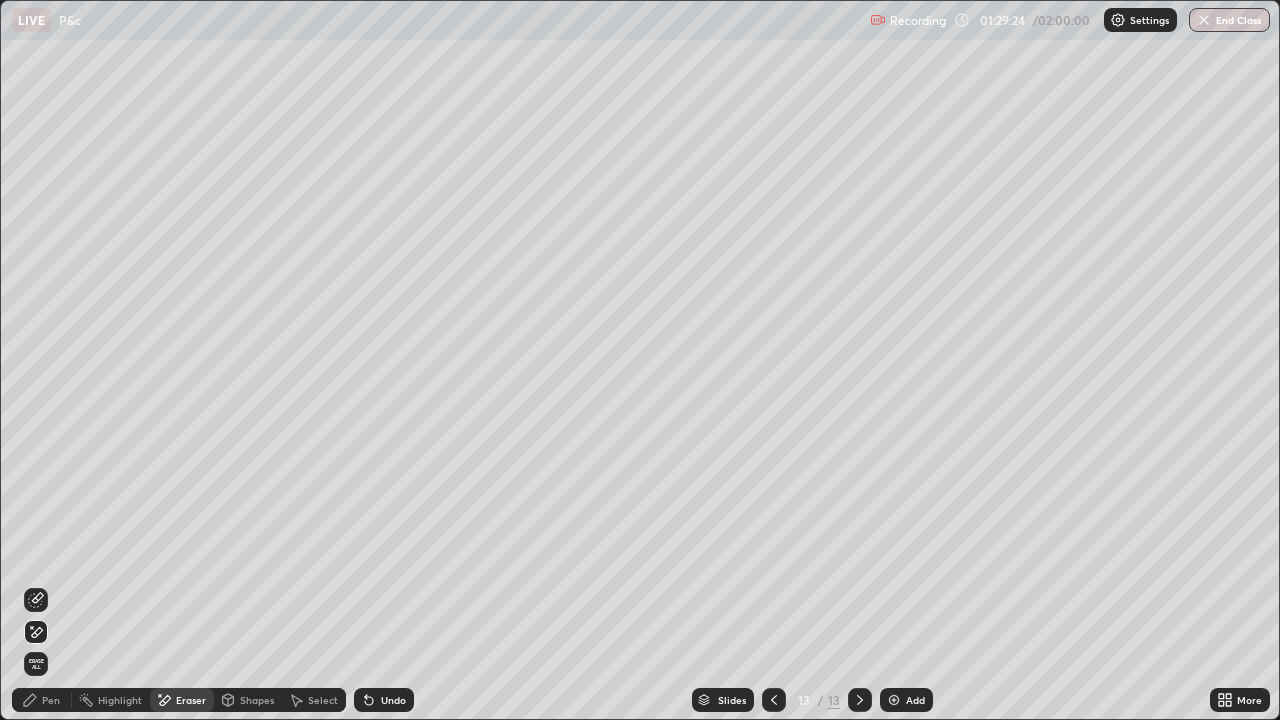 click on "Erase all" at bounding box center (36, 664) 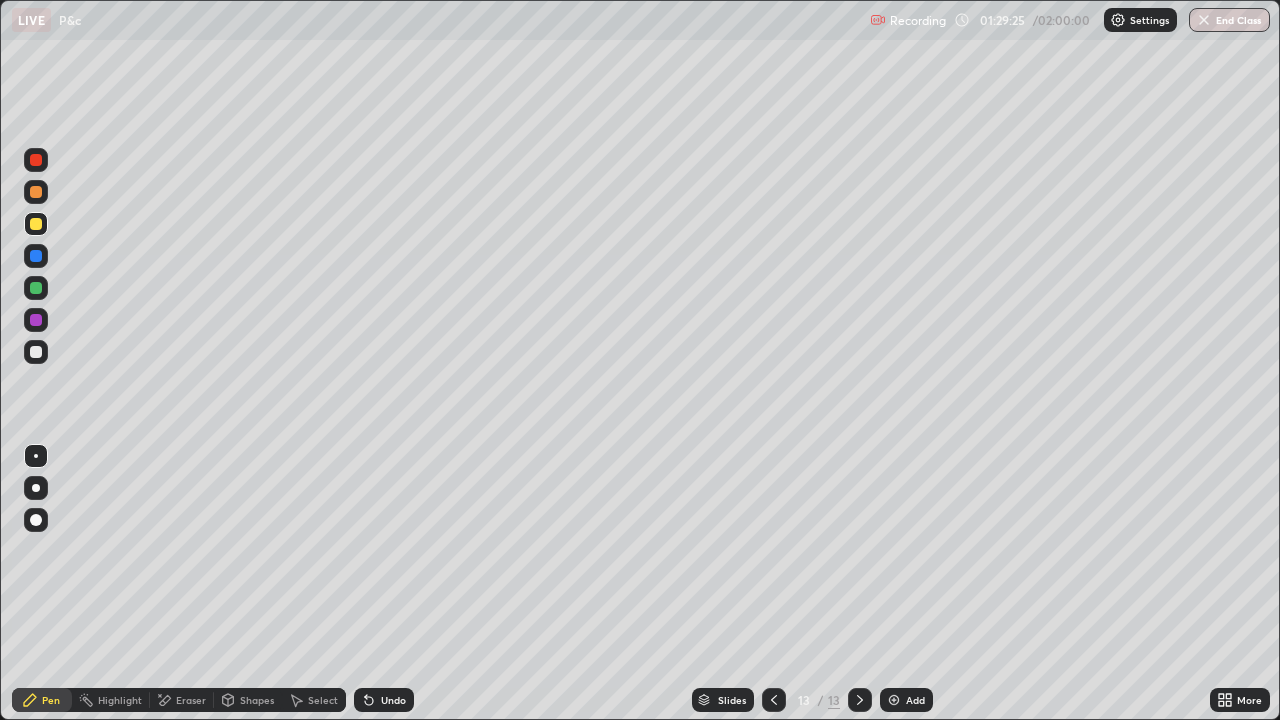 click at bounding box center (36, 352) 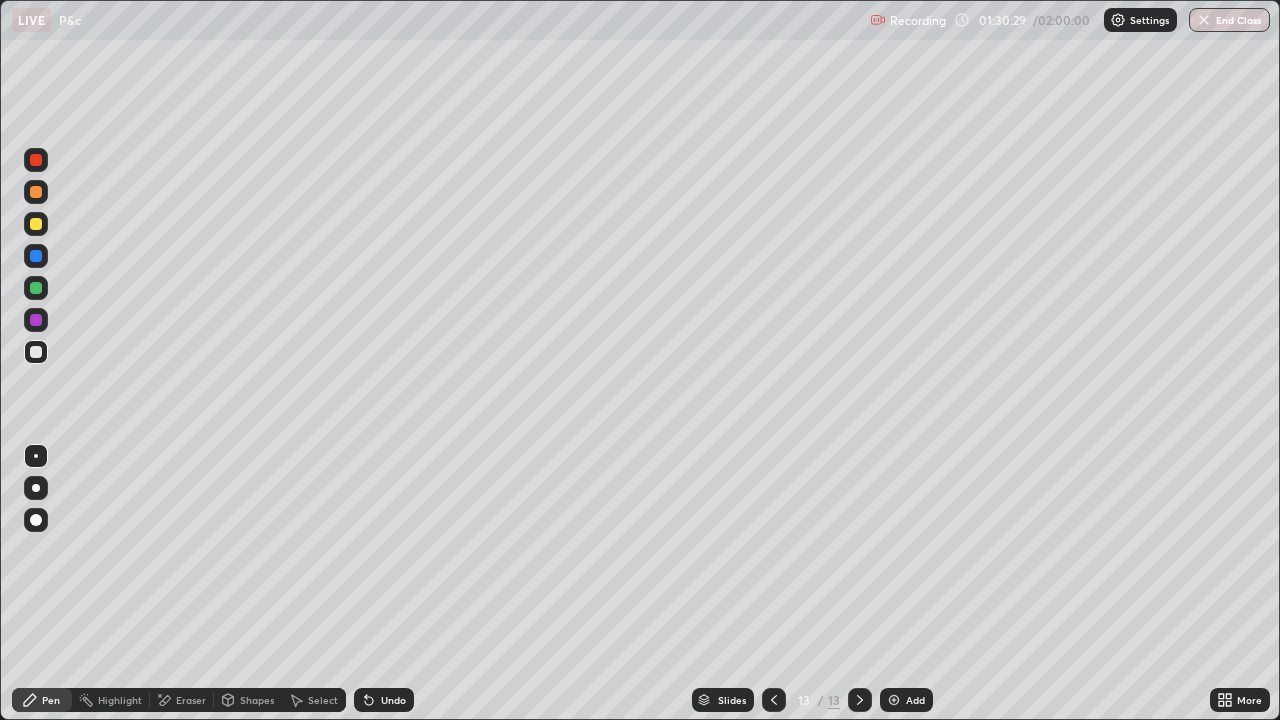 click at bounding box center [36, 352] 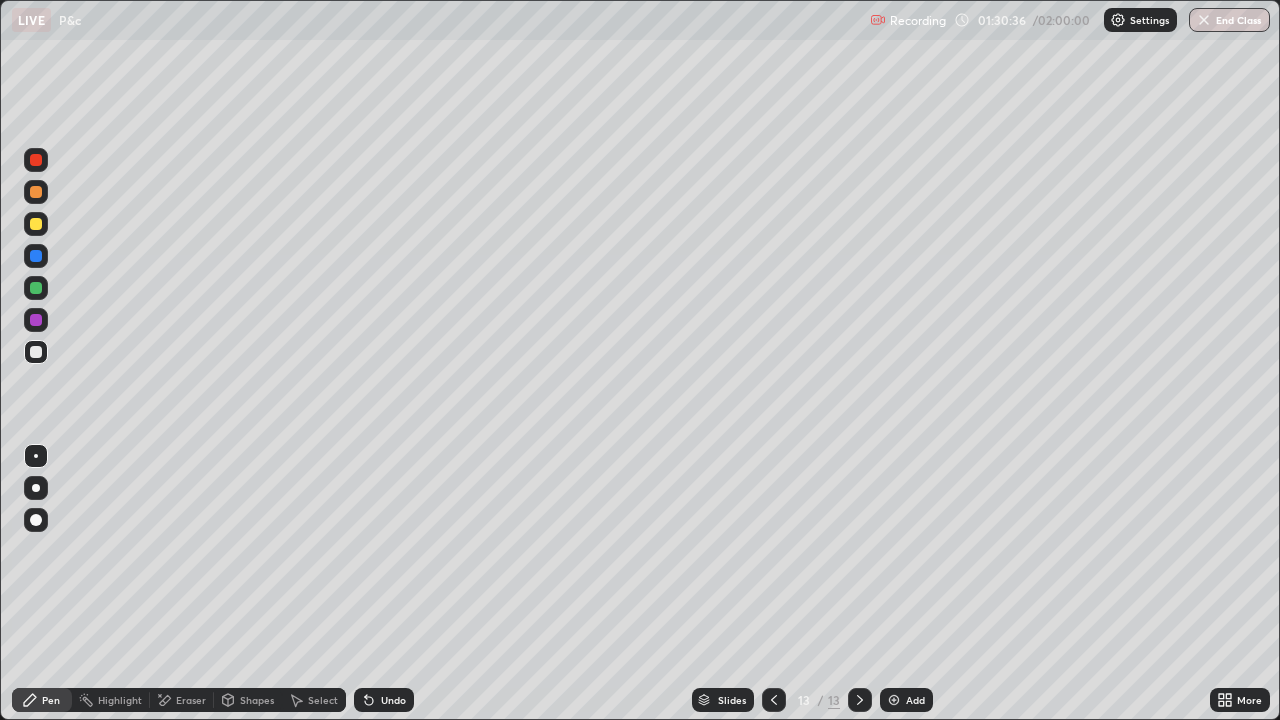 click on "Eraser" at bounding box center [191, 700] 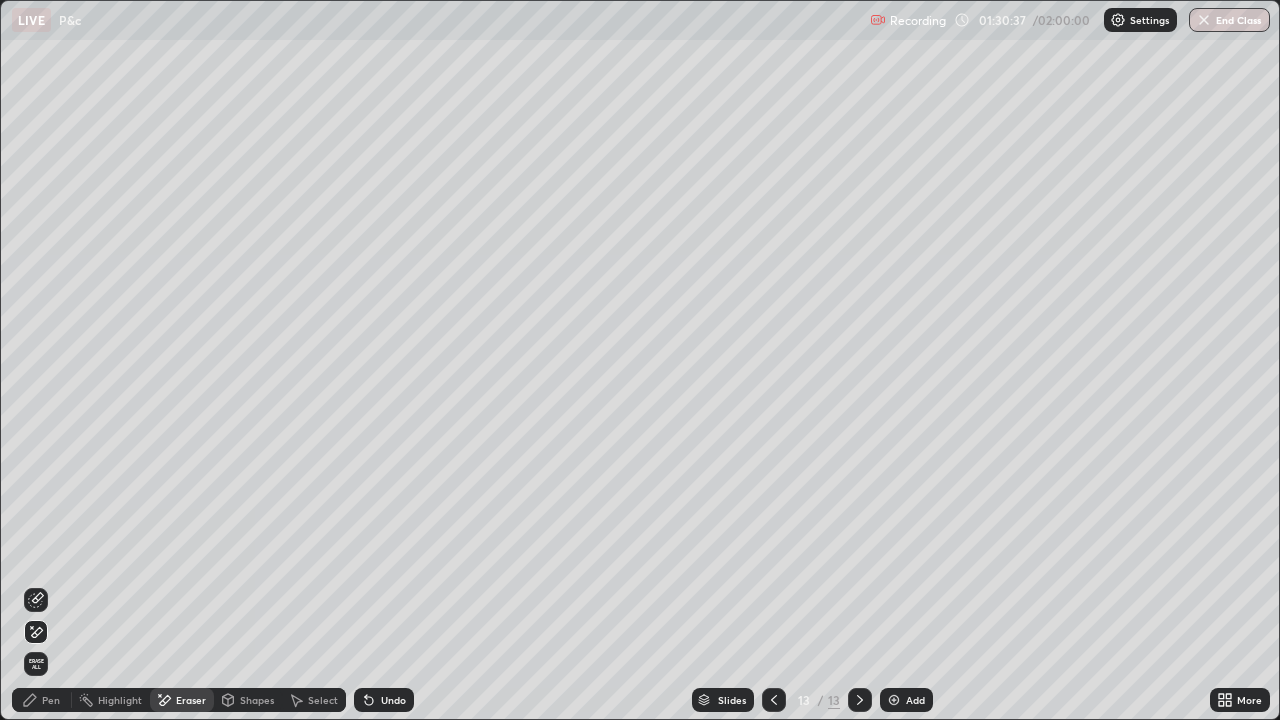 click on "Pen" at bounding box center [42, 700] 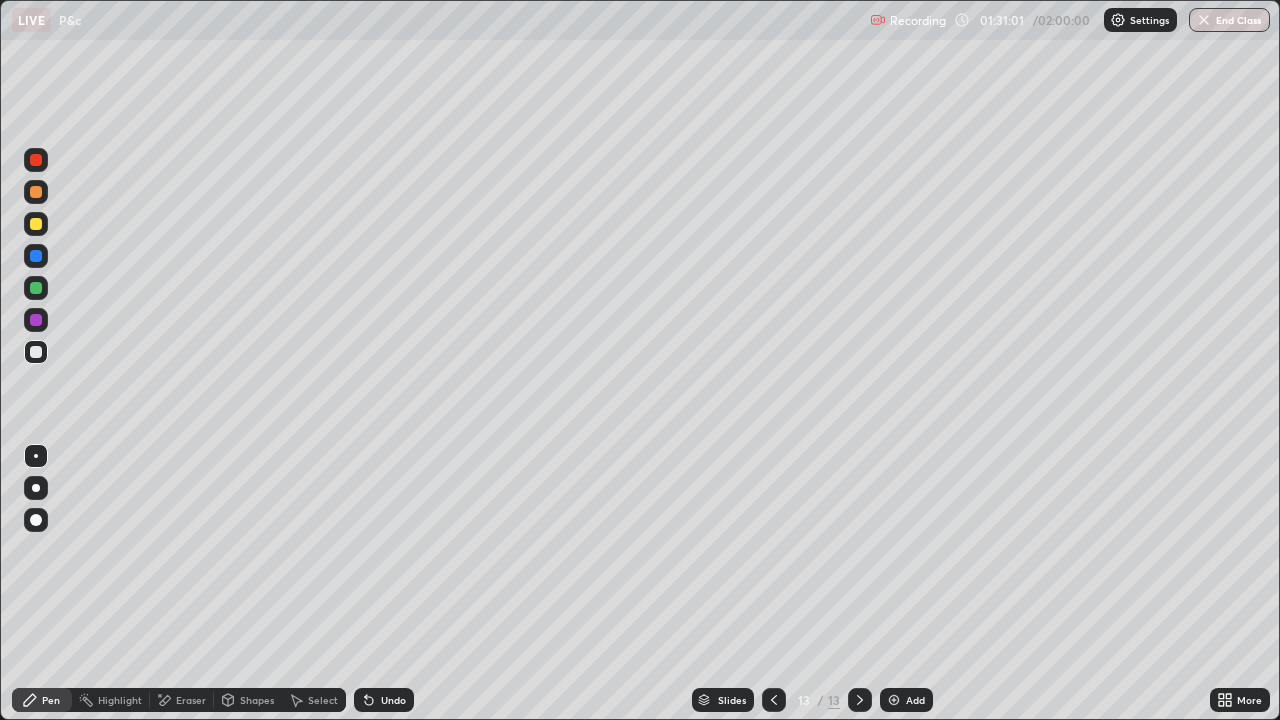 click on "Eraser" at bounding box center [182, 700] 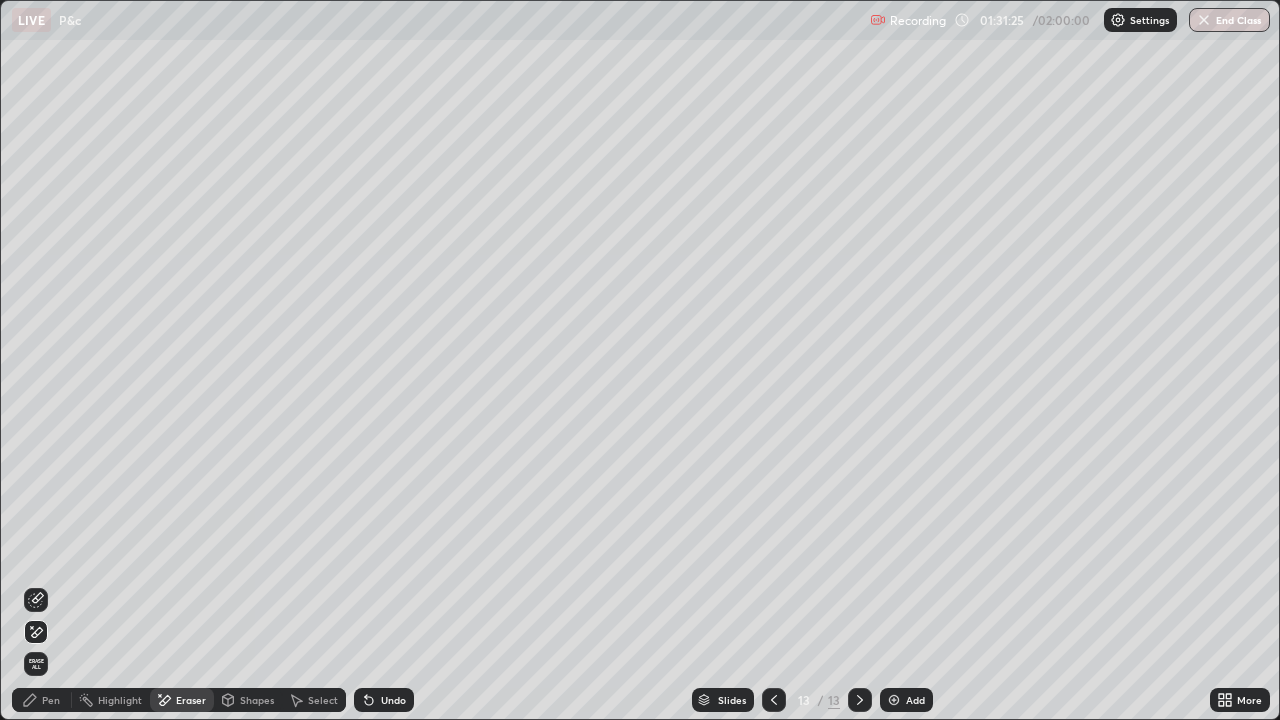 click at bounding box center (774, 700) 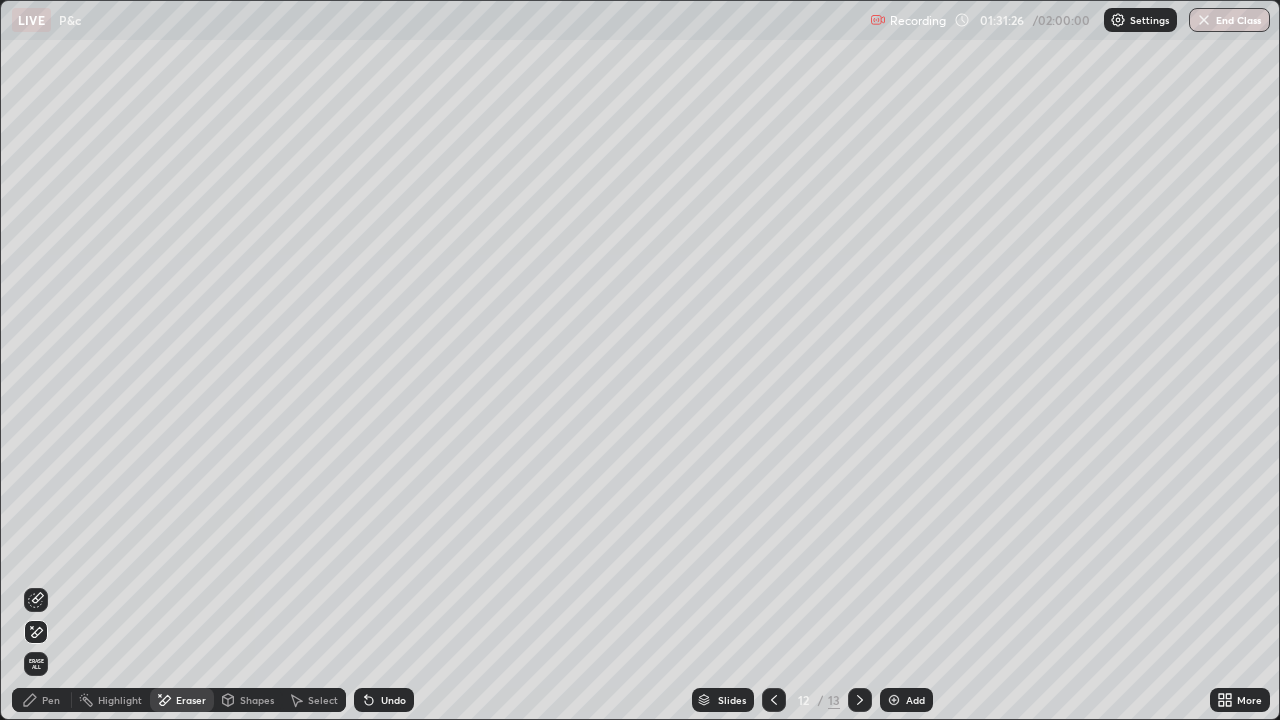 click 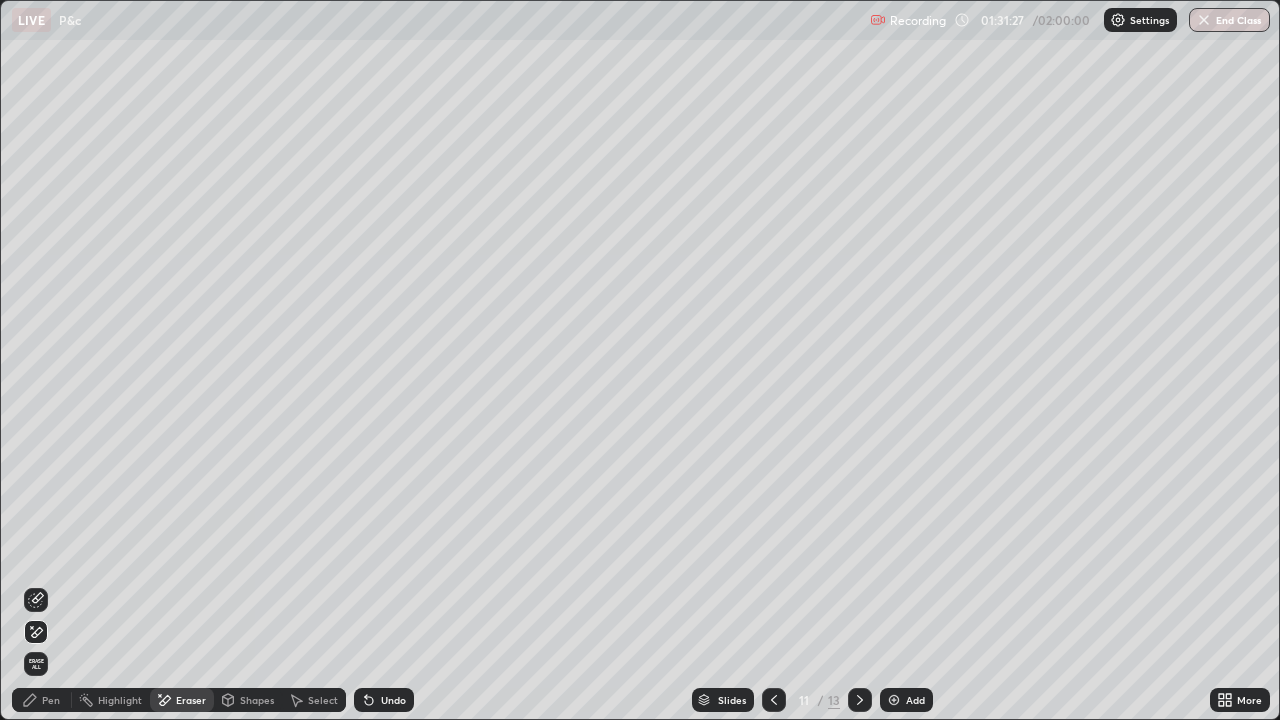 click 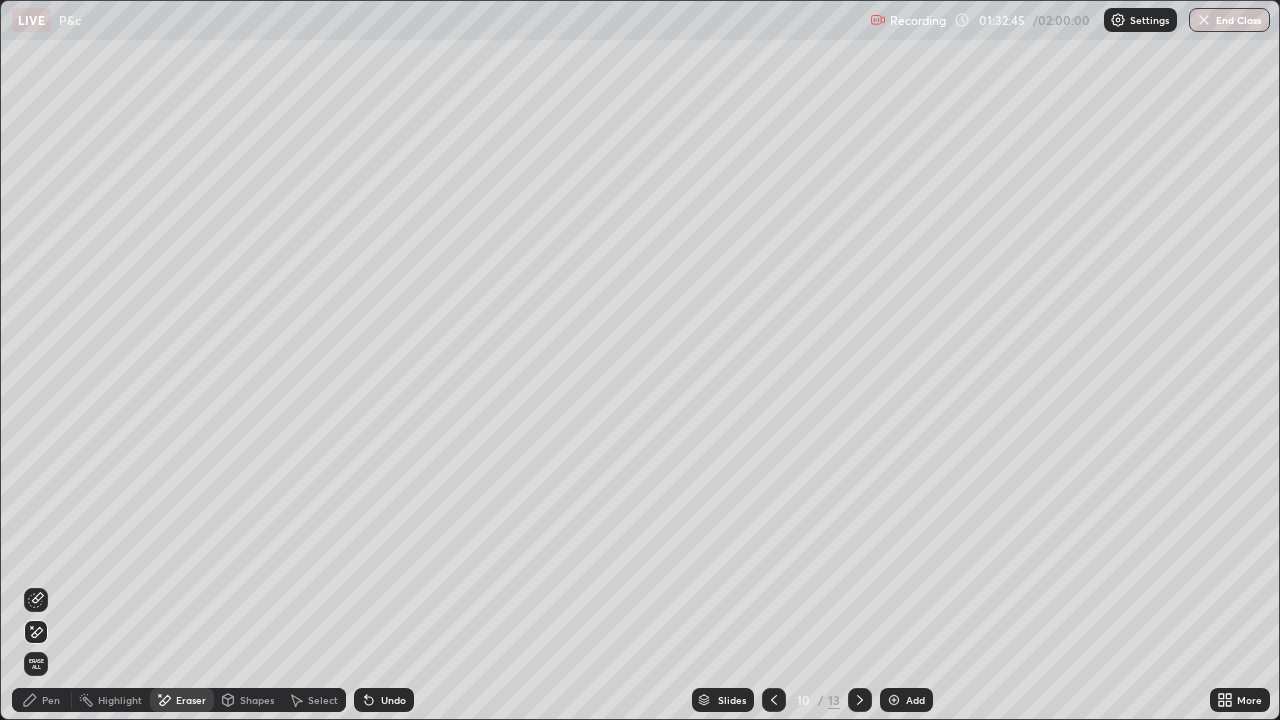 click on "Add" at bounding box center (915, 700) 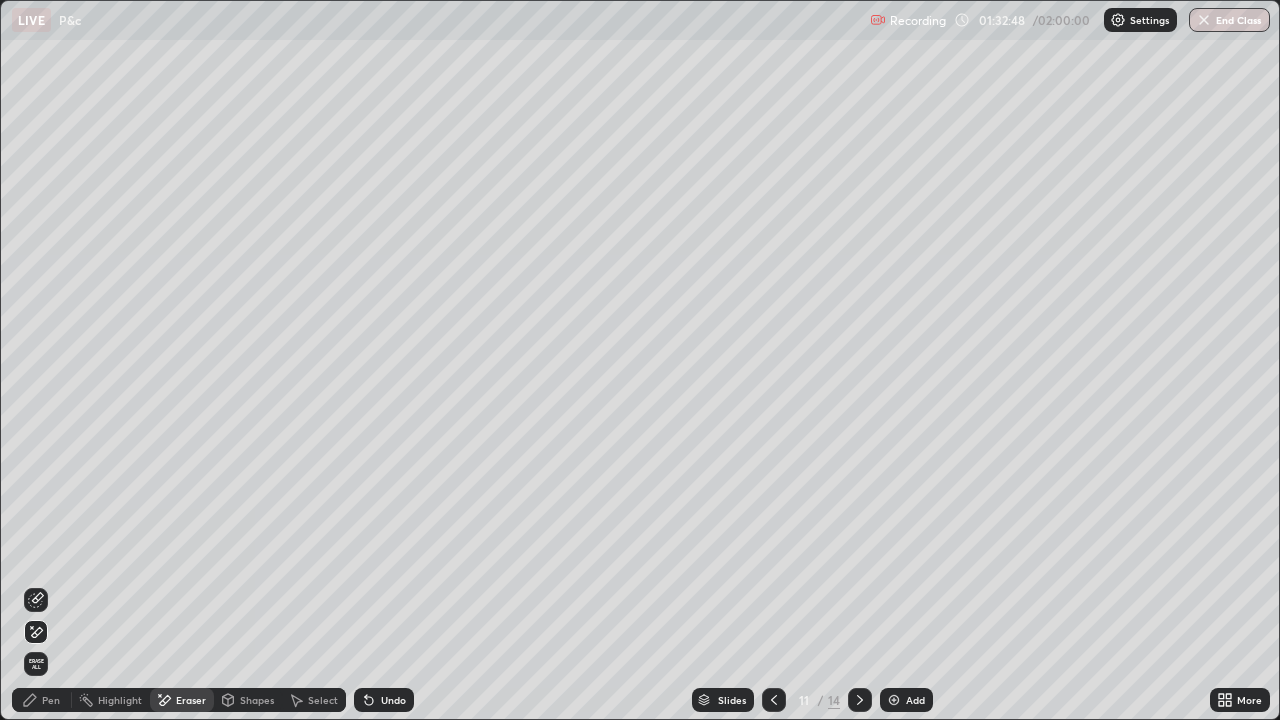 click on "Pen" at bounding box center [42, 700] 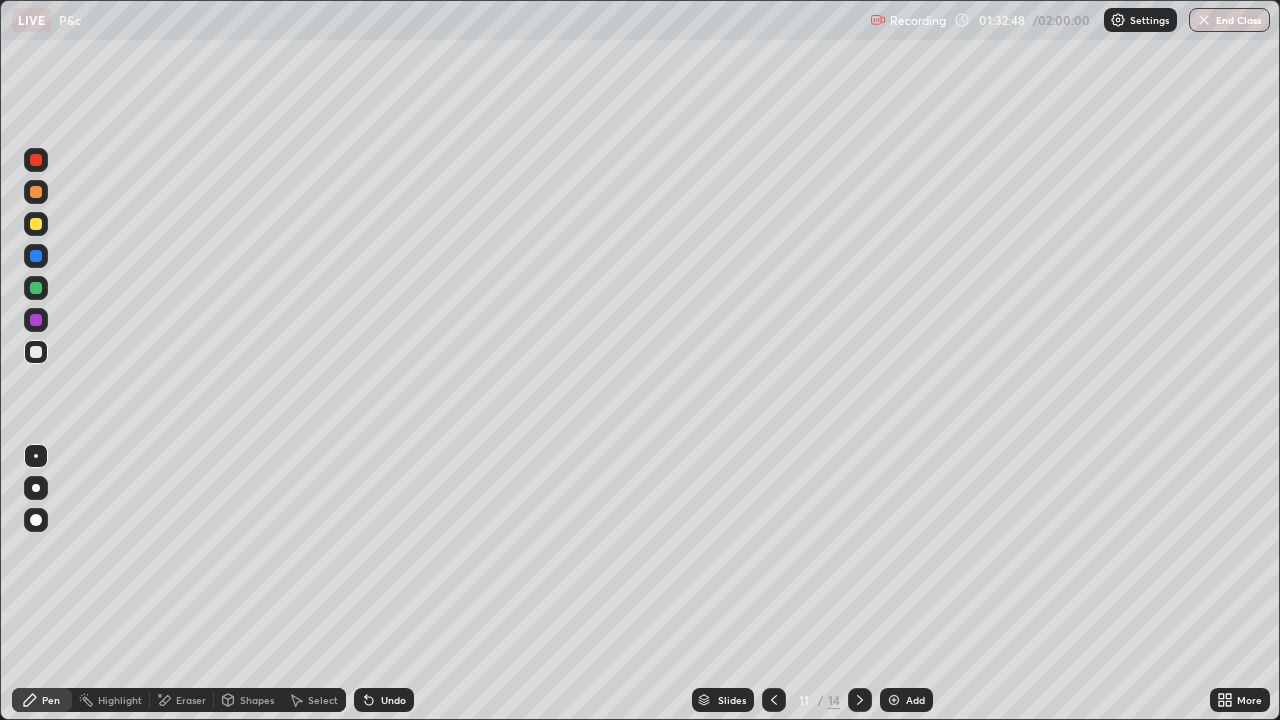 click at bounding box center (36, 224) 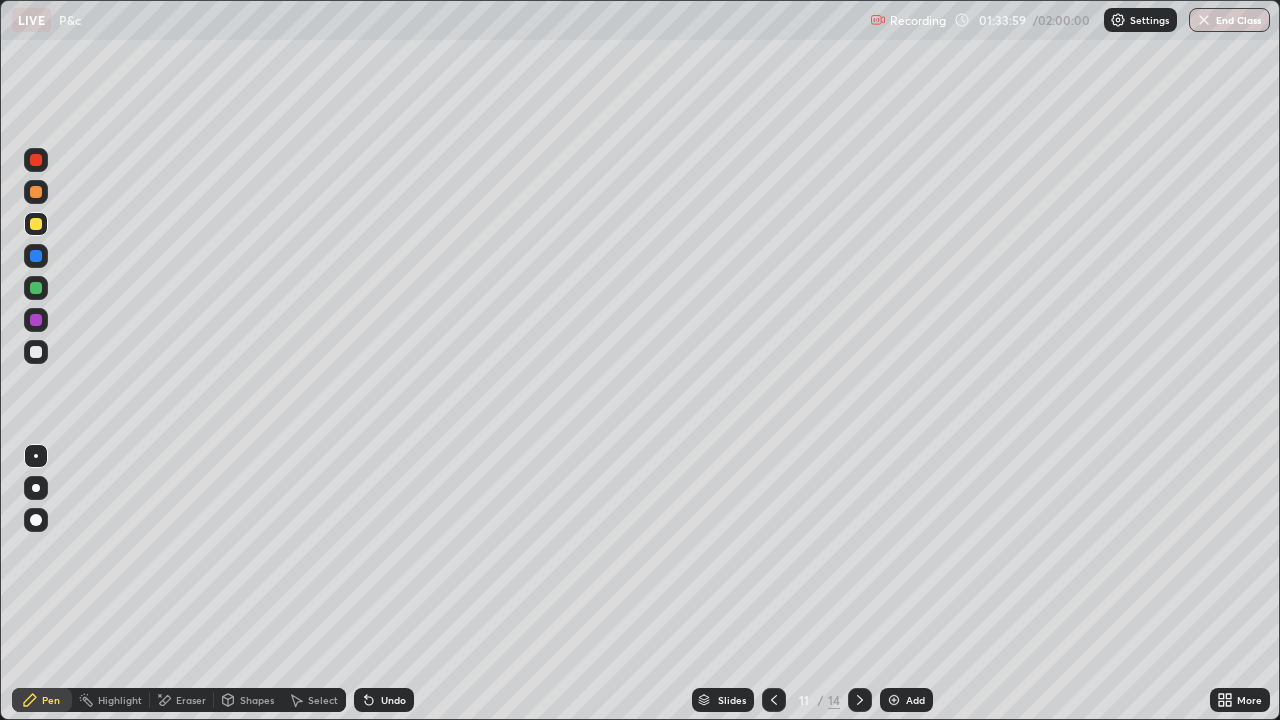 click at bounding box center [36, 352] 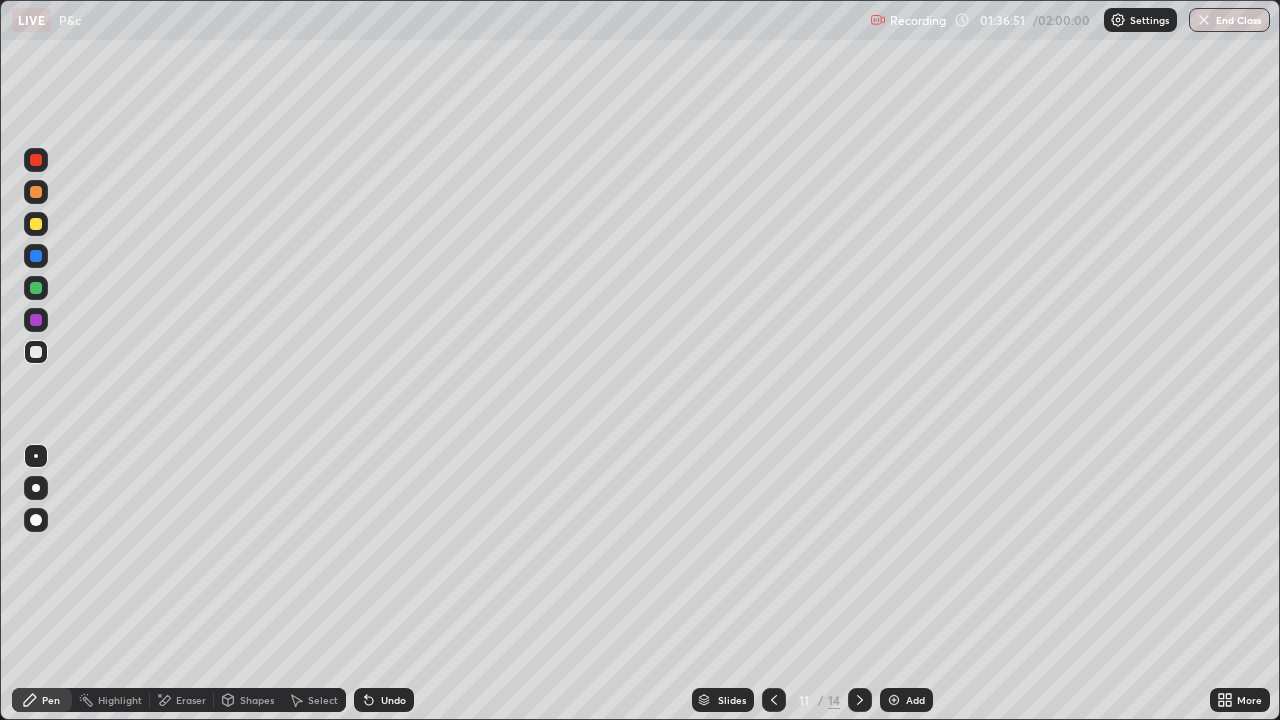 click at bounding box center (36, 352) 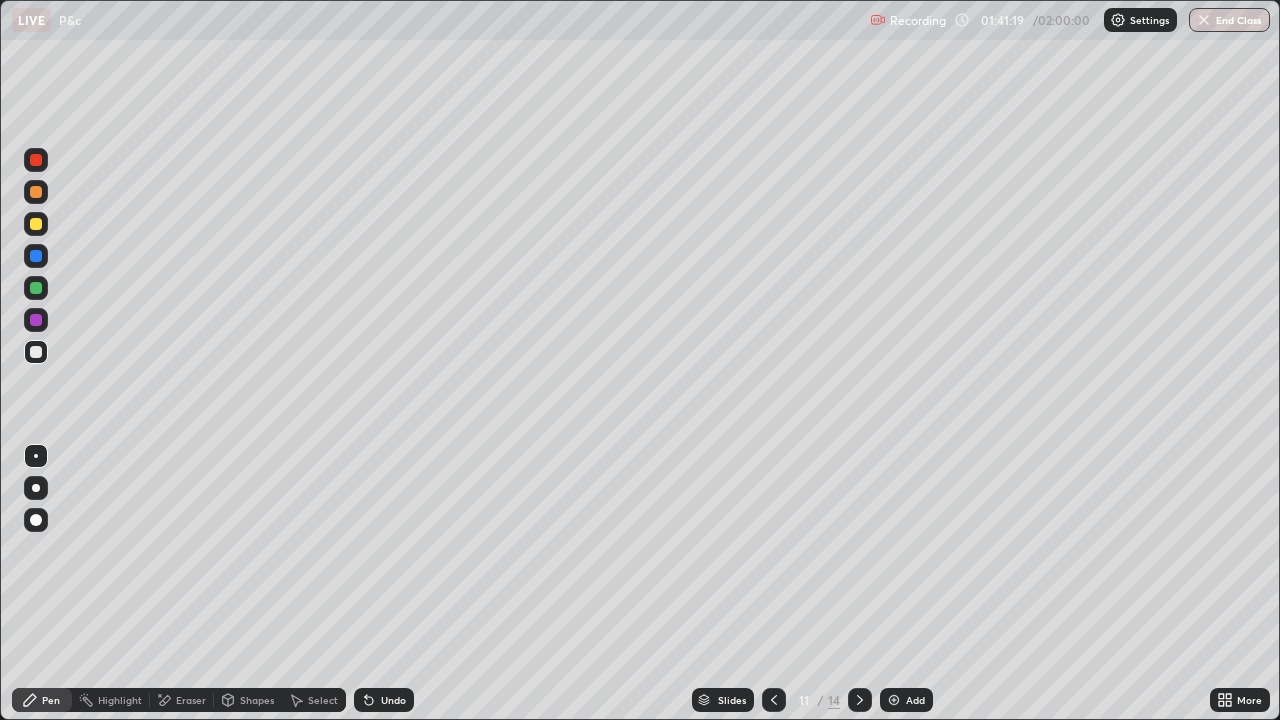 click on "Eraser" at bounding box center [182, 700] 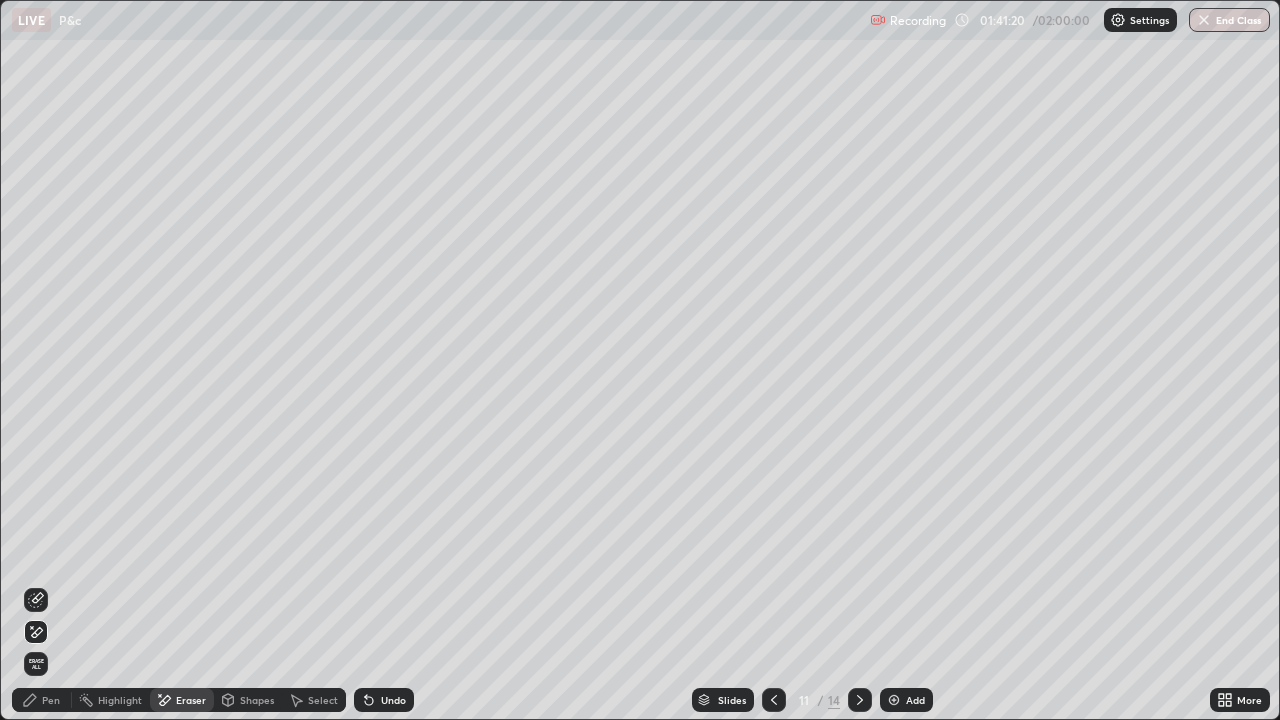 click on "Erase all" at bounding box center (36, 664) 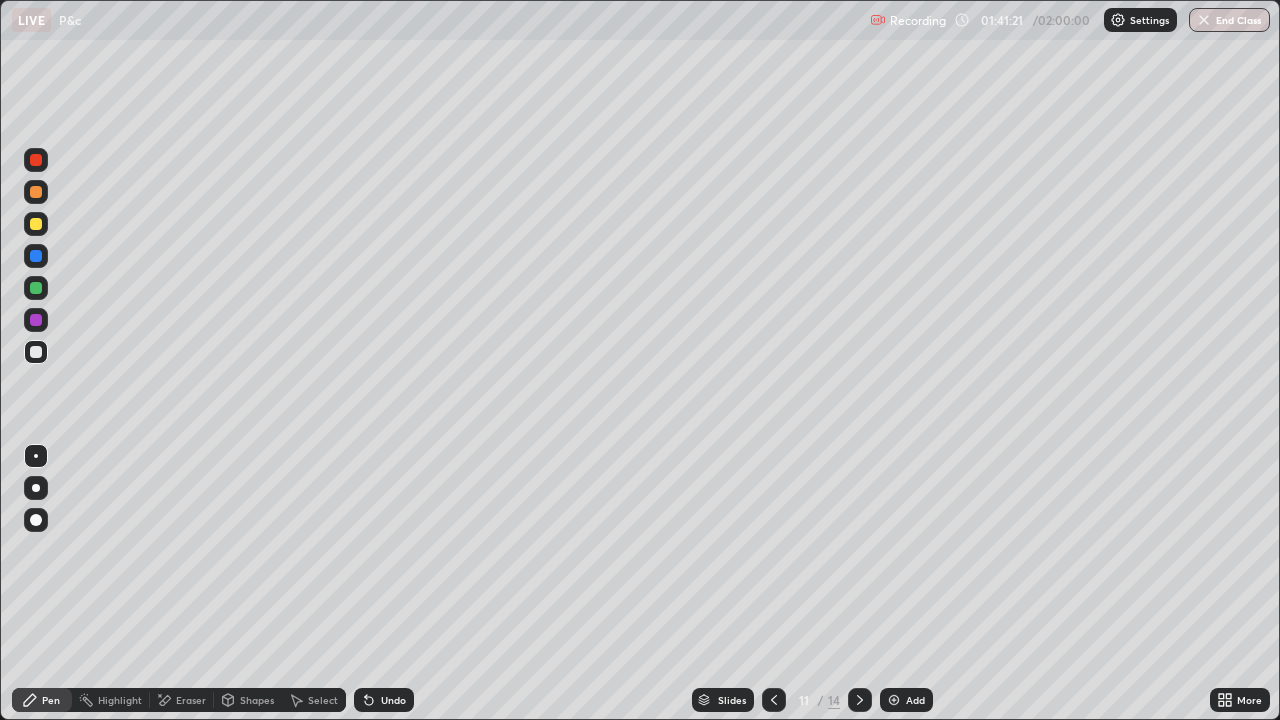 click at bounding box center (36, 224) 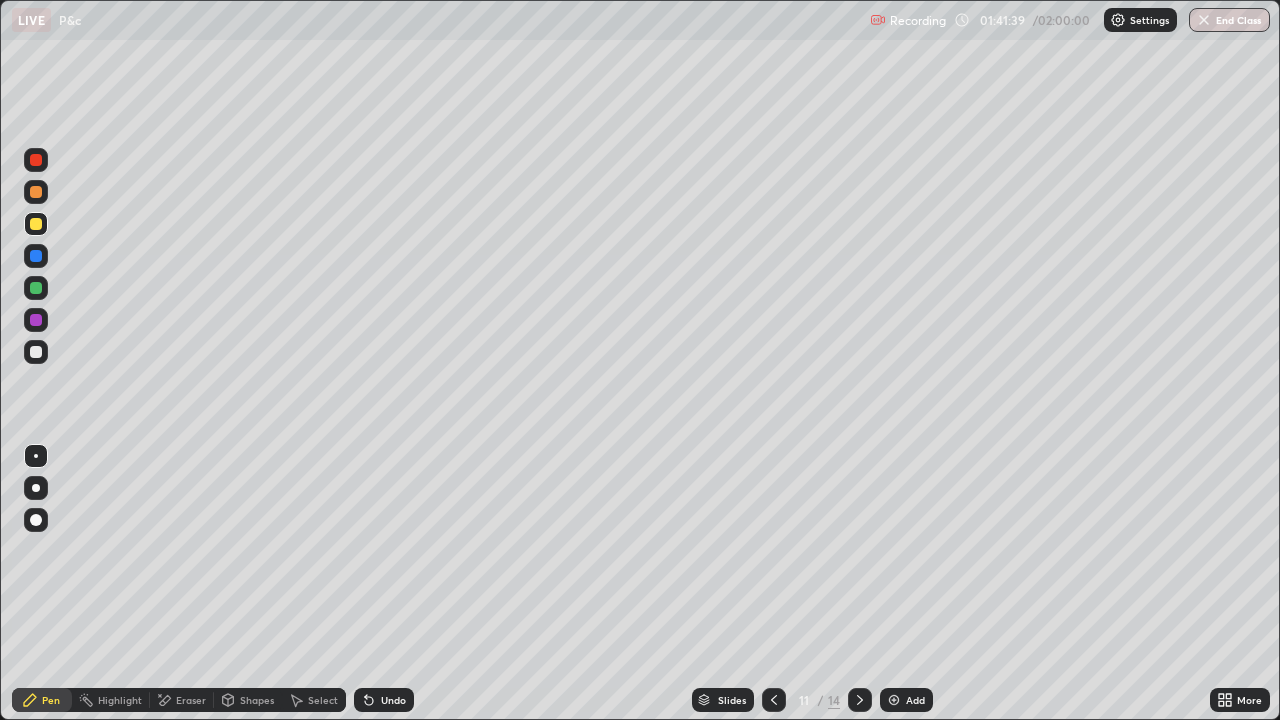 click at bounding box center (36, 352) 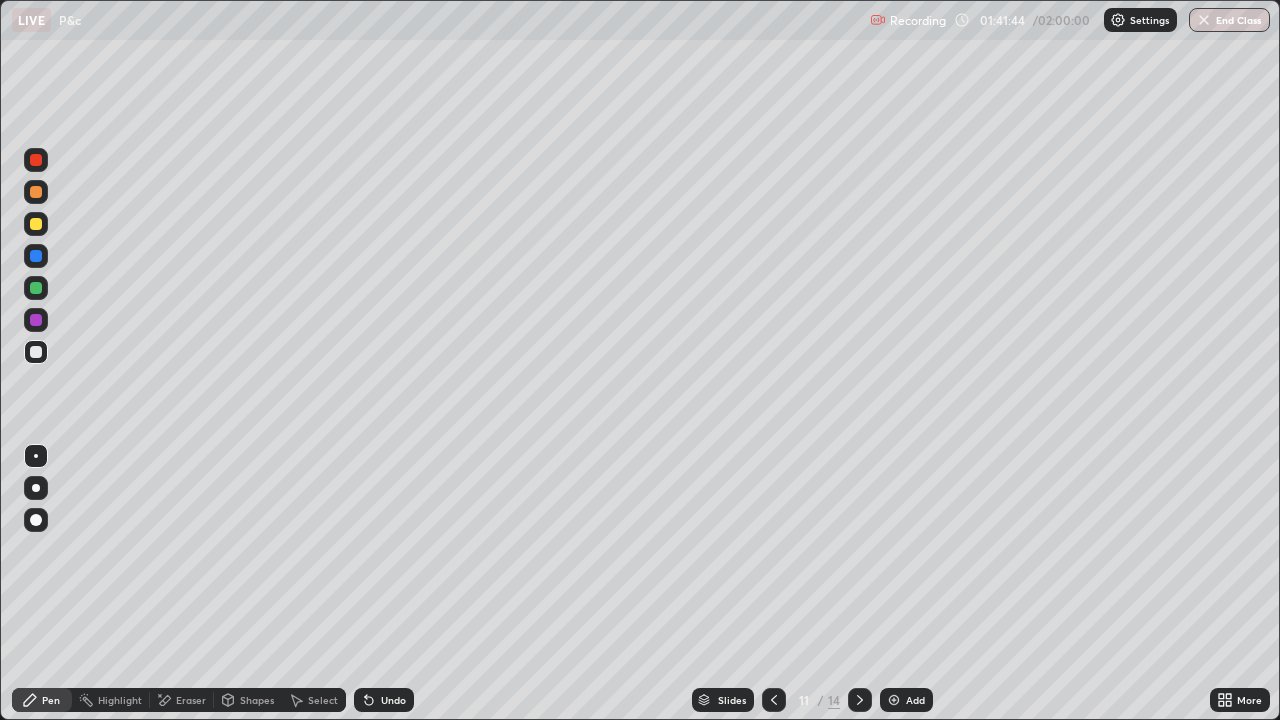 click on "Undo" at bounding box center (393, 700) 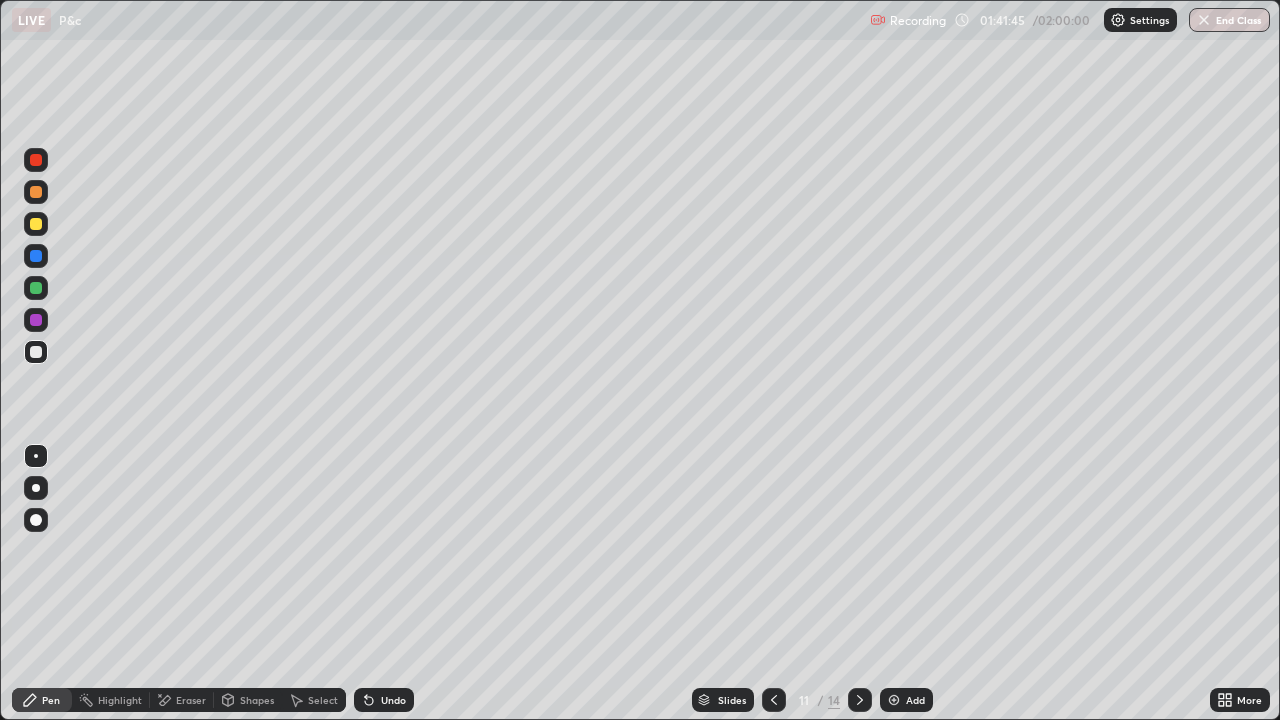 click on "Undo" at bounding box center [393, 700] 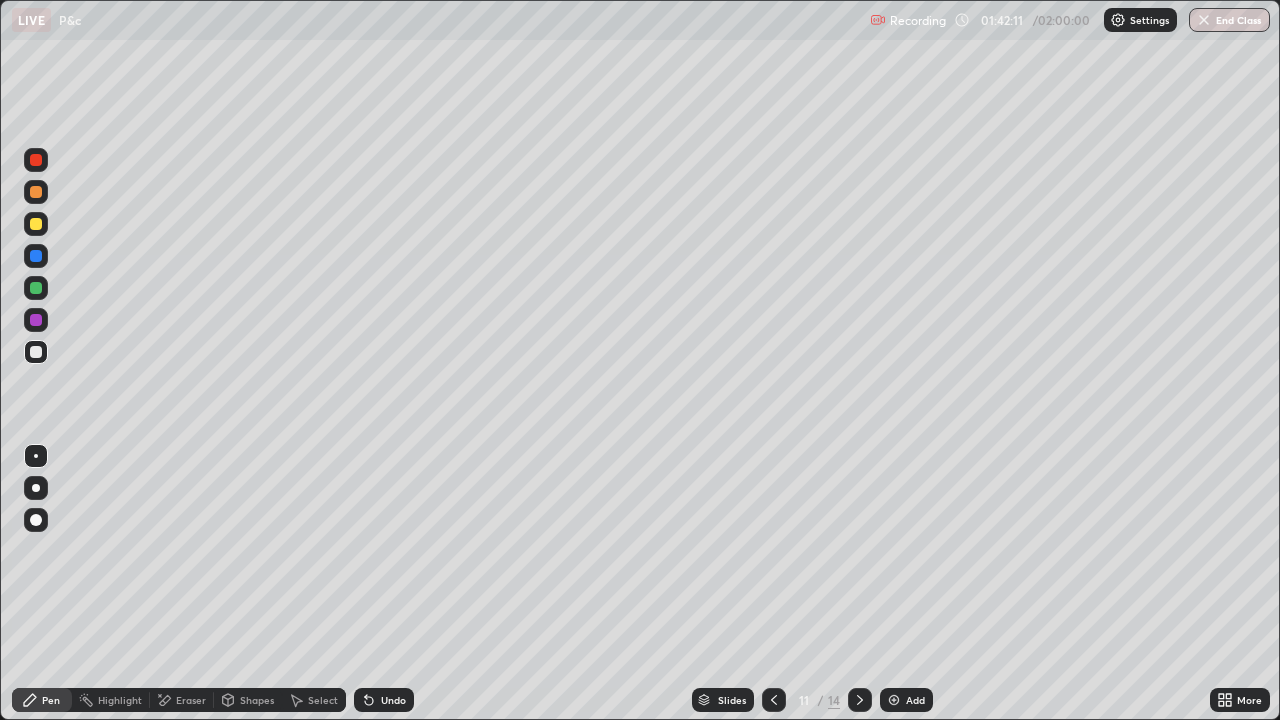 click on "Undo" at bounding box center (384, 700) 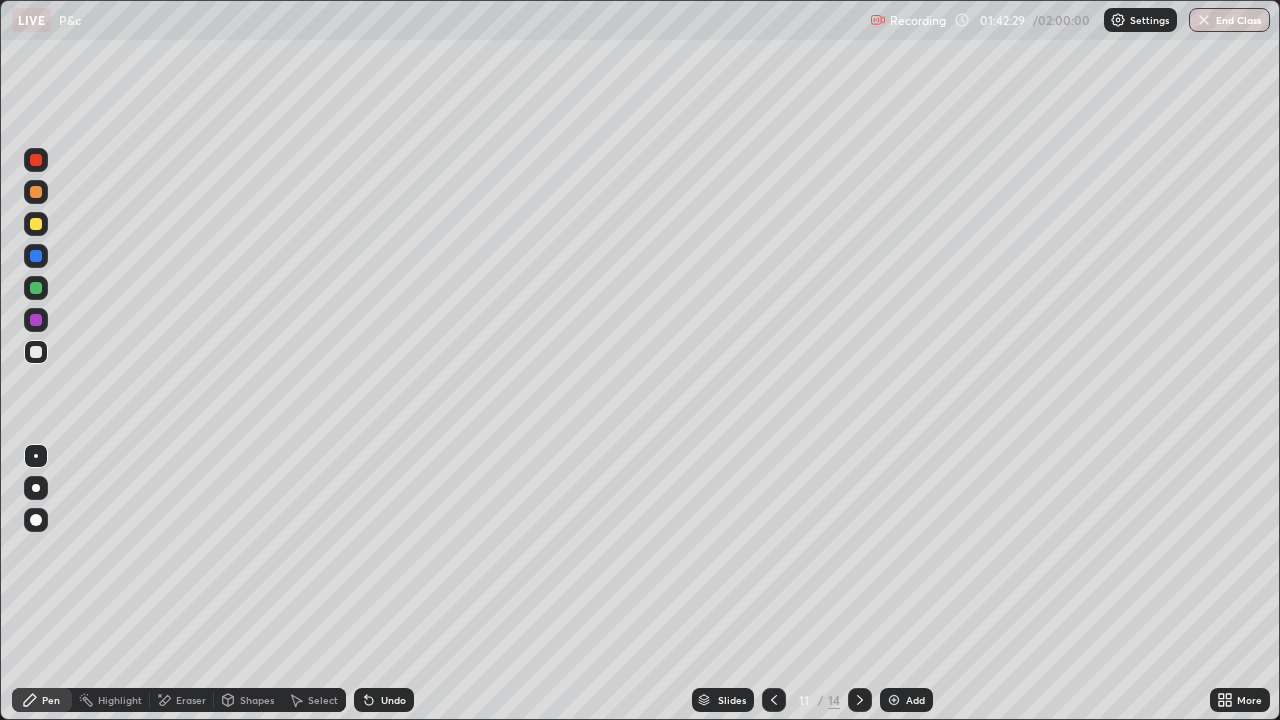 click on "Undo" at bounding box center [393, 700] 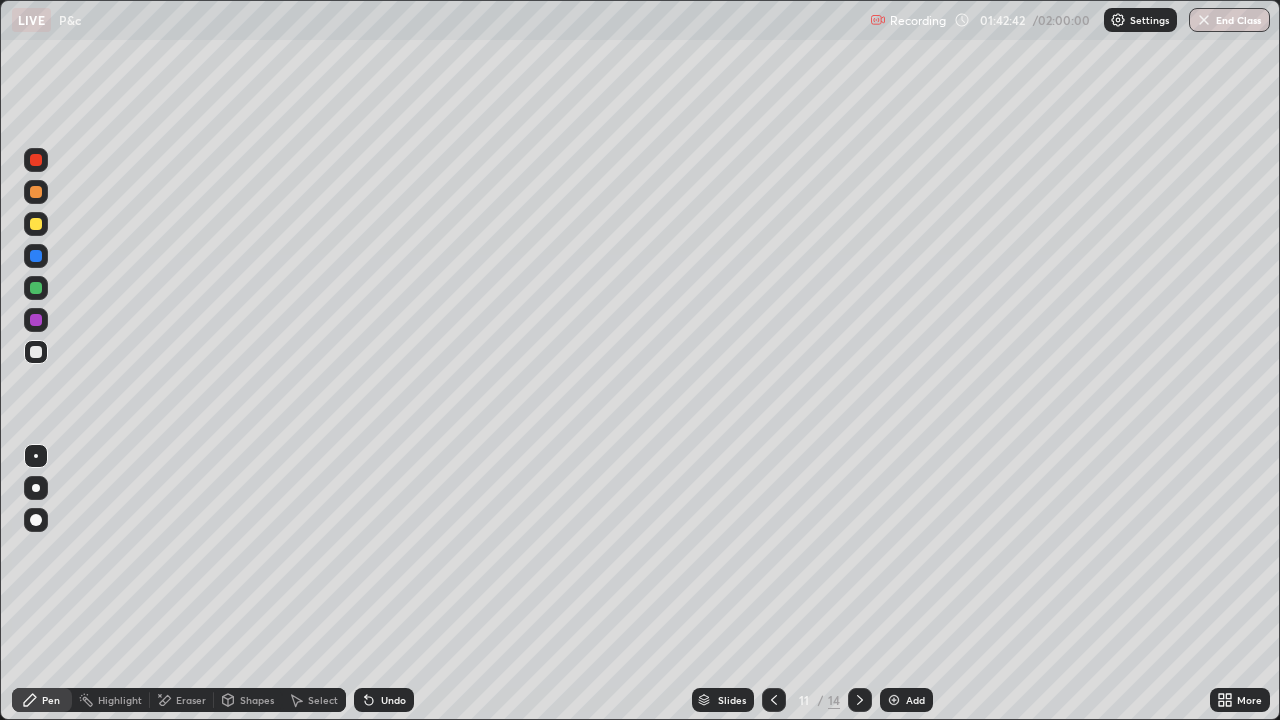 click 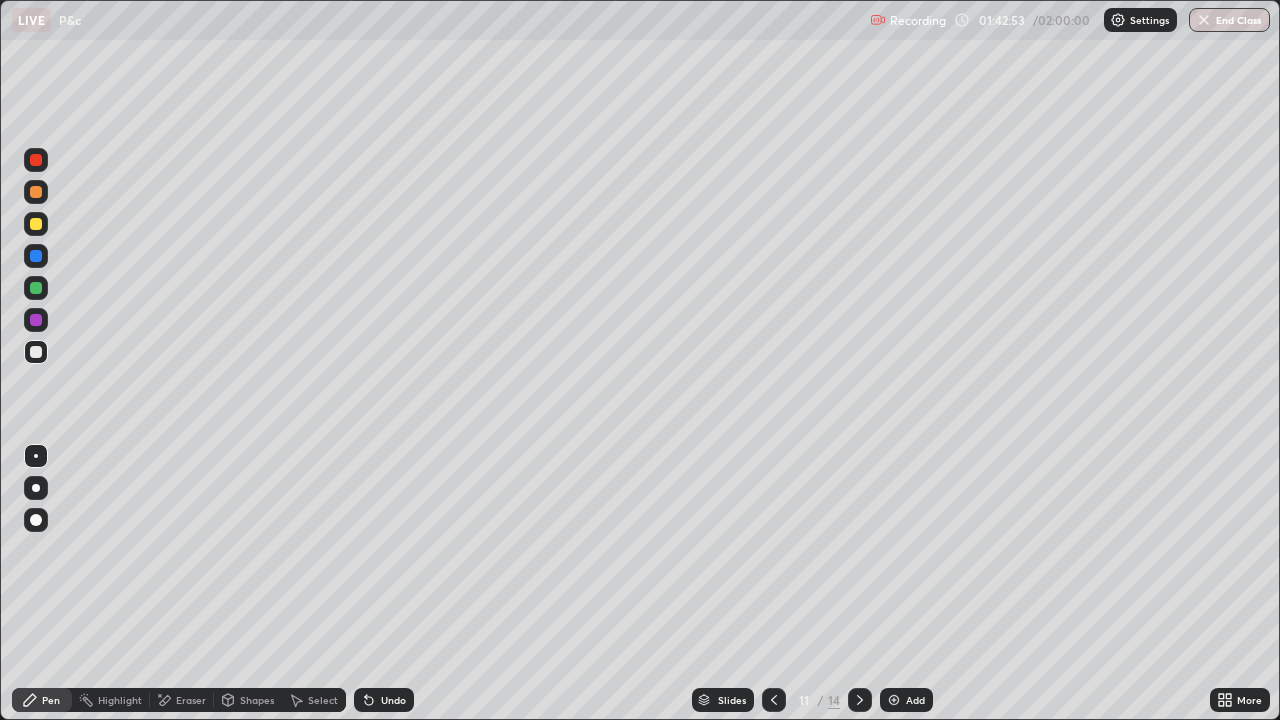 click on "Undo" at bounding box center [393, 700] 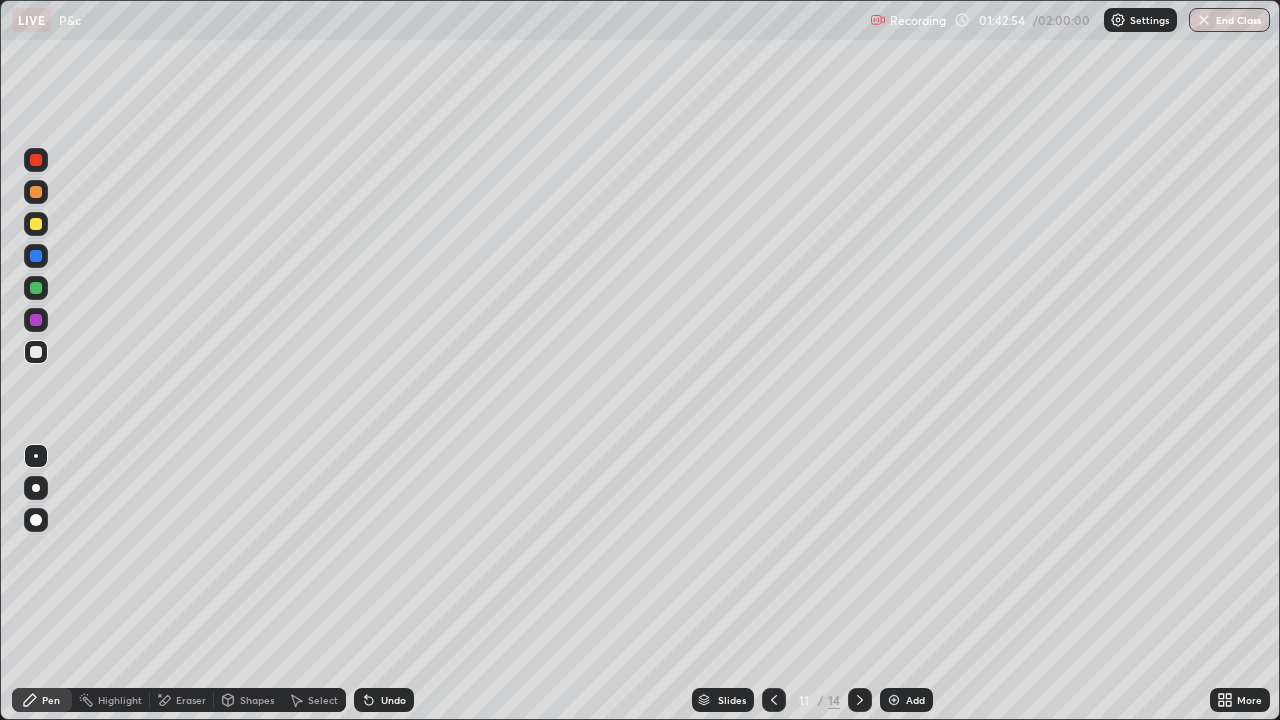 click on "Undo" at bounding box center (393, 700) 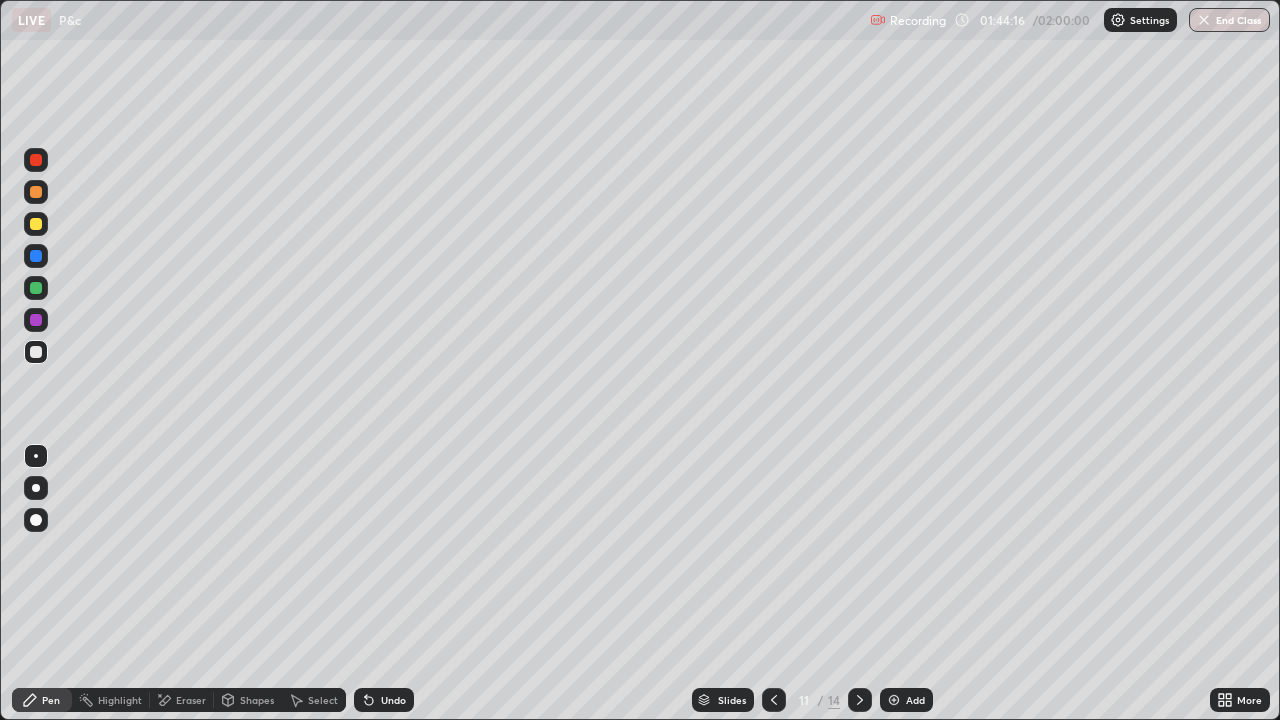 click 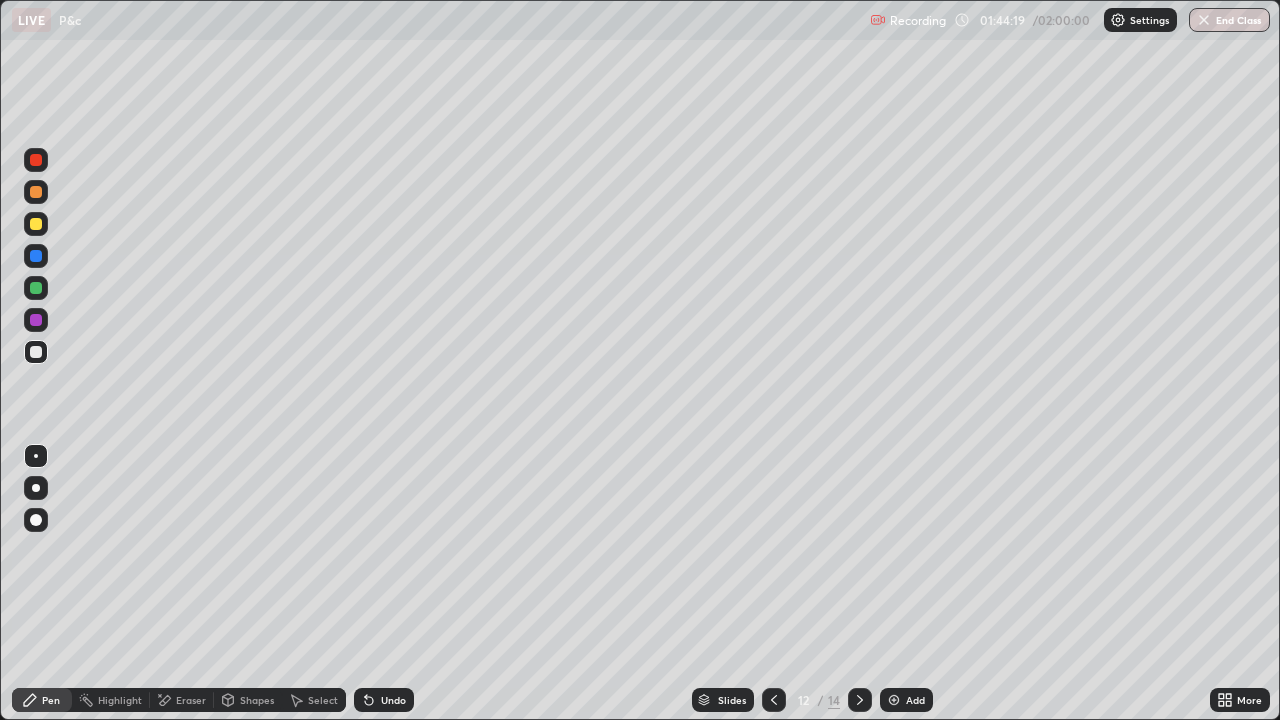 click 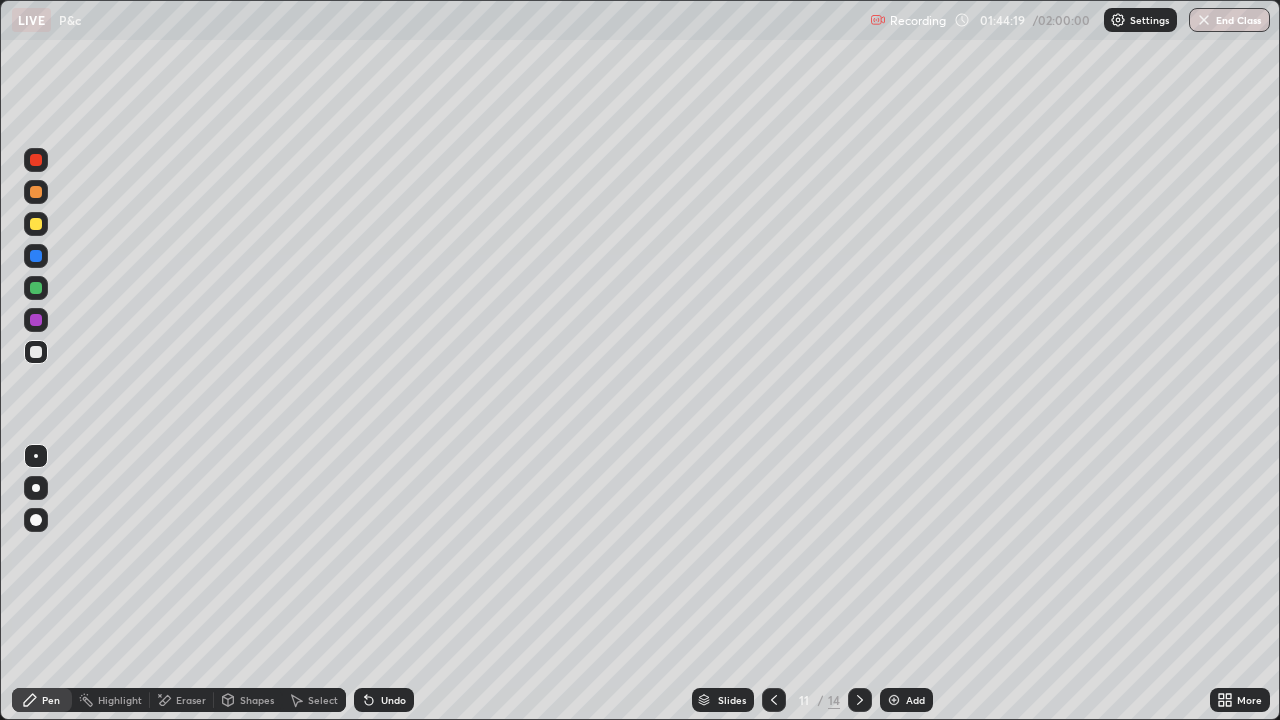 click on "Add" at bounding box center (915, 700) 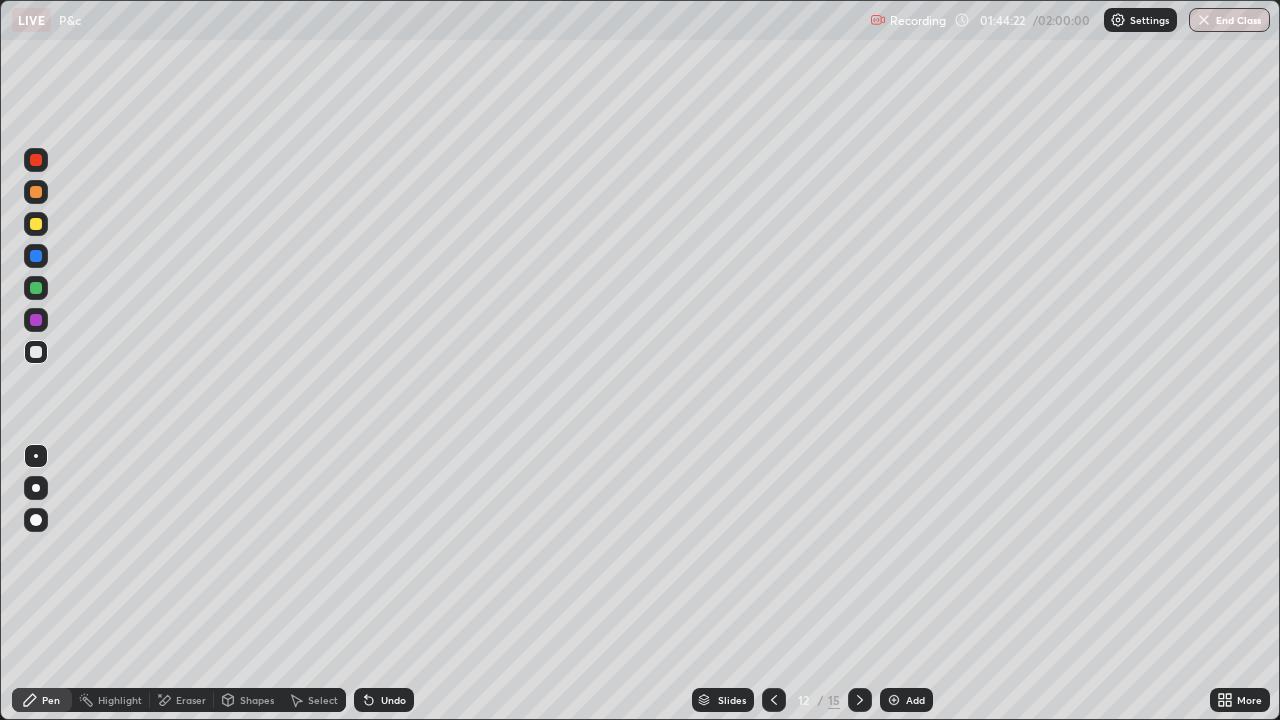 click at bounding box center [36, 224] 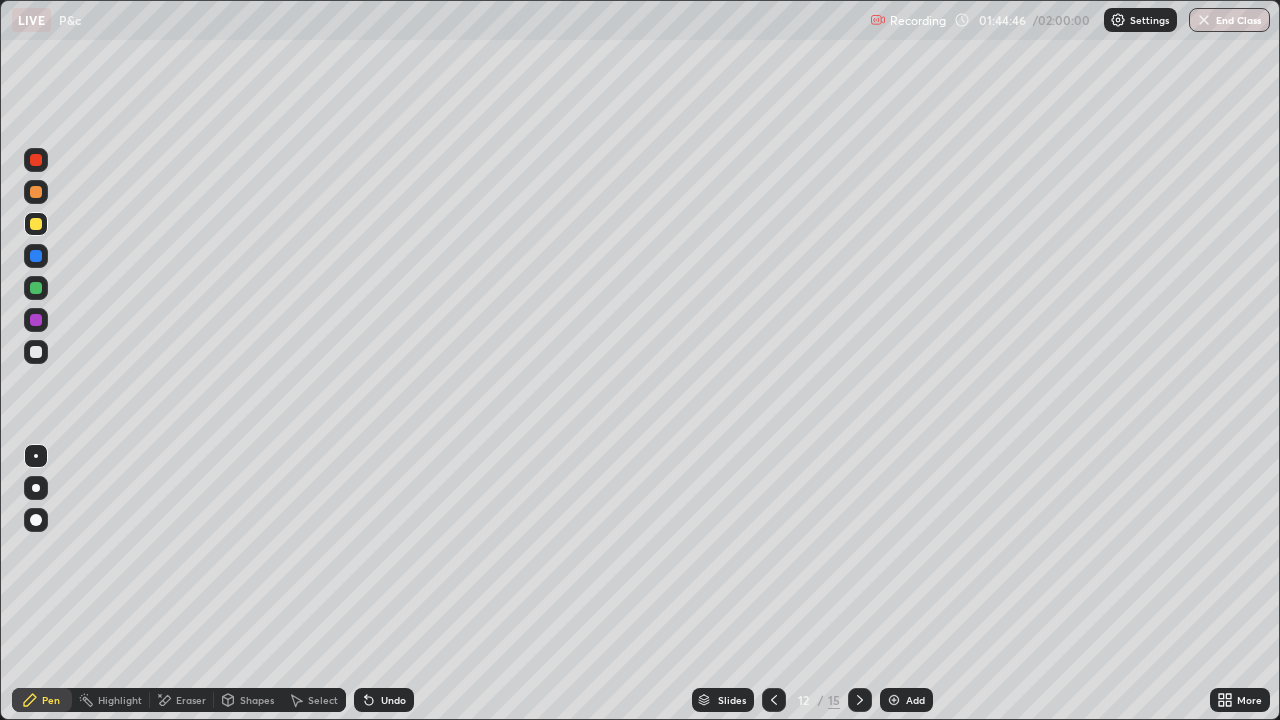 click at bounding box center (36, 352) 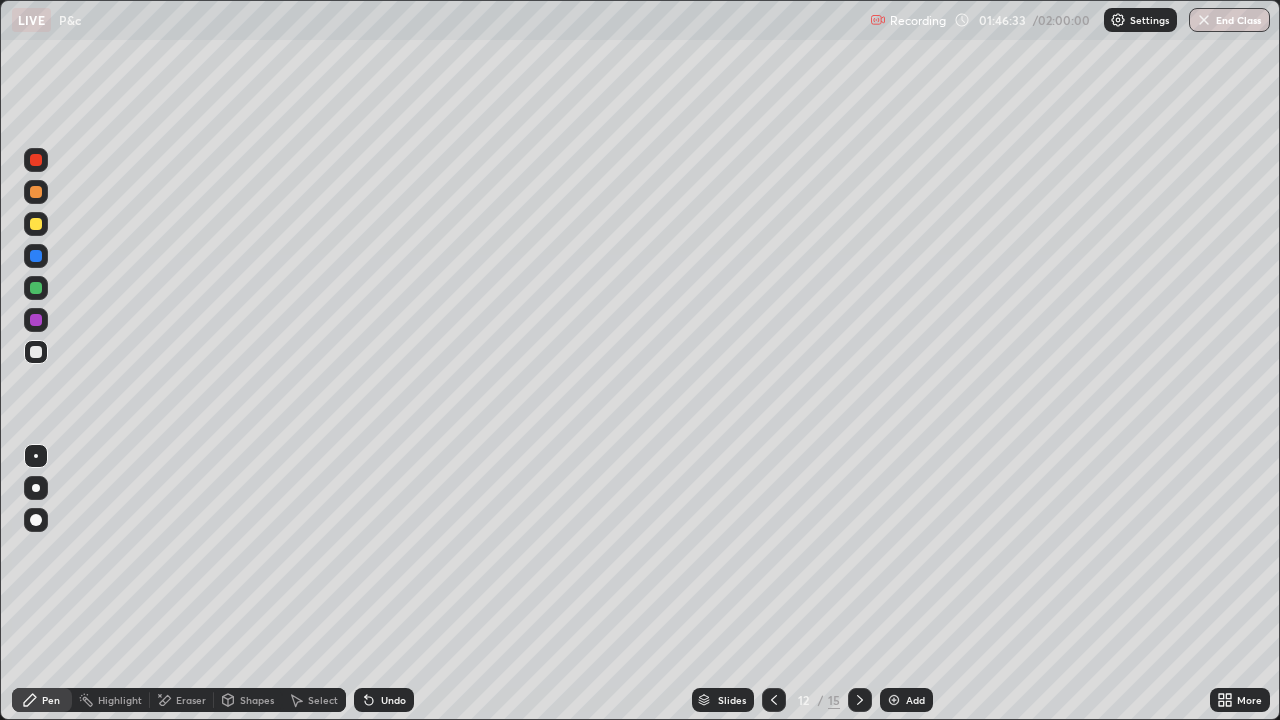 click on "Undo" at bounding box center [384, 700] 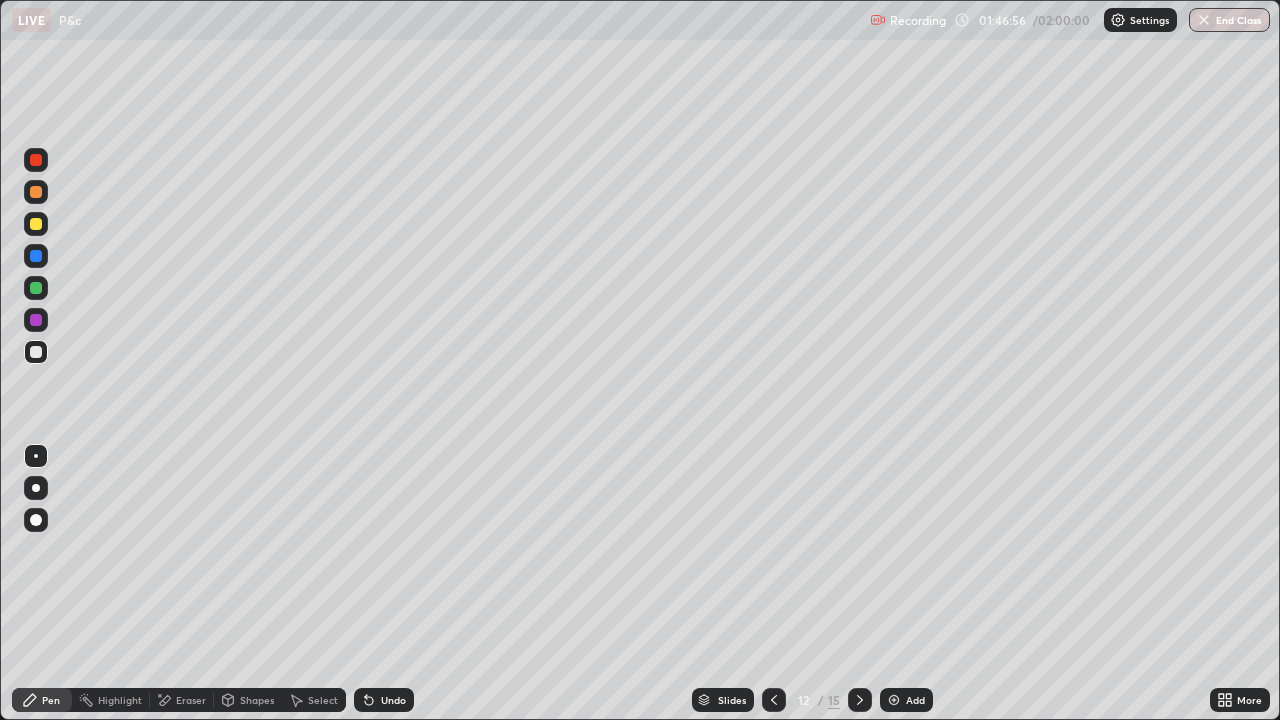 click on "Undo" at bounding box center [393, 700] 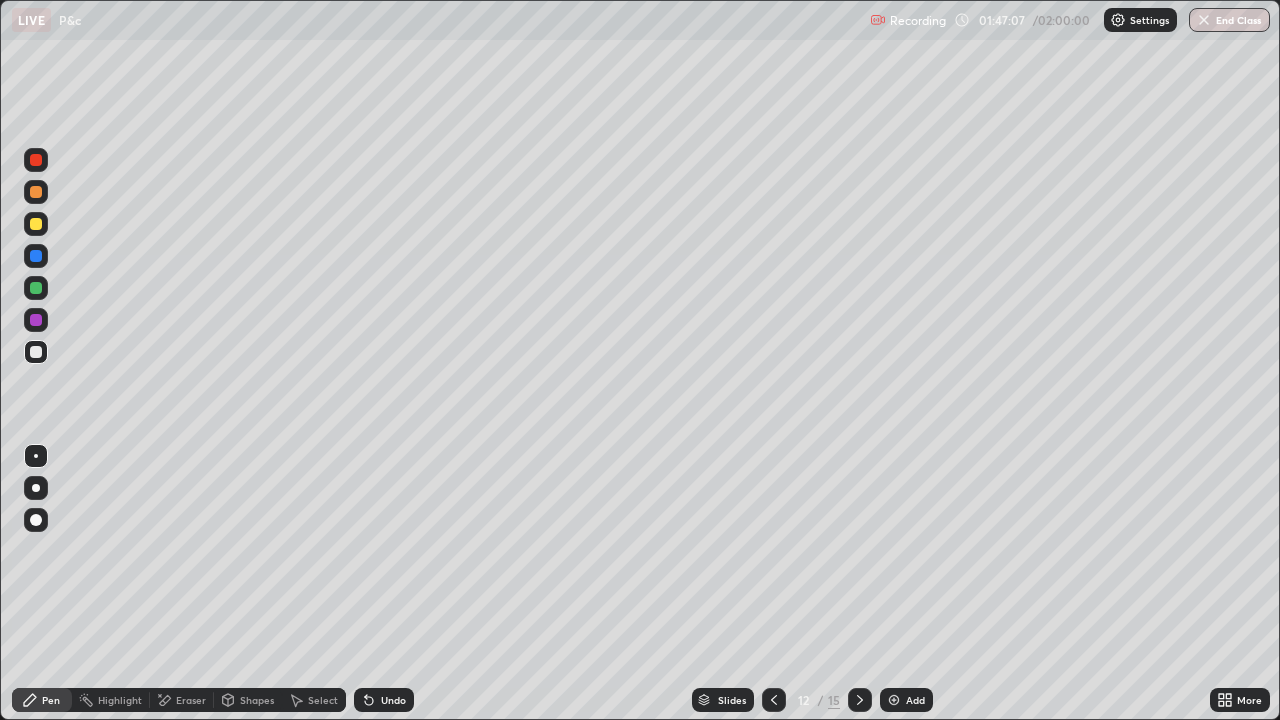 click on "Undo" at bounding box center (393, 700) 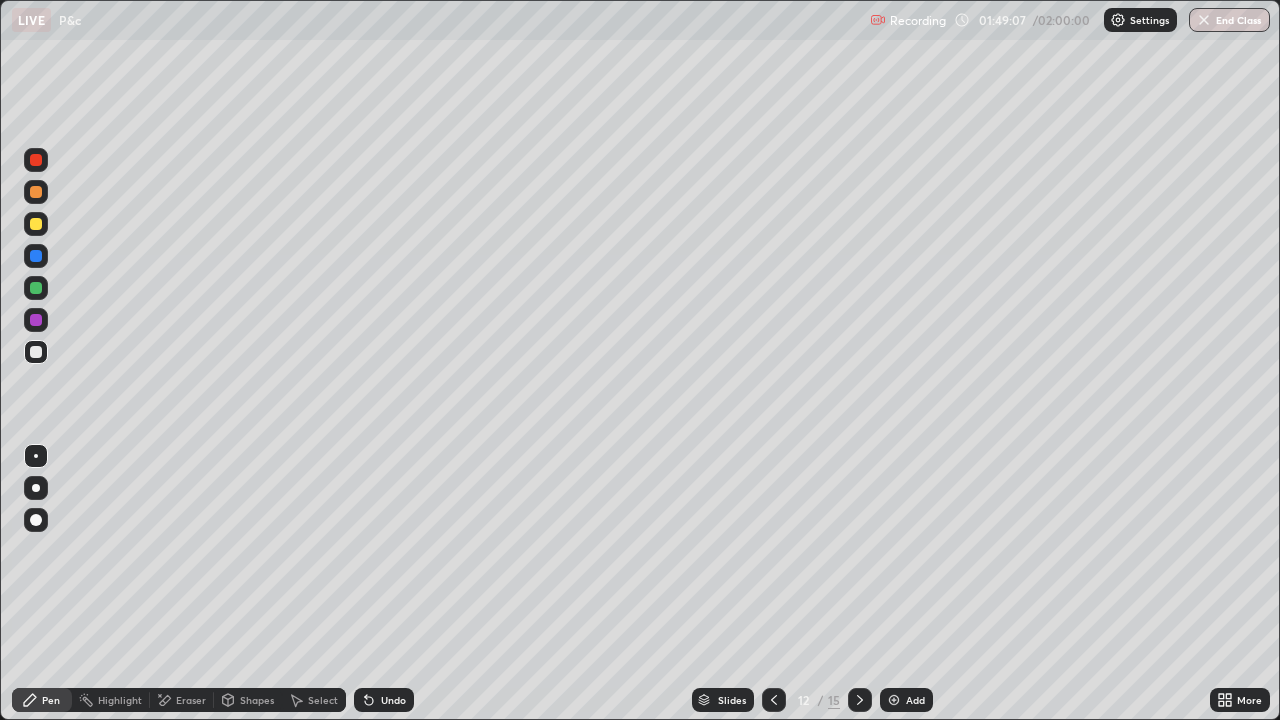 click 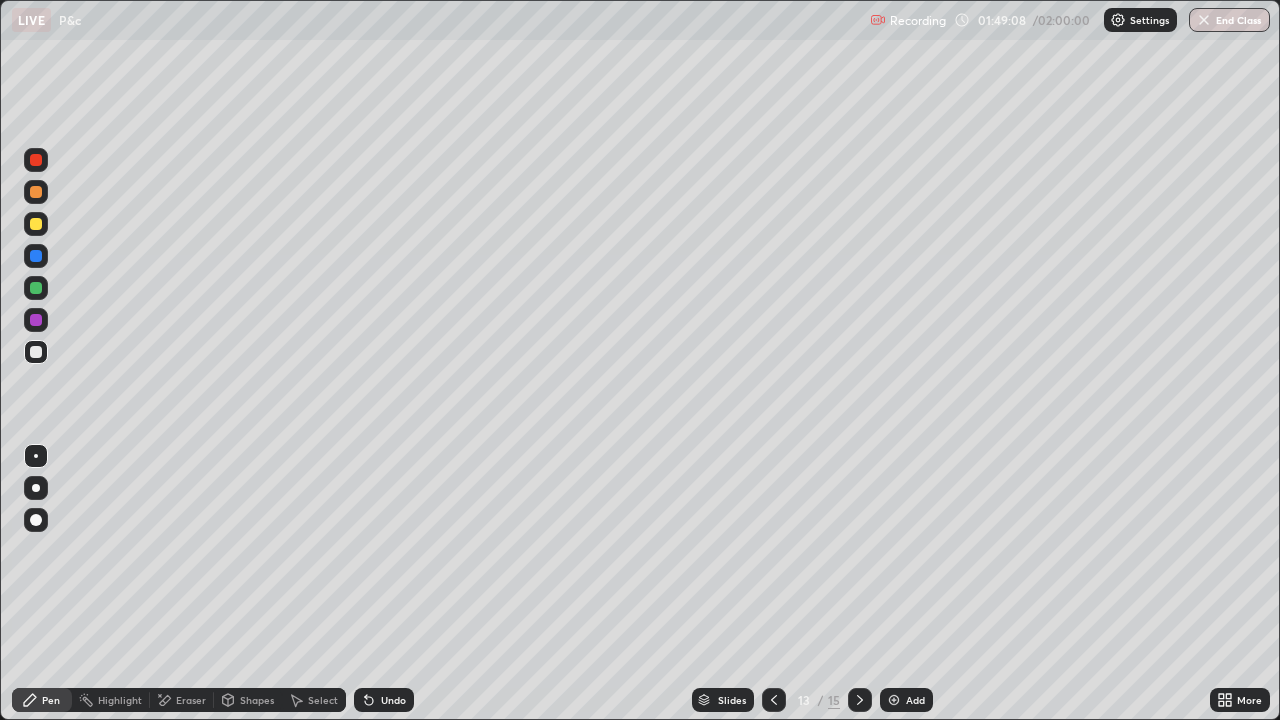 click 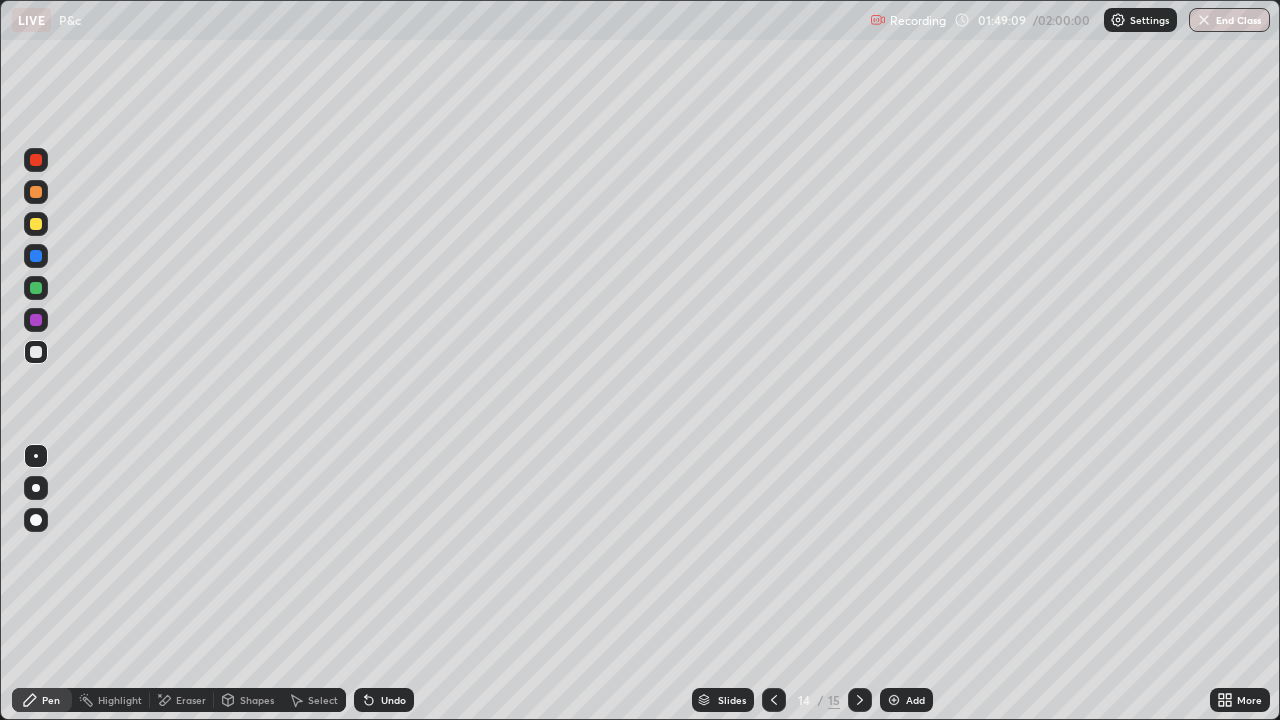 click 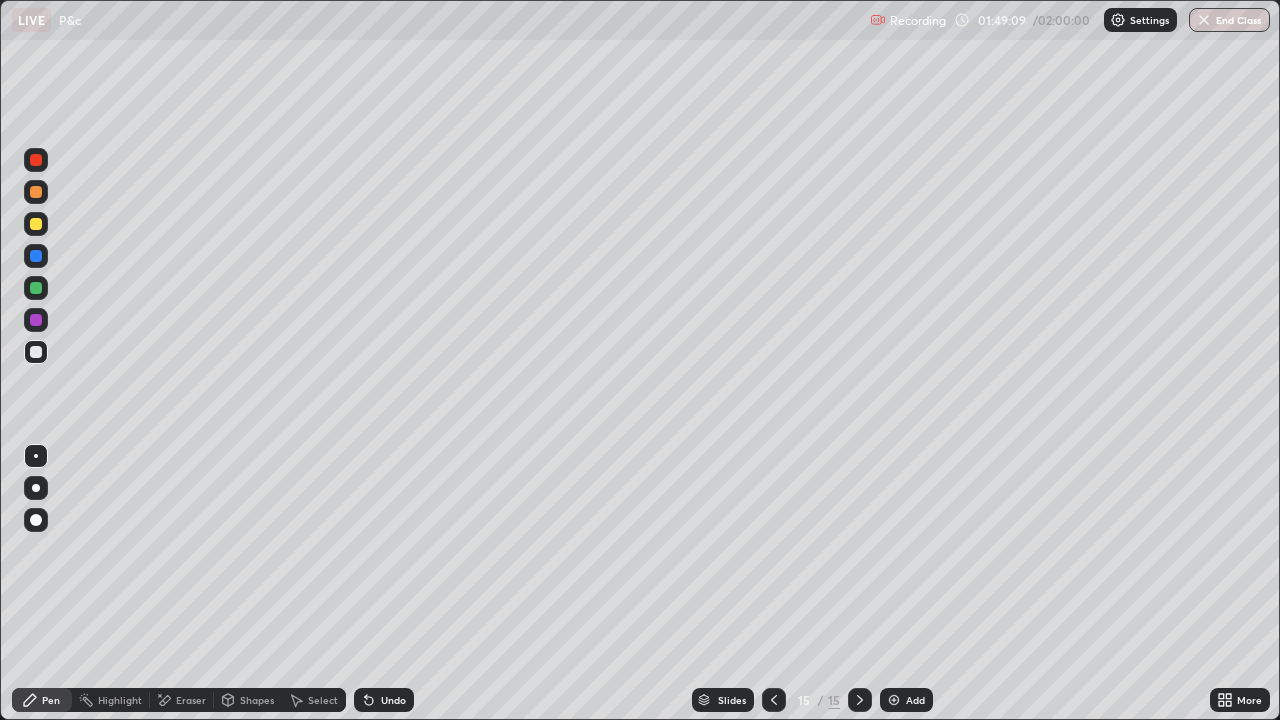 click at bounding box center [860, 700] 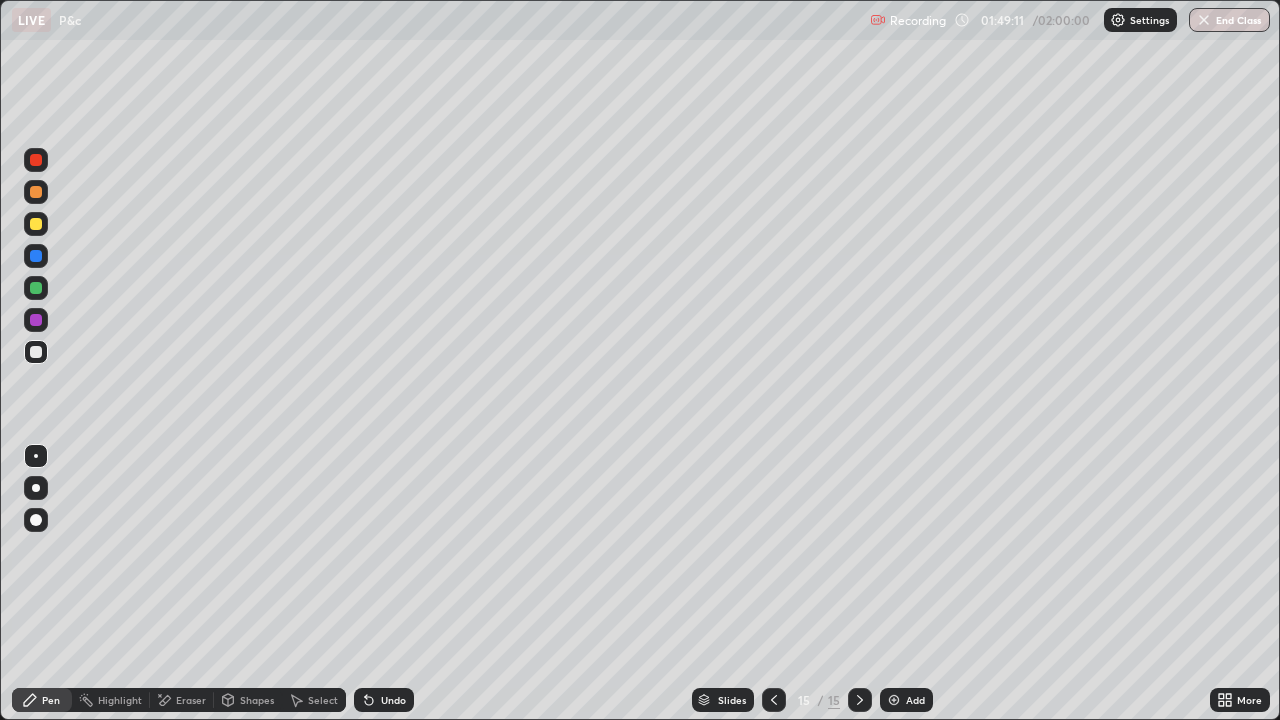 click at bounding box center [36, 224] 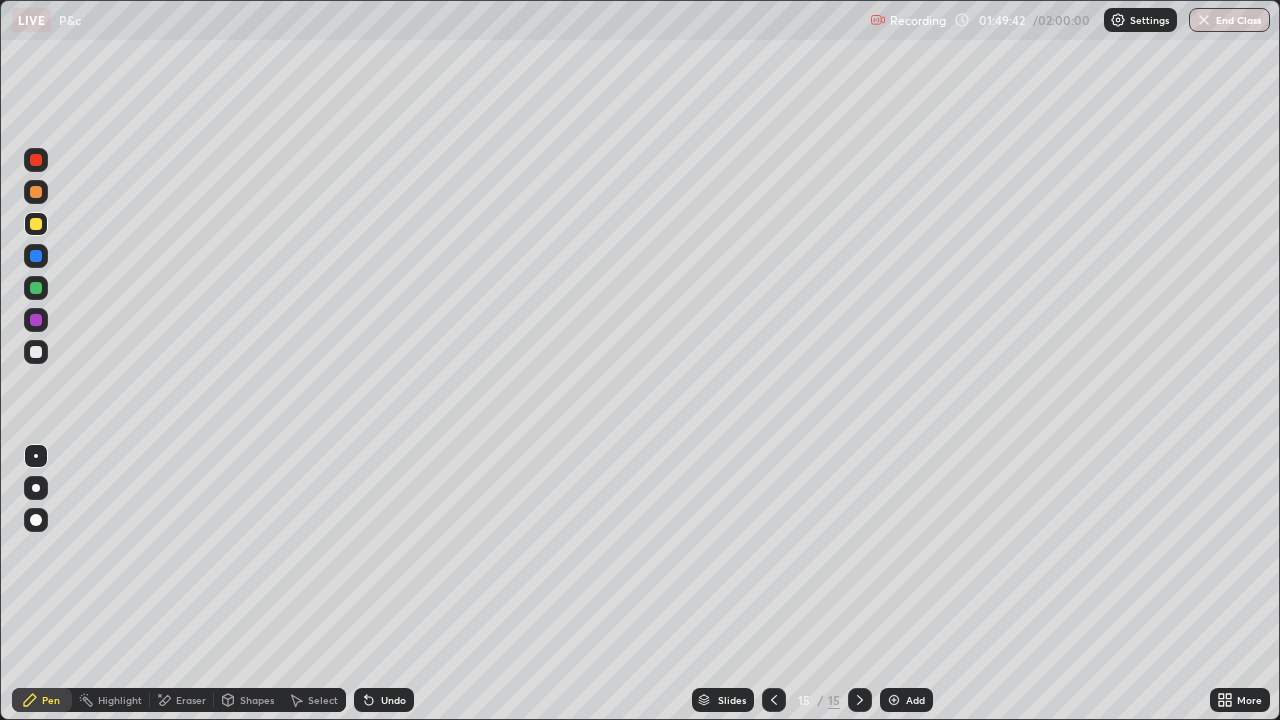 click at bounding box center (36, 352) 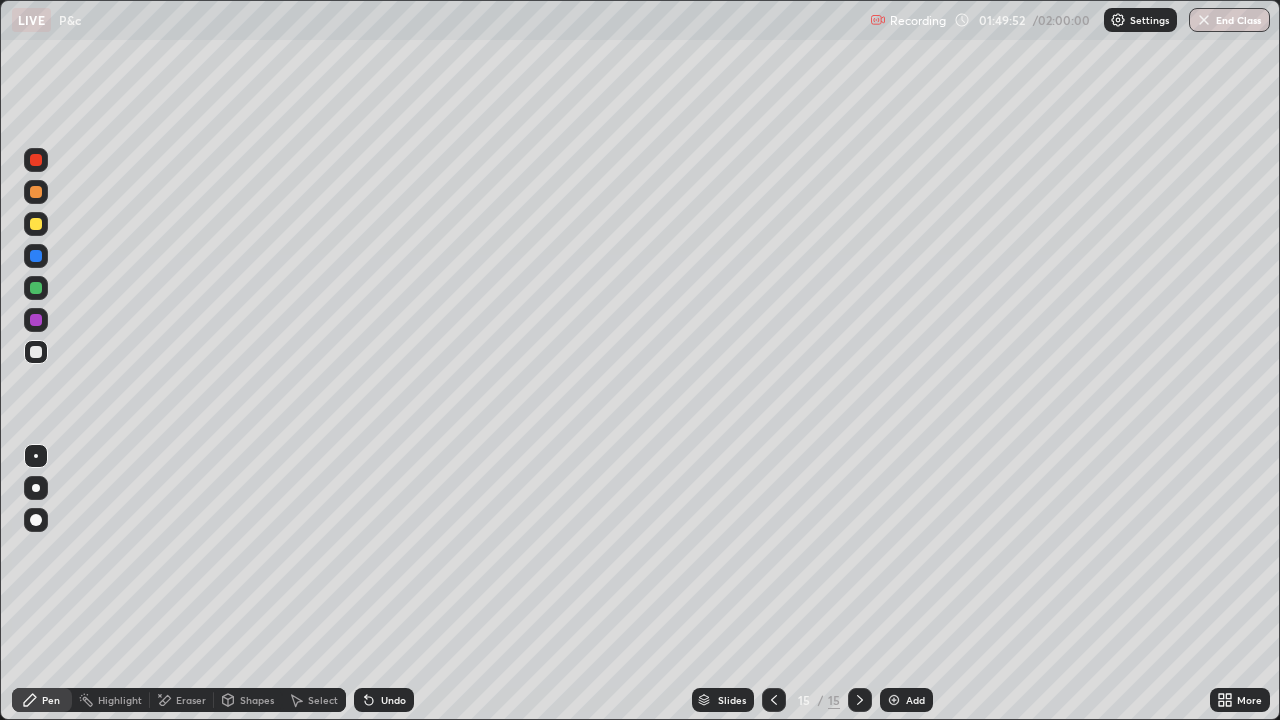 click on "Undo" at bounding box center [384, 700] 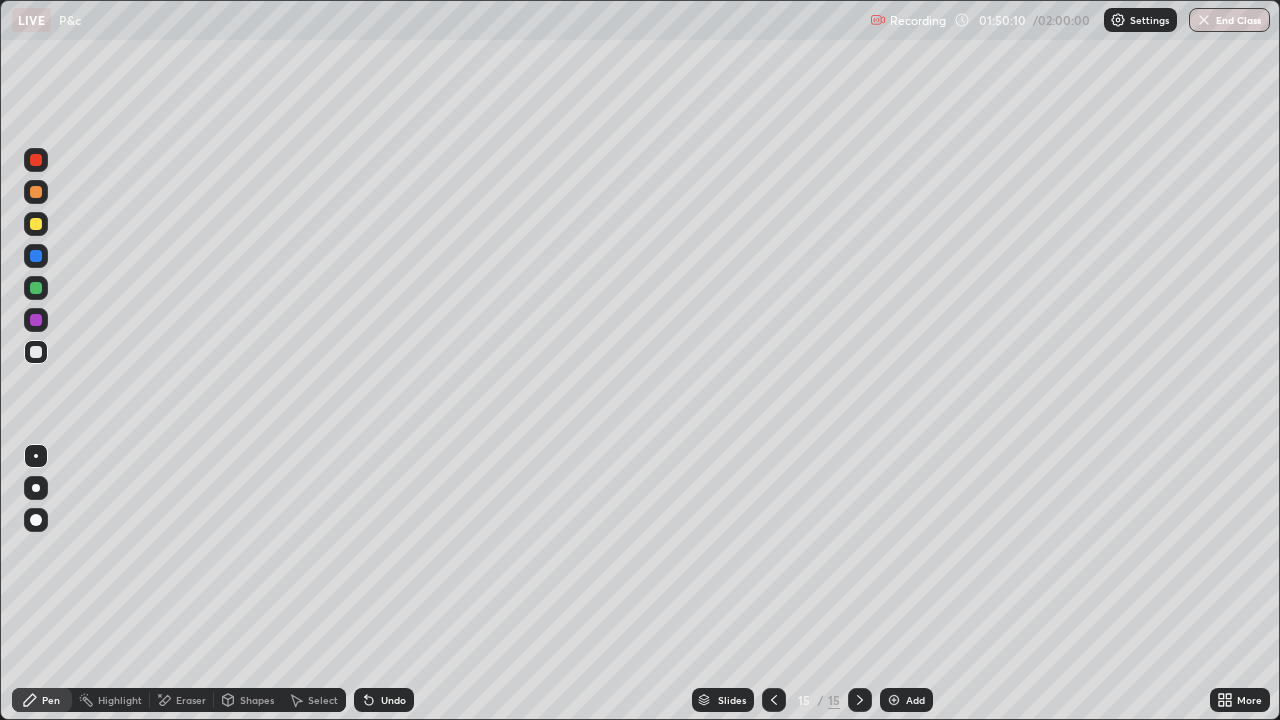 click at bounding box center (36, 224) 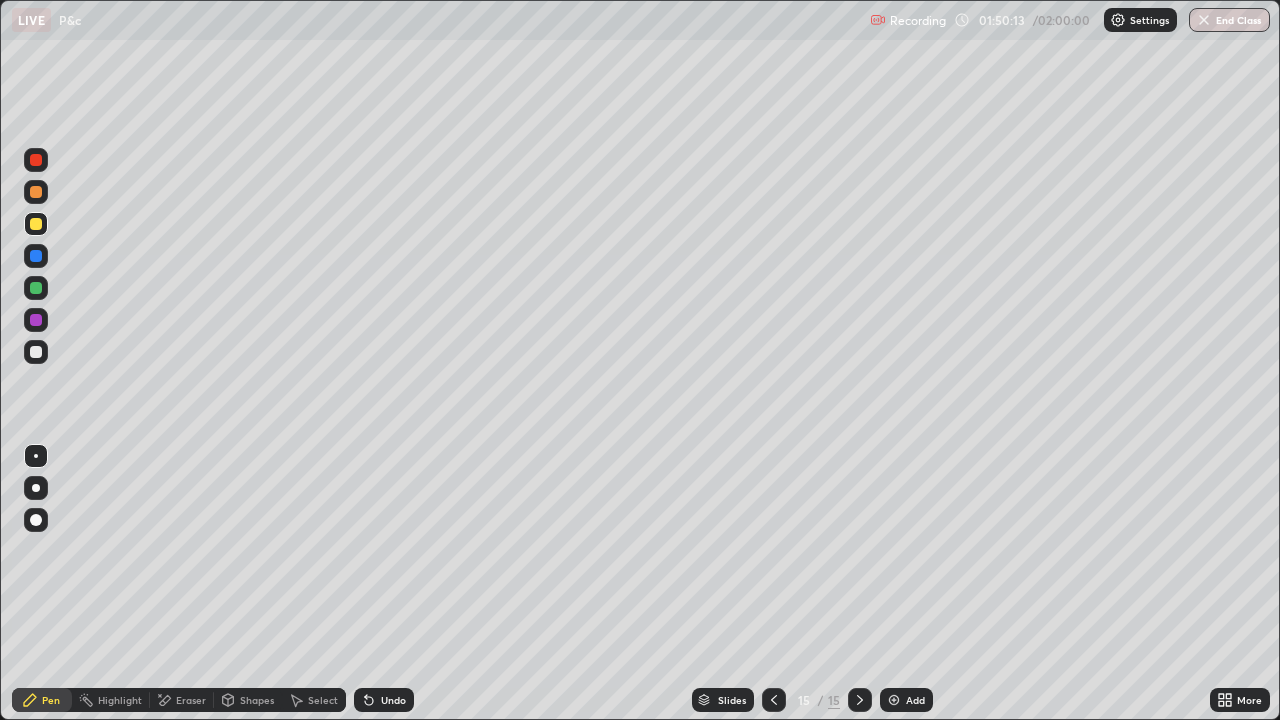 click on "Undo" at bounding box center [393, 700] 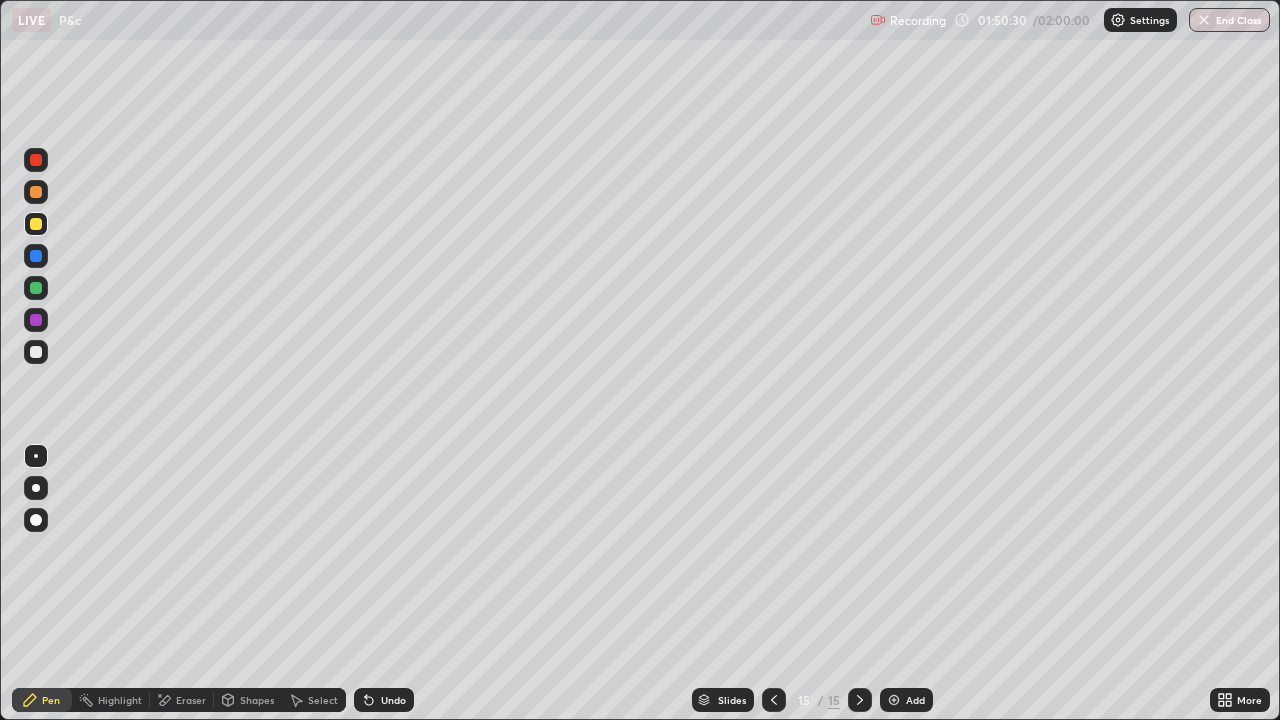 click at bounding box center (36, 352) 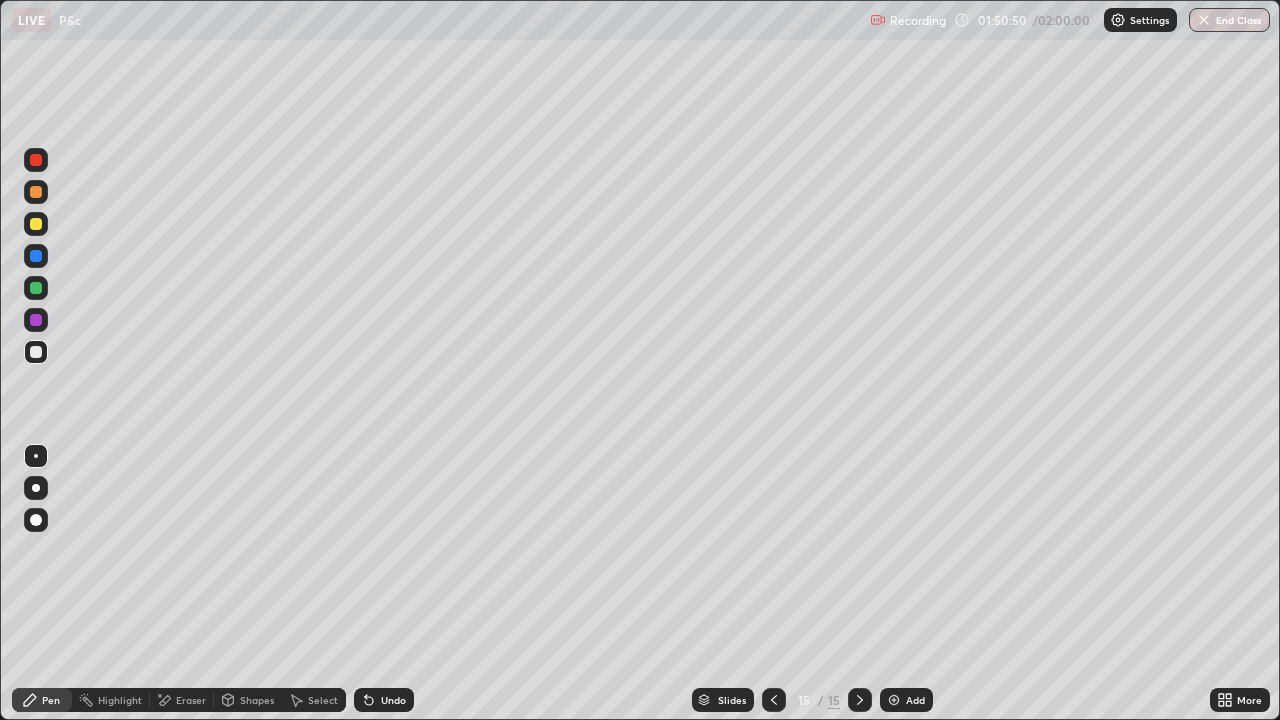 click on "Undo" at bounding box center [393, 700] 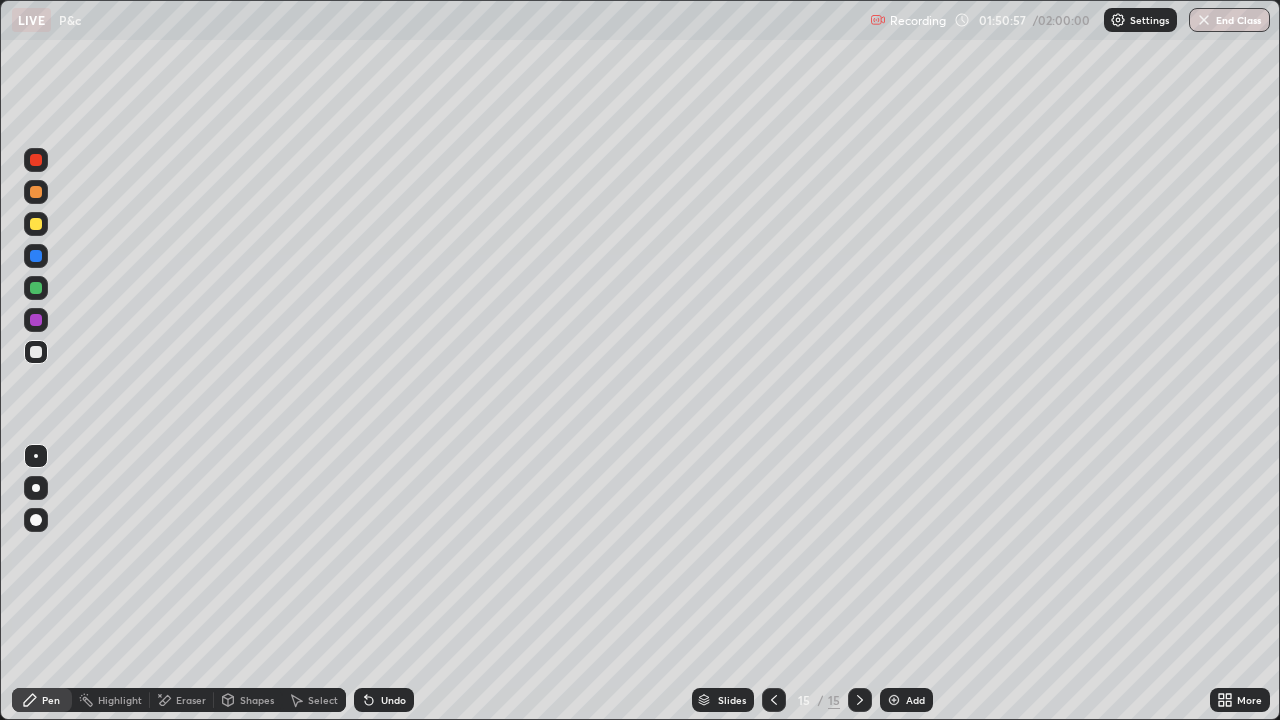click at bounding box center (36, 224) 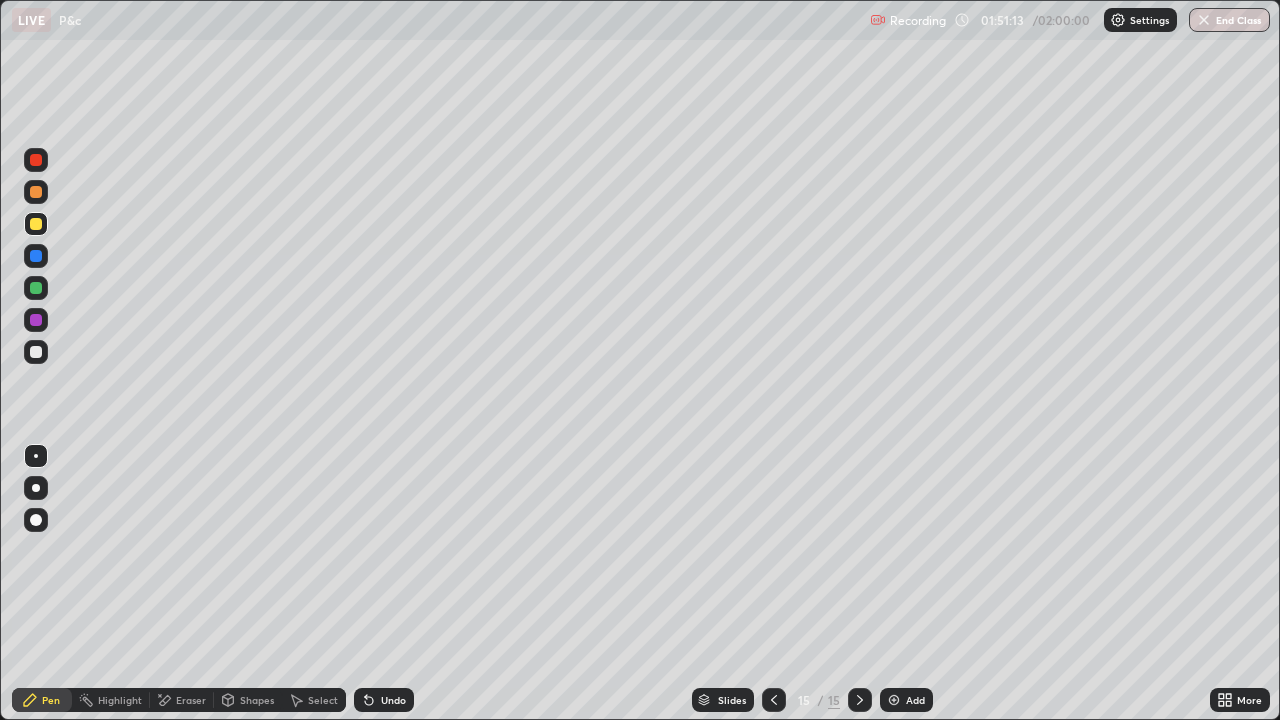 click at bounding box center [36, 352] 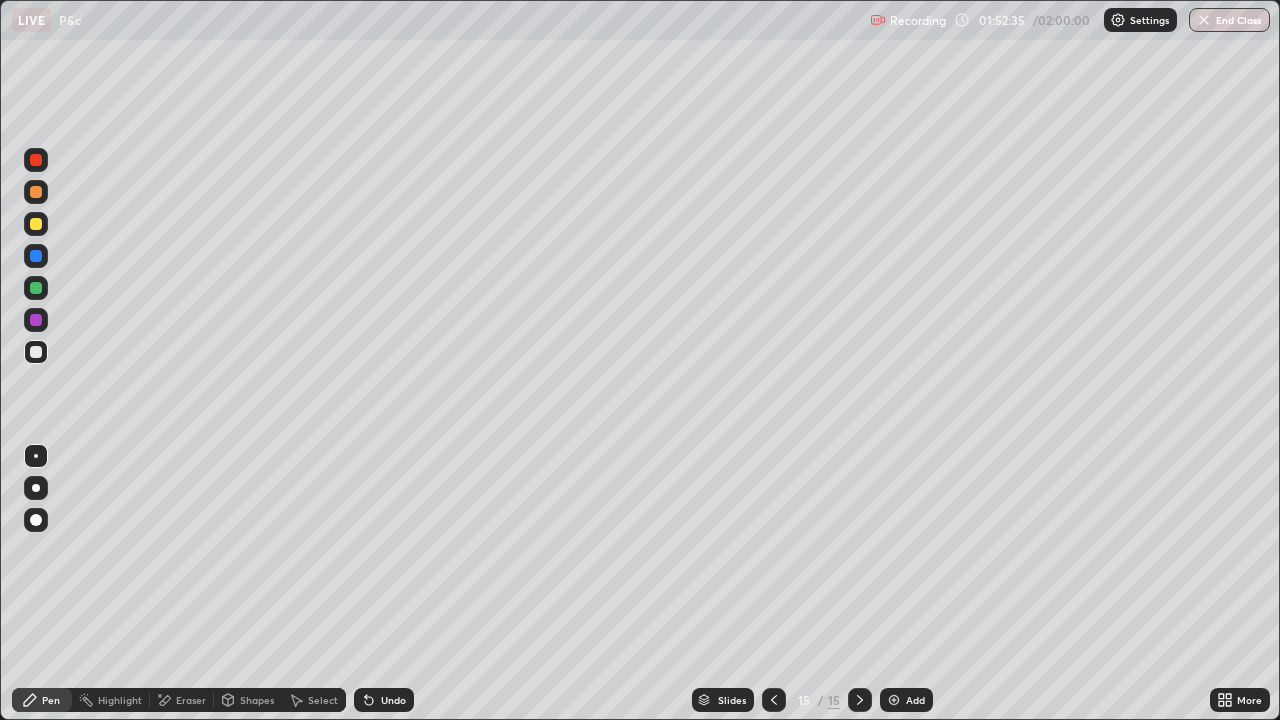 click at bounding box center [894, 700] 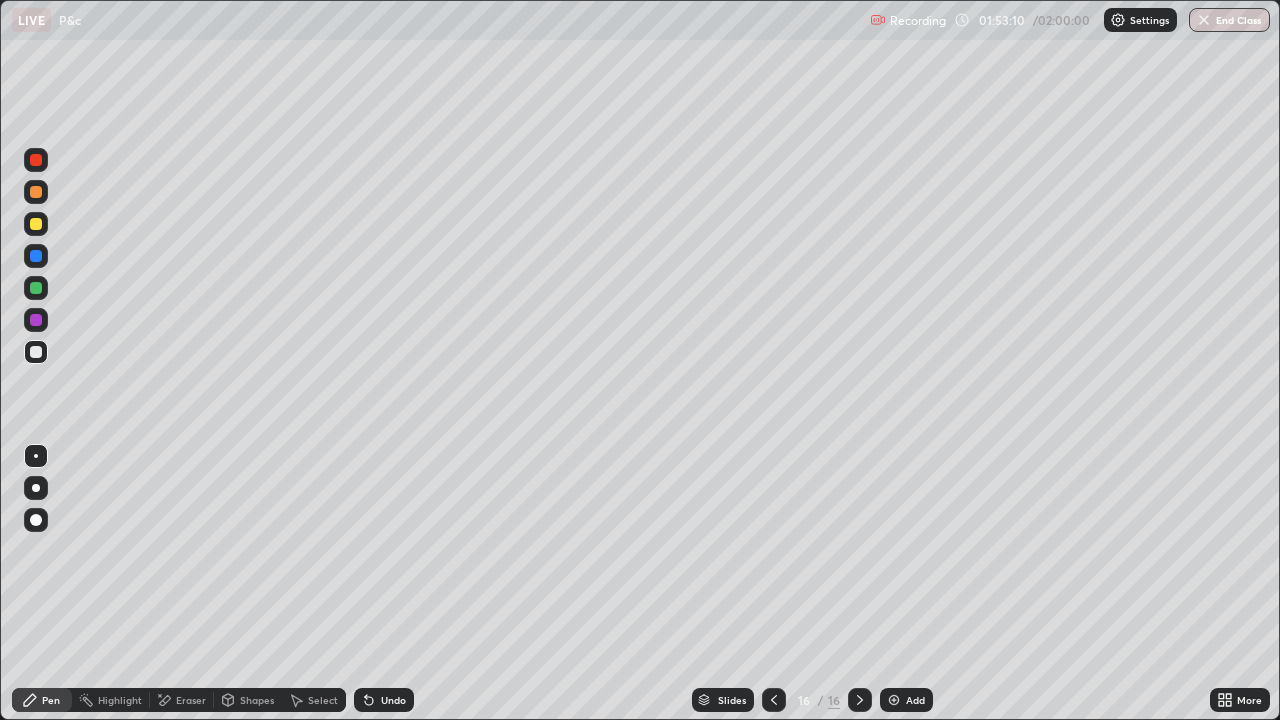 click at bounding box center (36, 352) 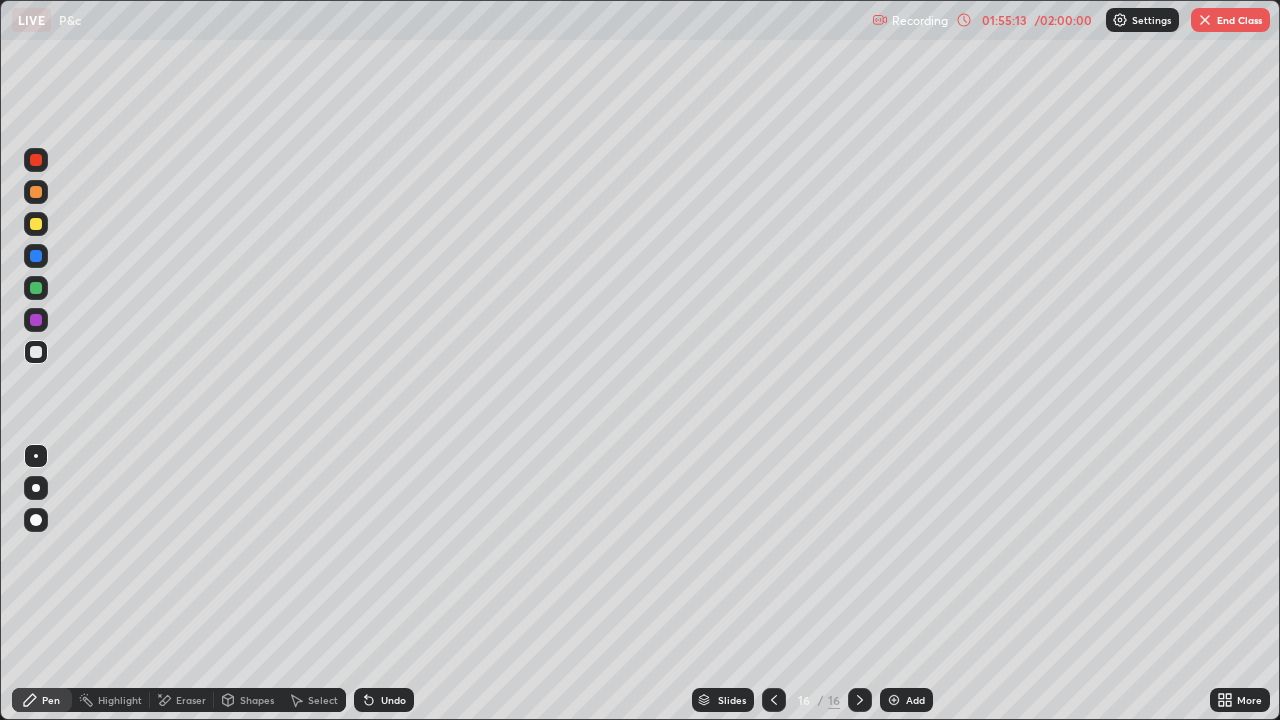 click on "End Class" at bounding box center (1230, 20) 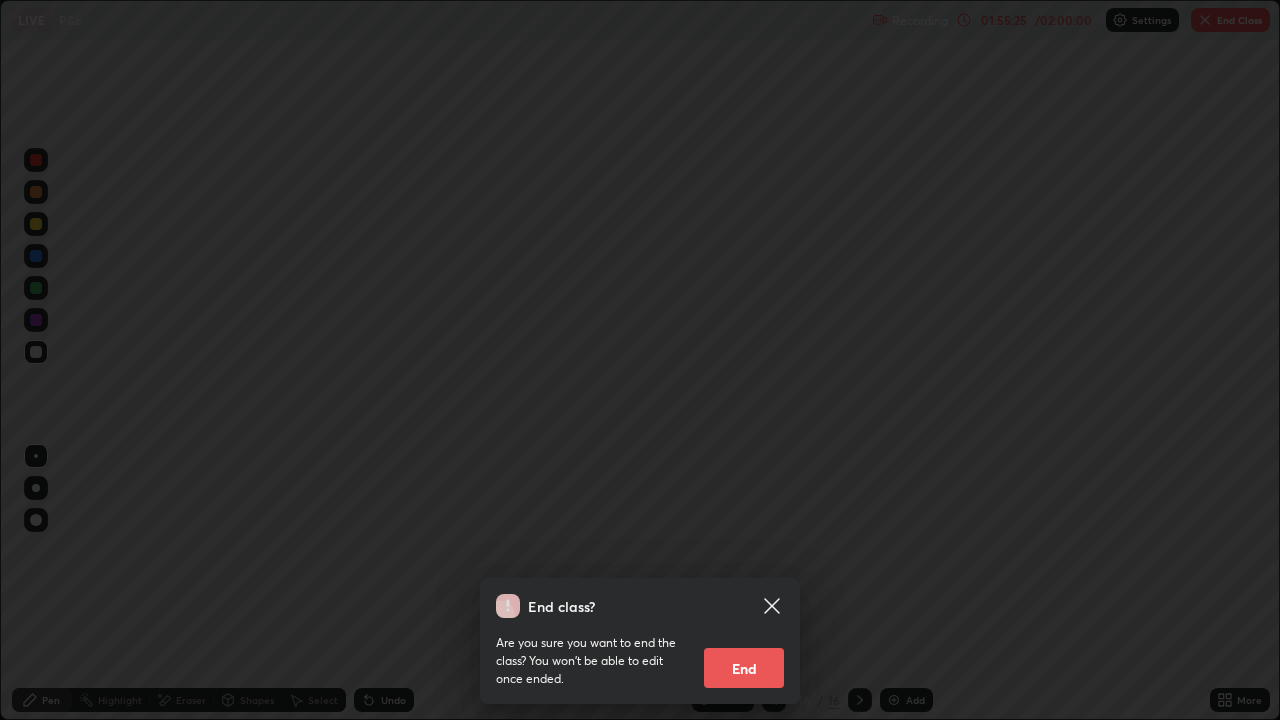 click on "End" at bounding box center [744, 668] 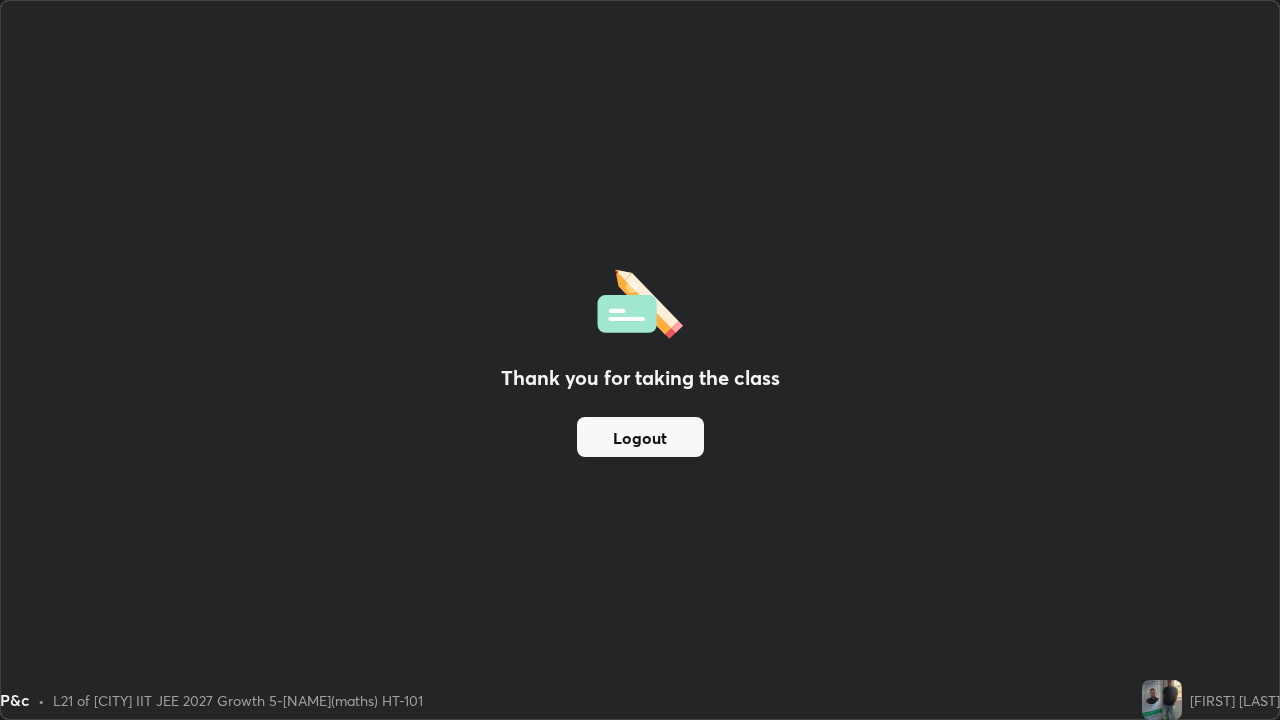click on "Logout" at bounding box center (640, 437) 